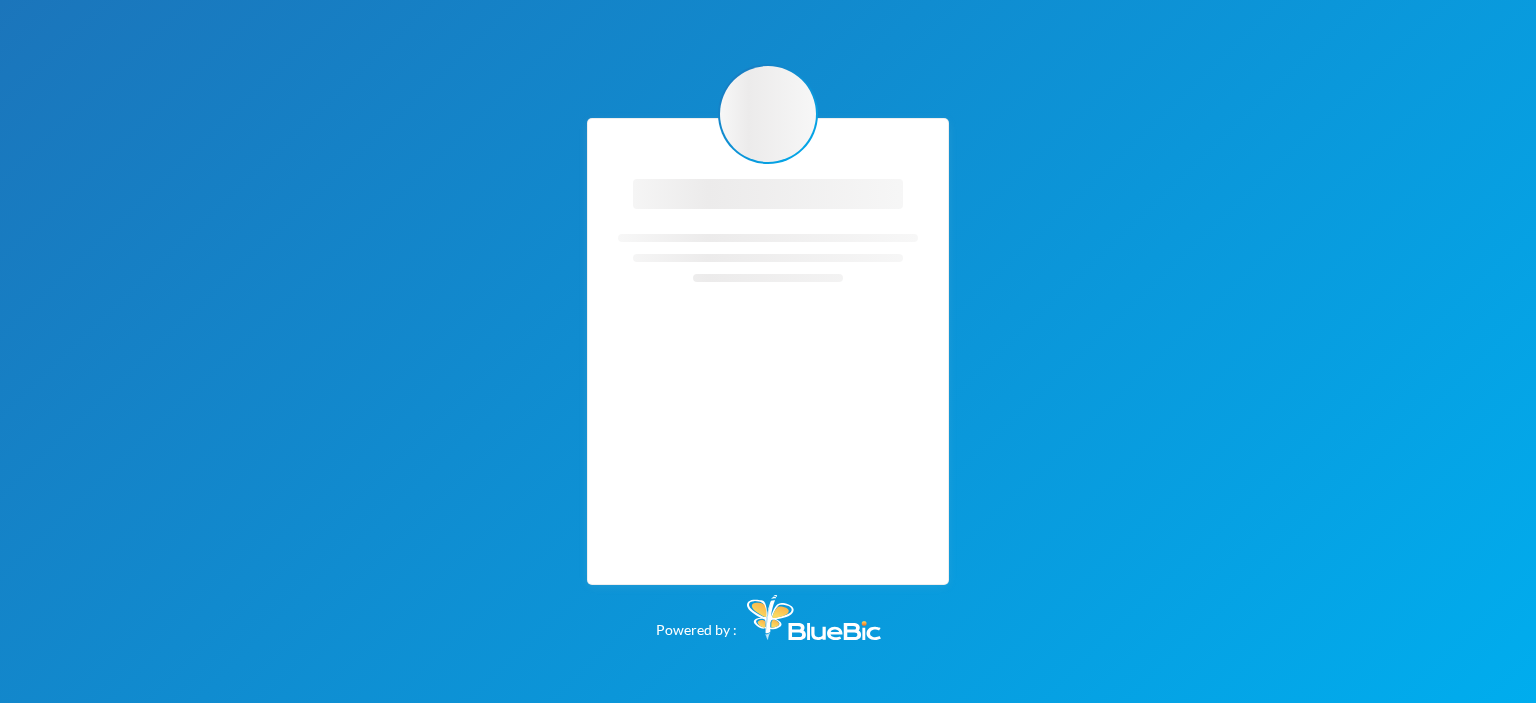 scroll, scrollTop: 0, scrollLeft: 0, axis: both 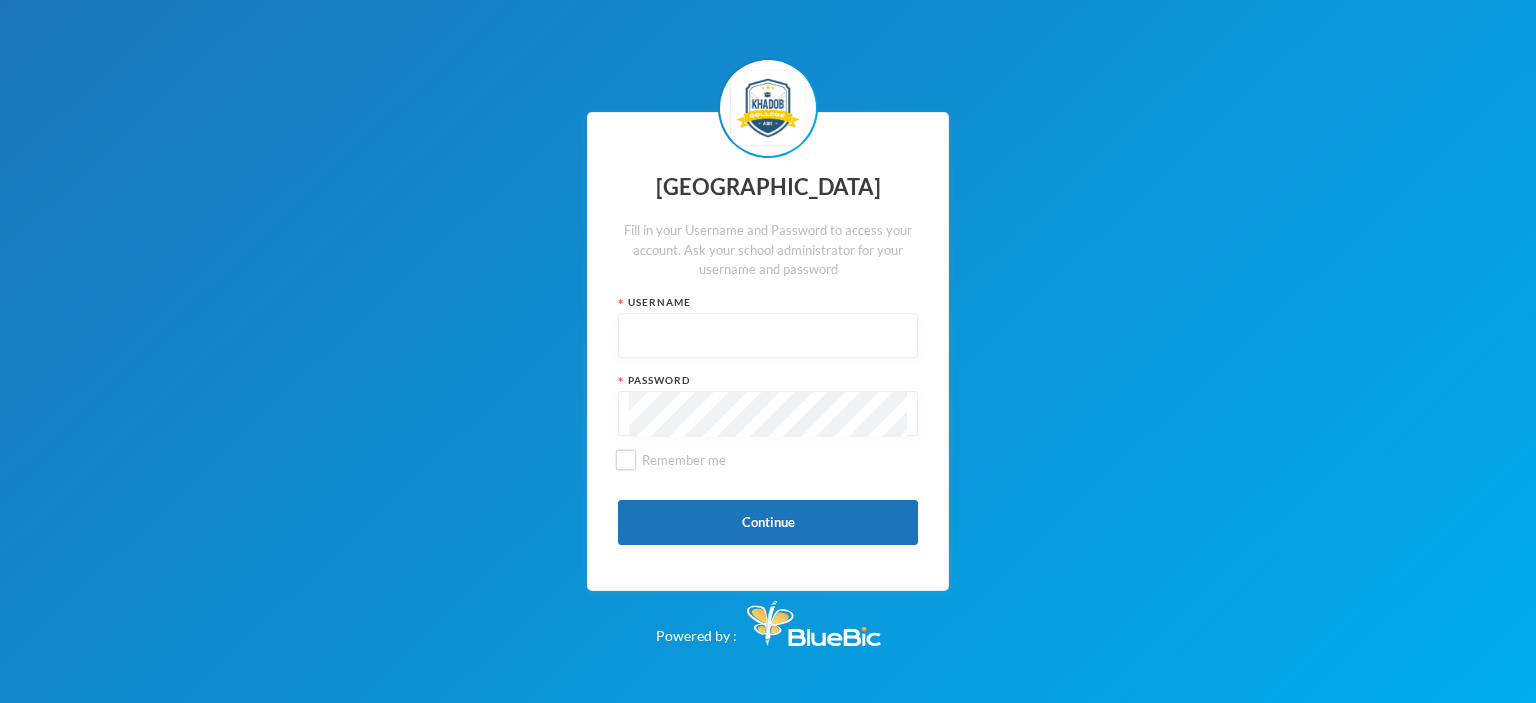 click at bounding box center [768, 336] 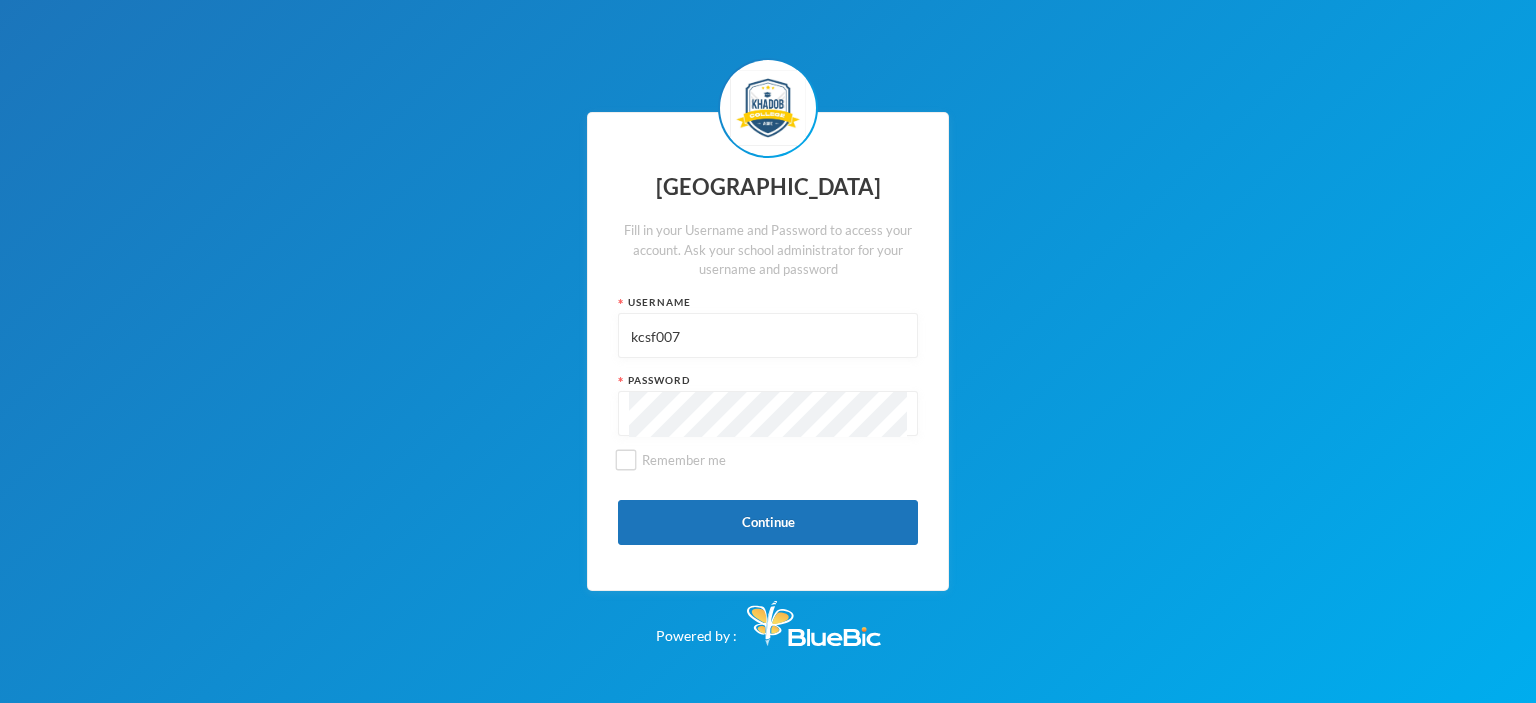 type on "kcsf007" 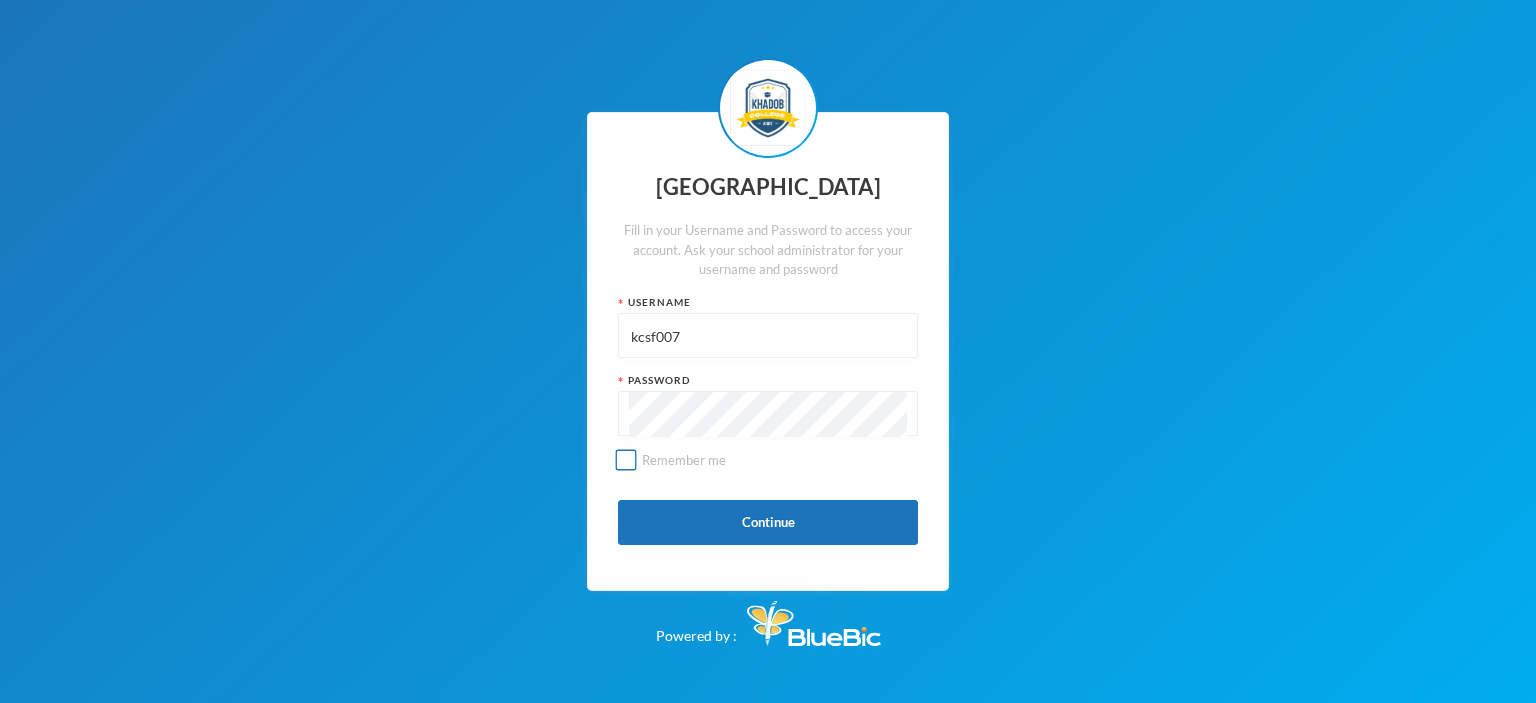 click on "Remember me" at bounding box center (768, 468) 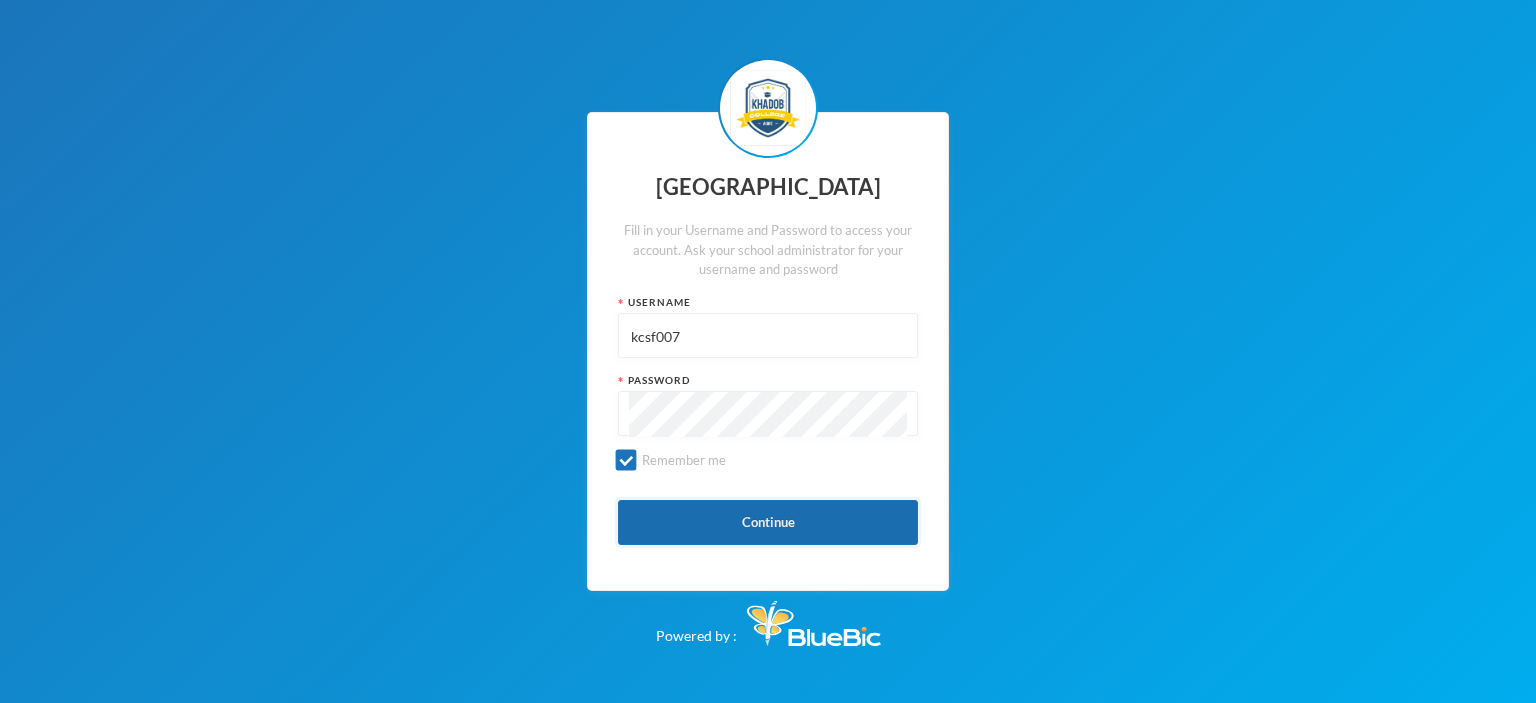 click on "Continue" at bounding box center (768, 522) 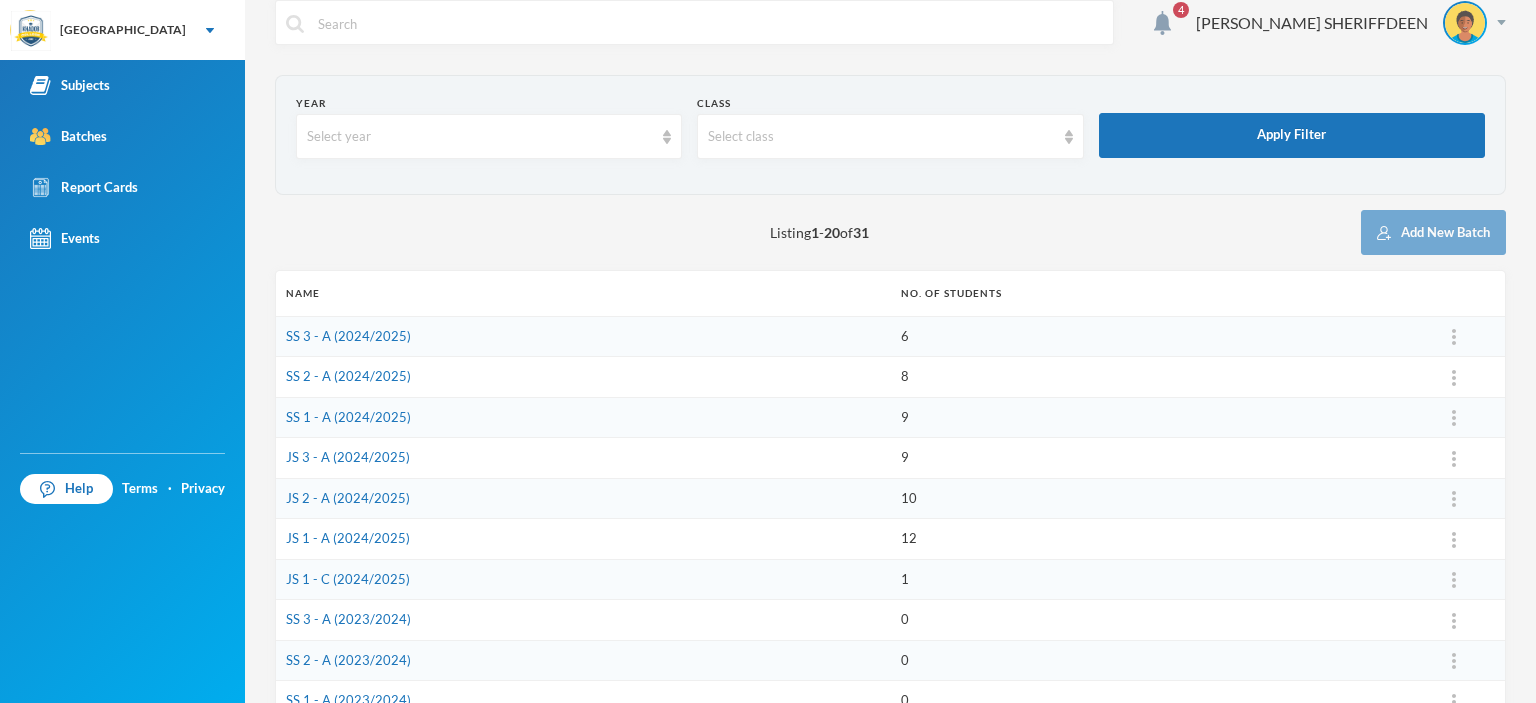 scroll, scrollTop: 0, scrollLeft: 0, axis: both 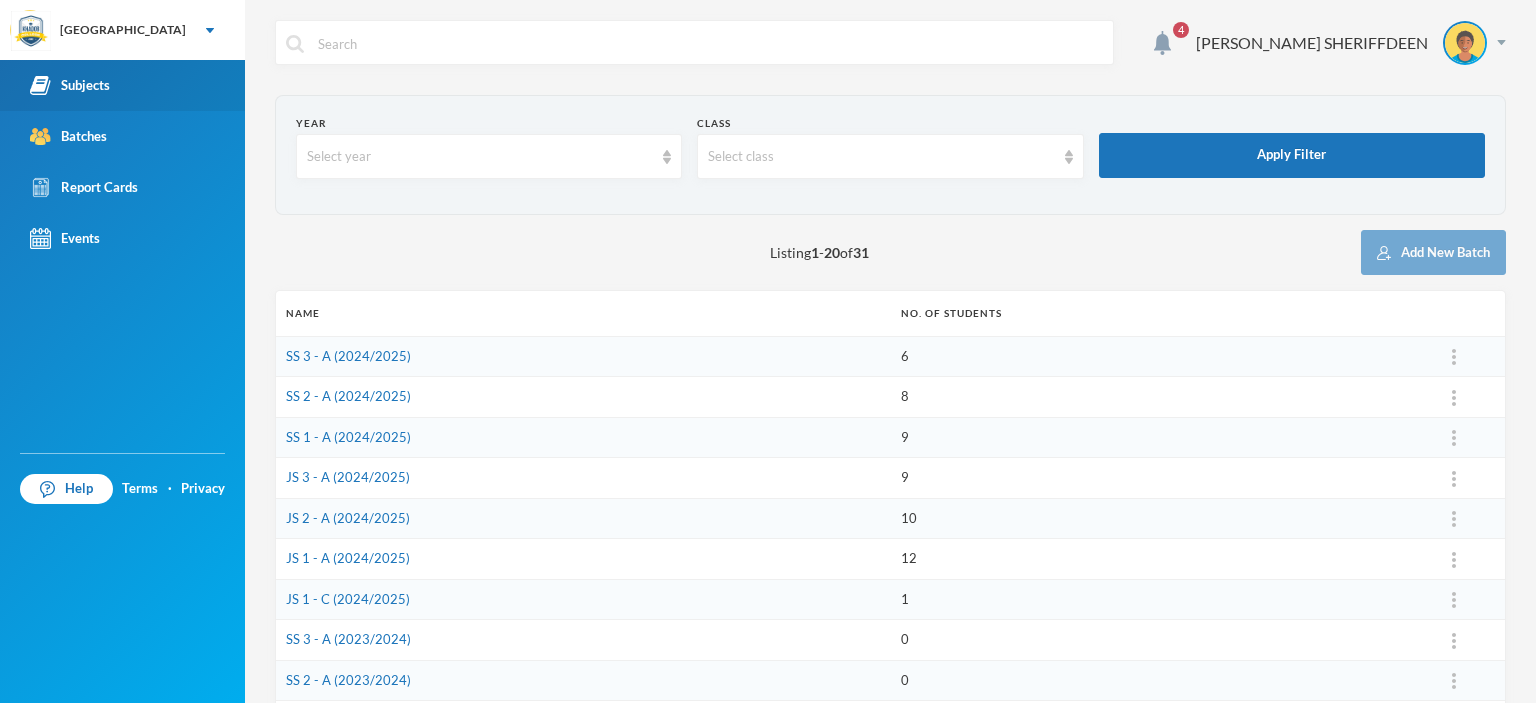 click on "Subjects" at bounding box center (70, 85) 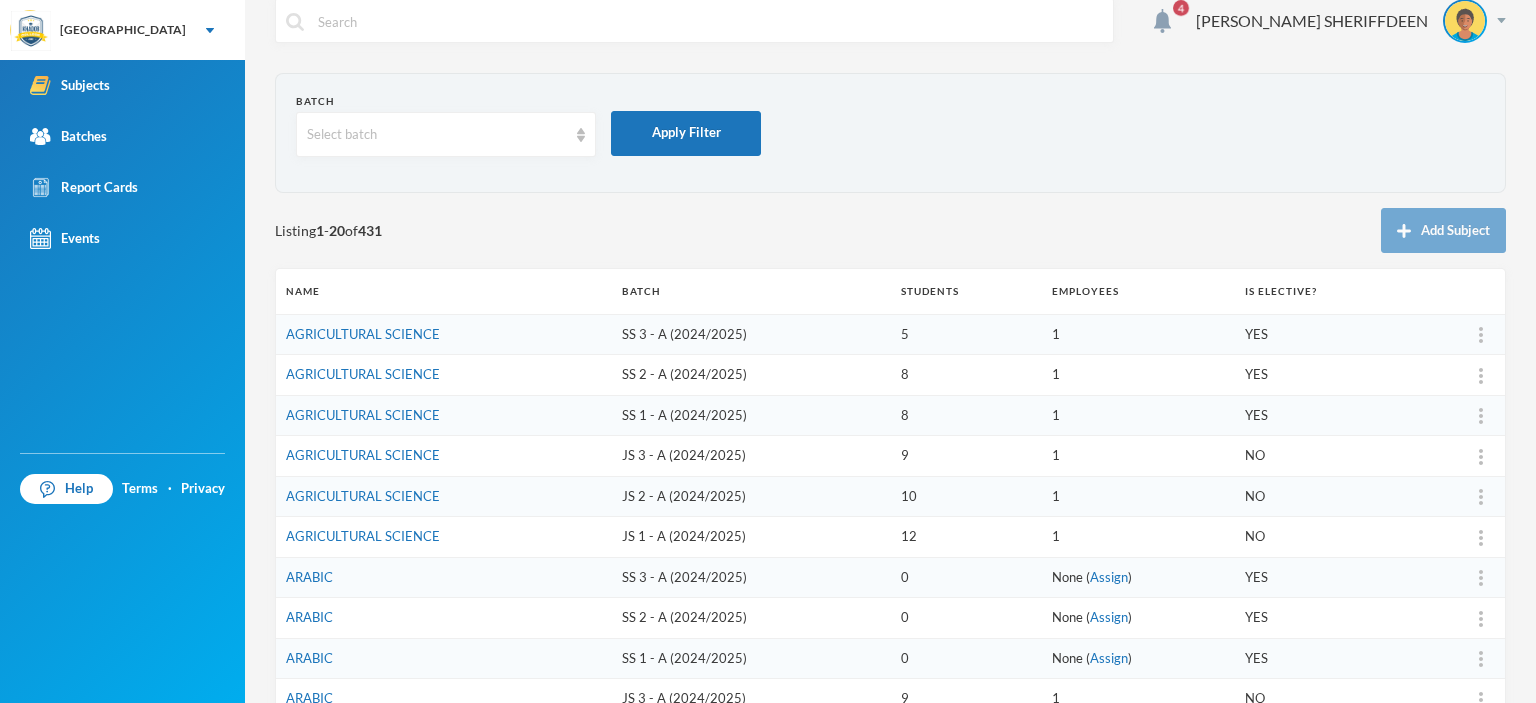 scroll, scrollTop: 40, scrollLeft: 0, axis: vertical 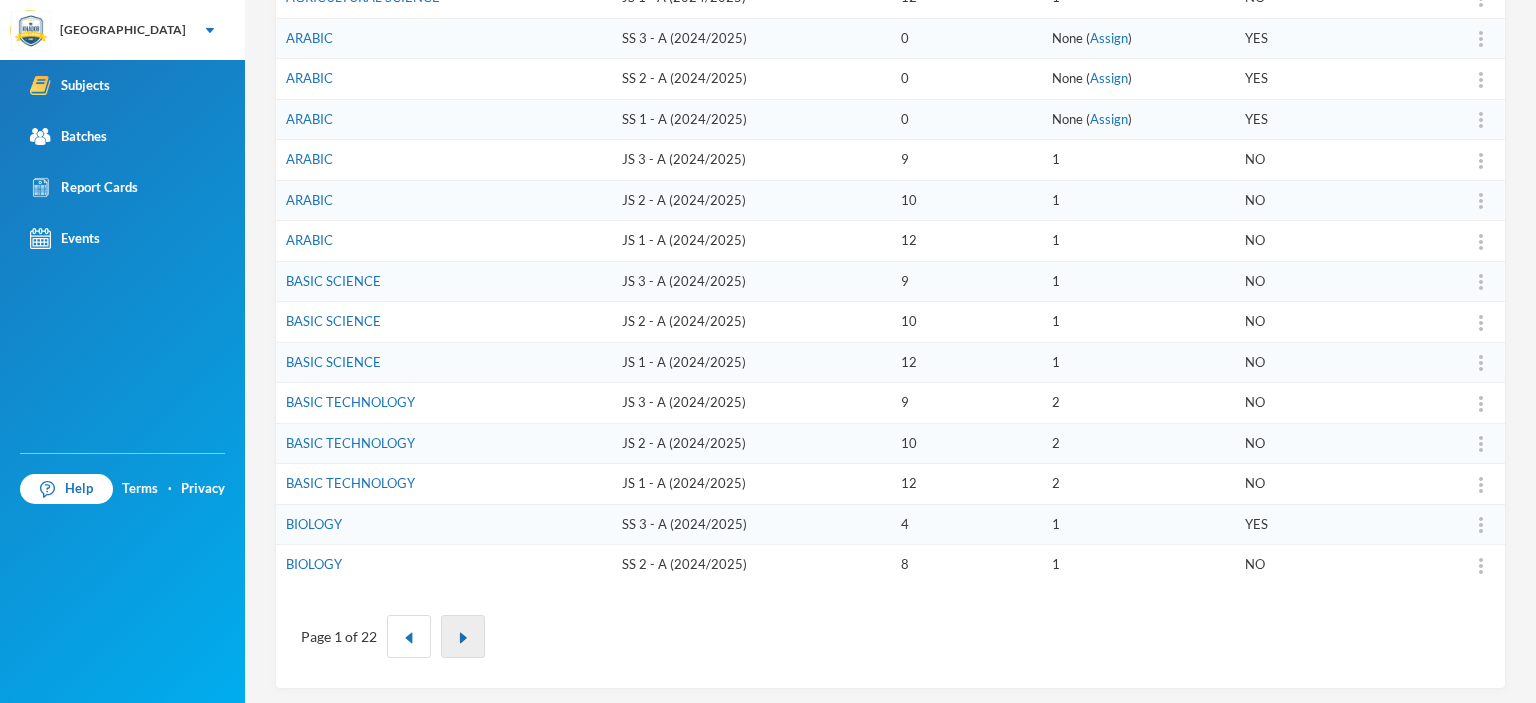 click at bounding box center (463, 636) 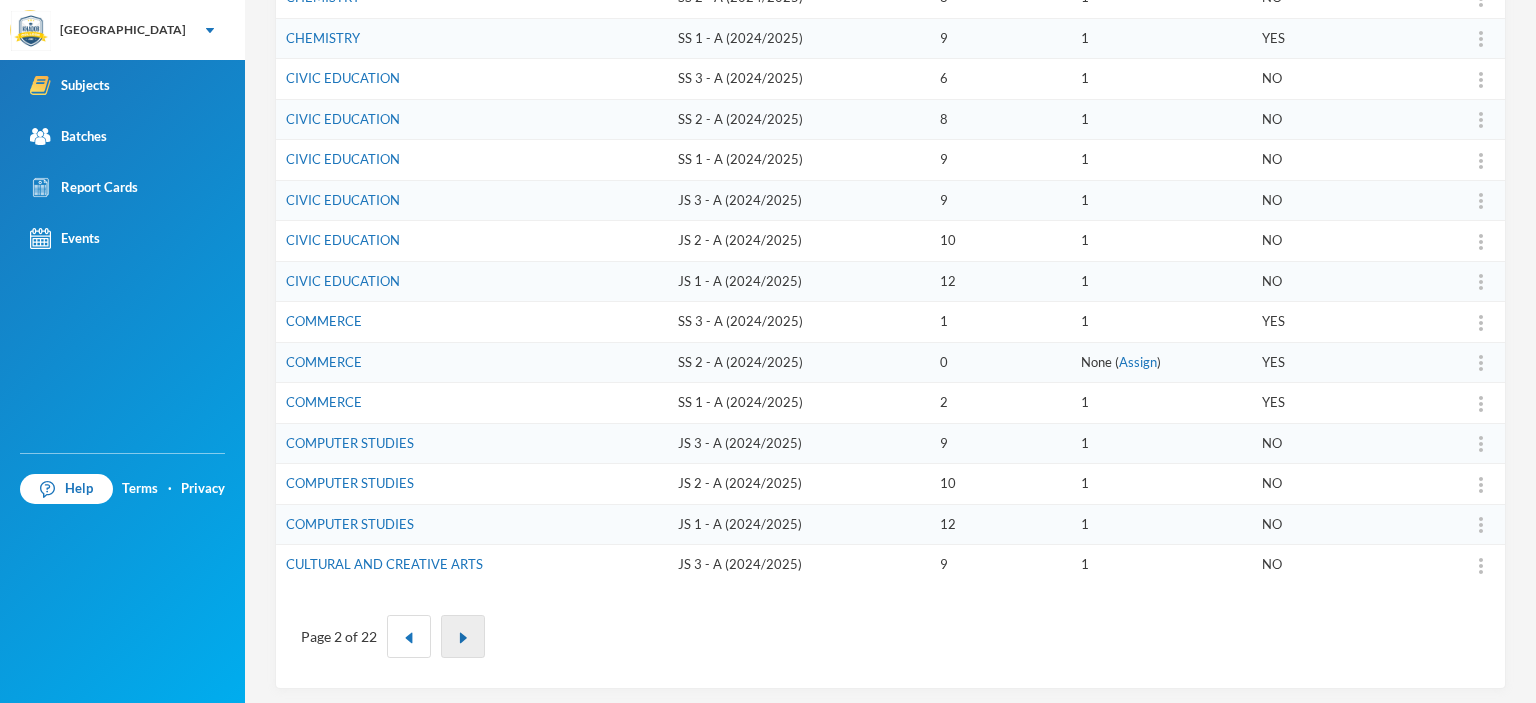 click at bounding box center [463, 636] 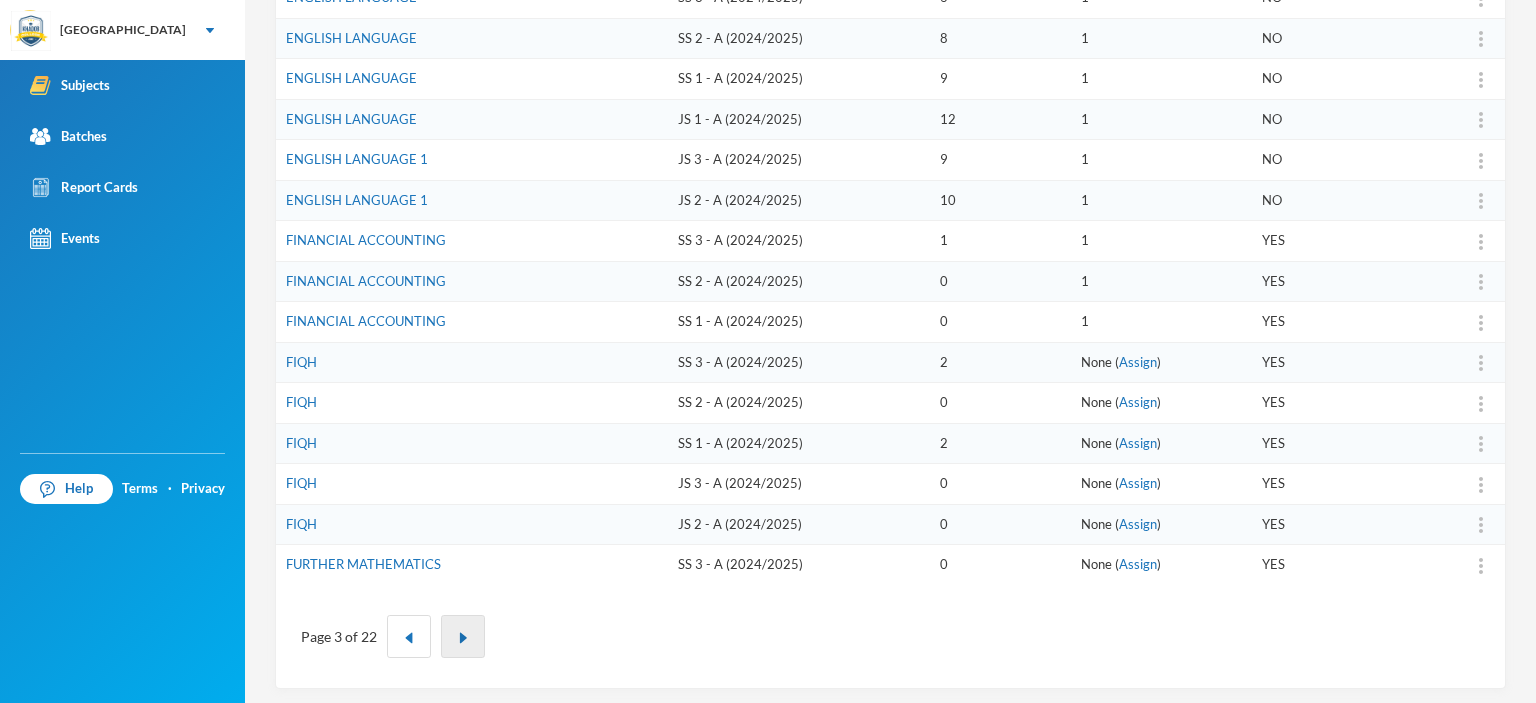 click at bounding box center [463, 636] 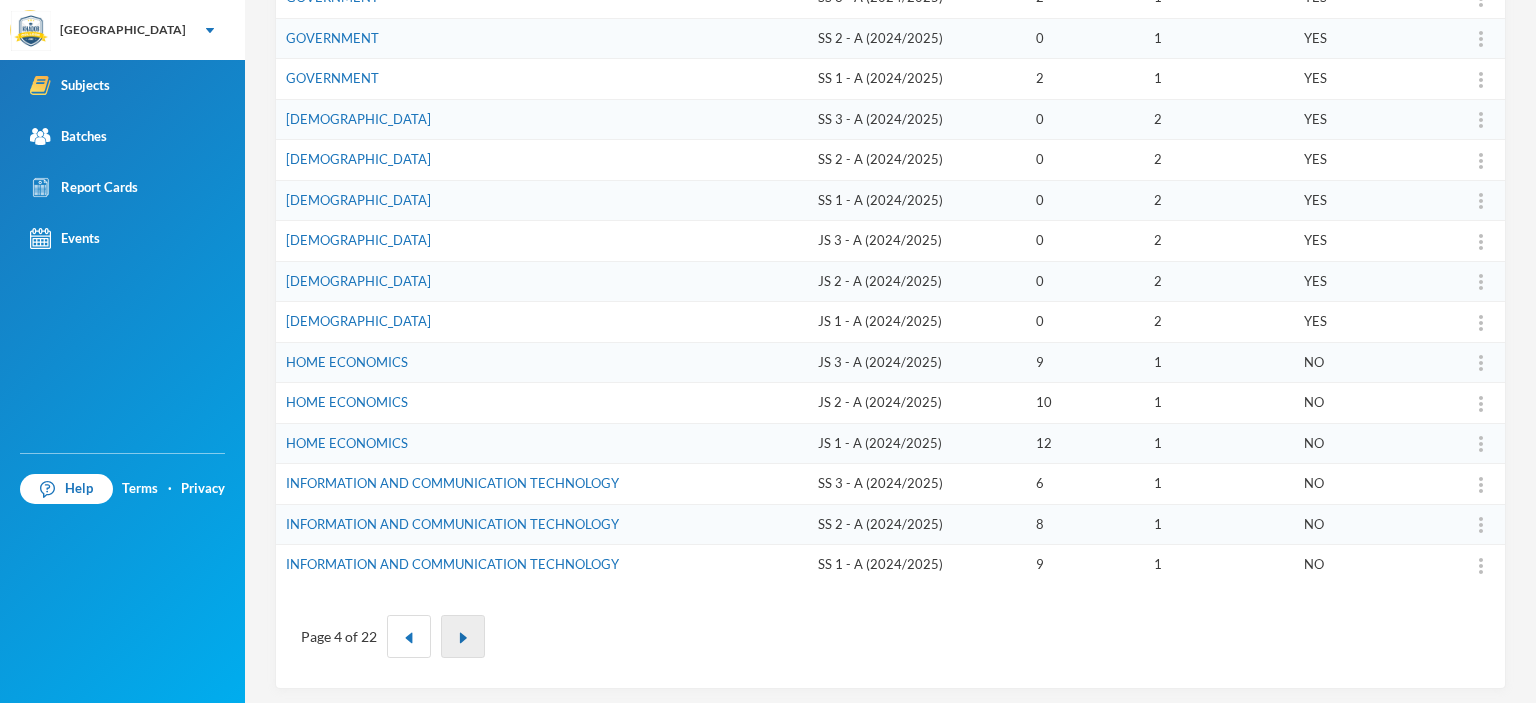 click at bounding box center [463, 636] 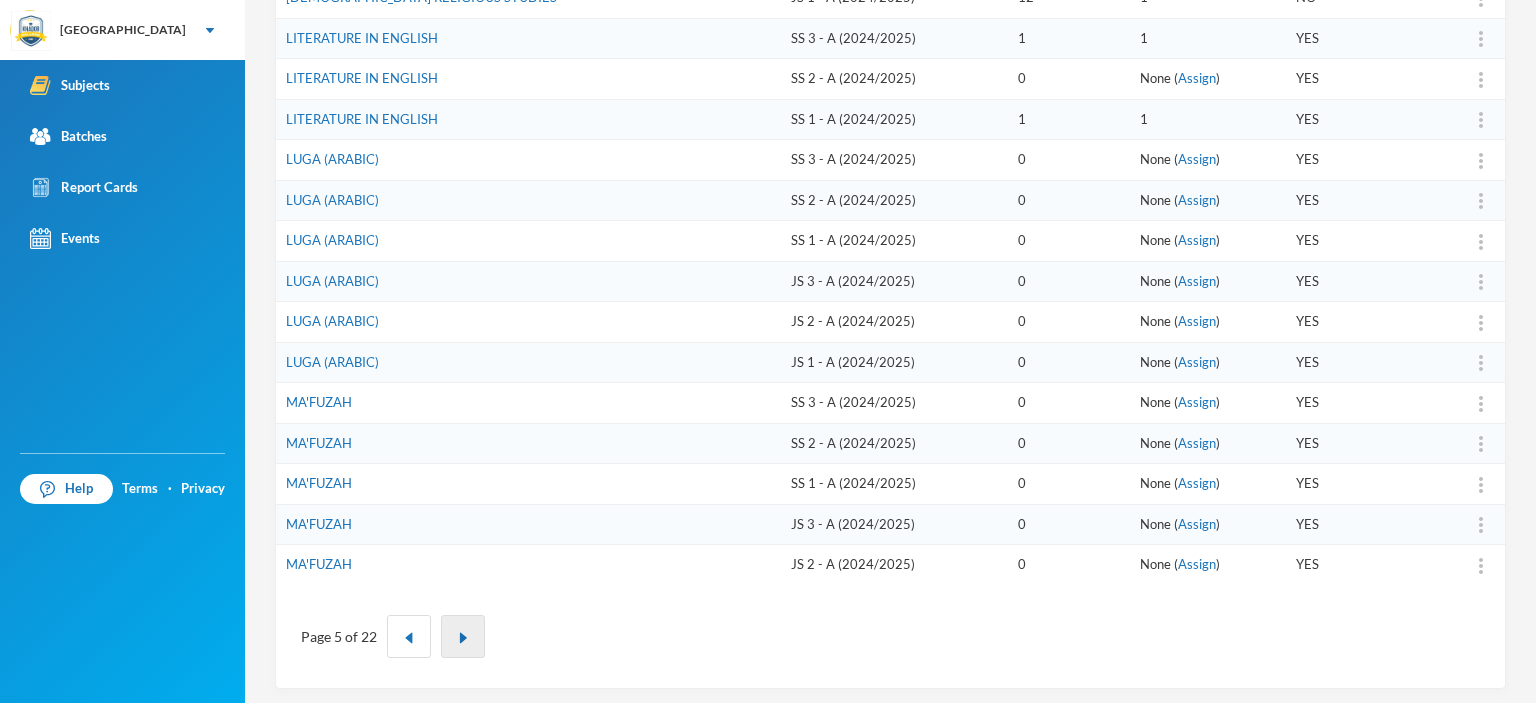 click at bounding box center (463, 636) 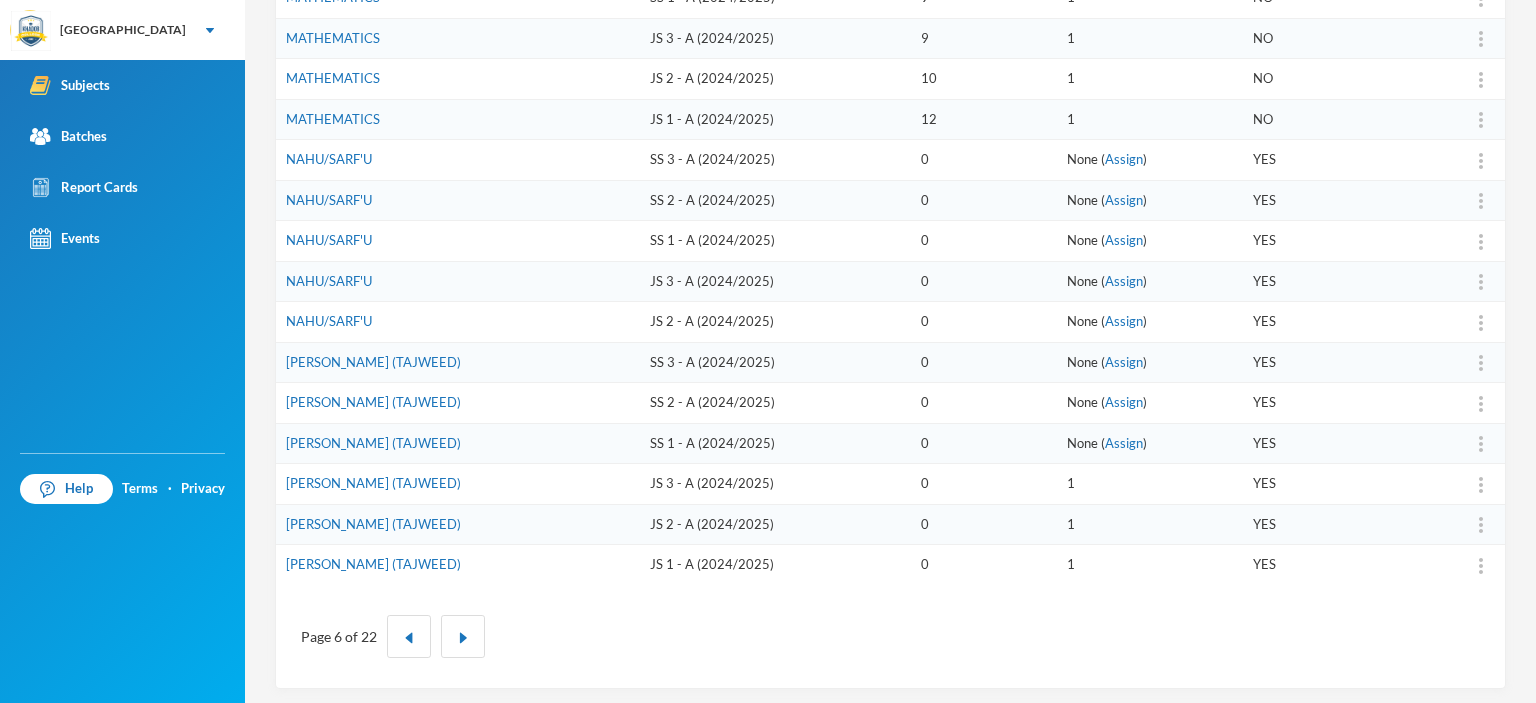 click on "MATHEMATICS" at bounding box center (458, 38) 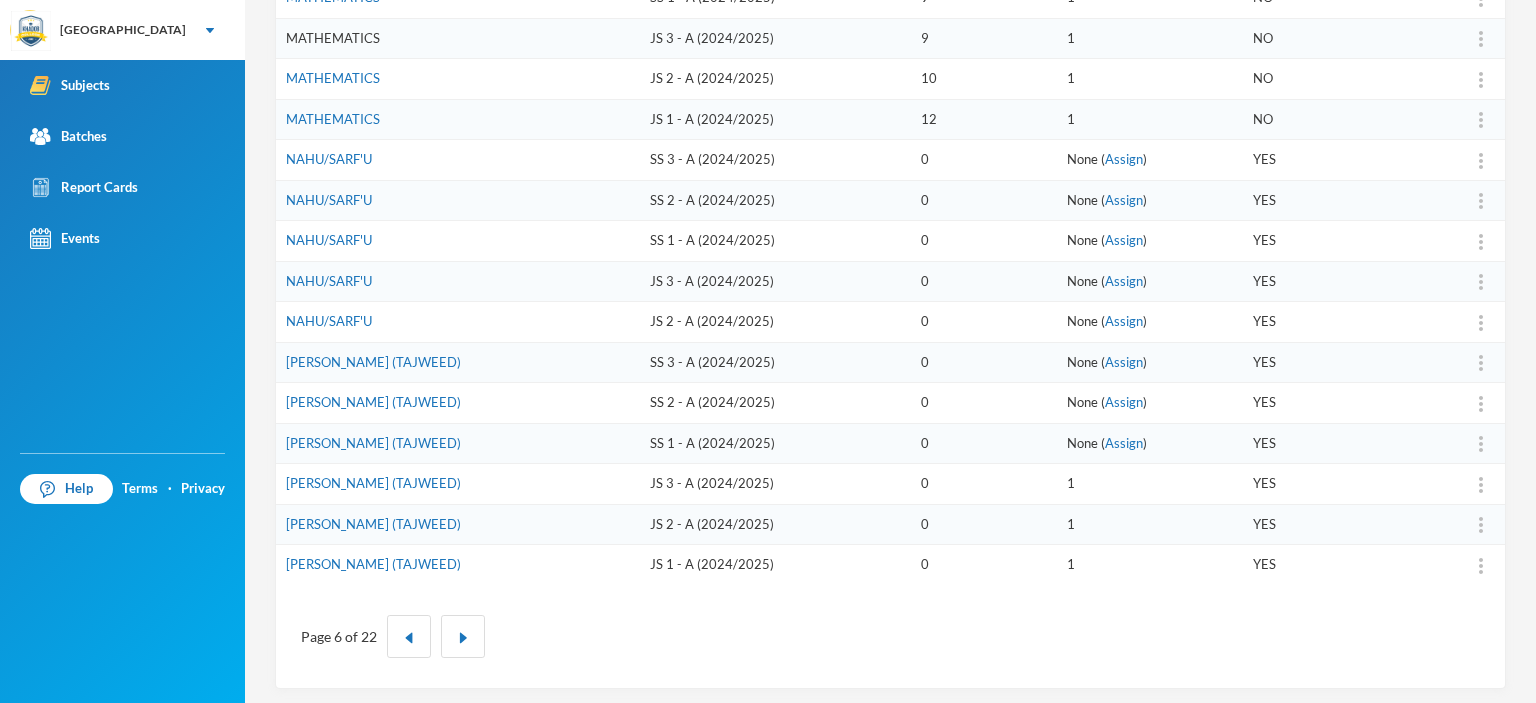 click on "MATHEMATICS" at bounding box center [333, 38] 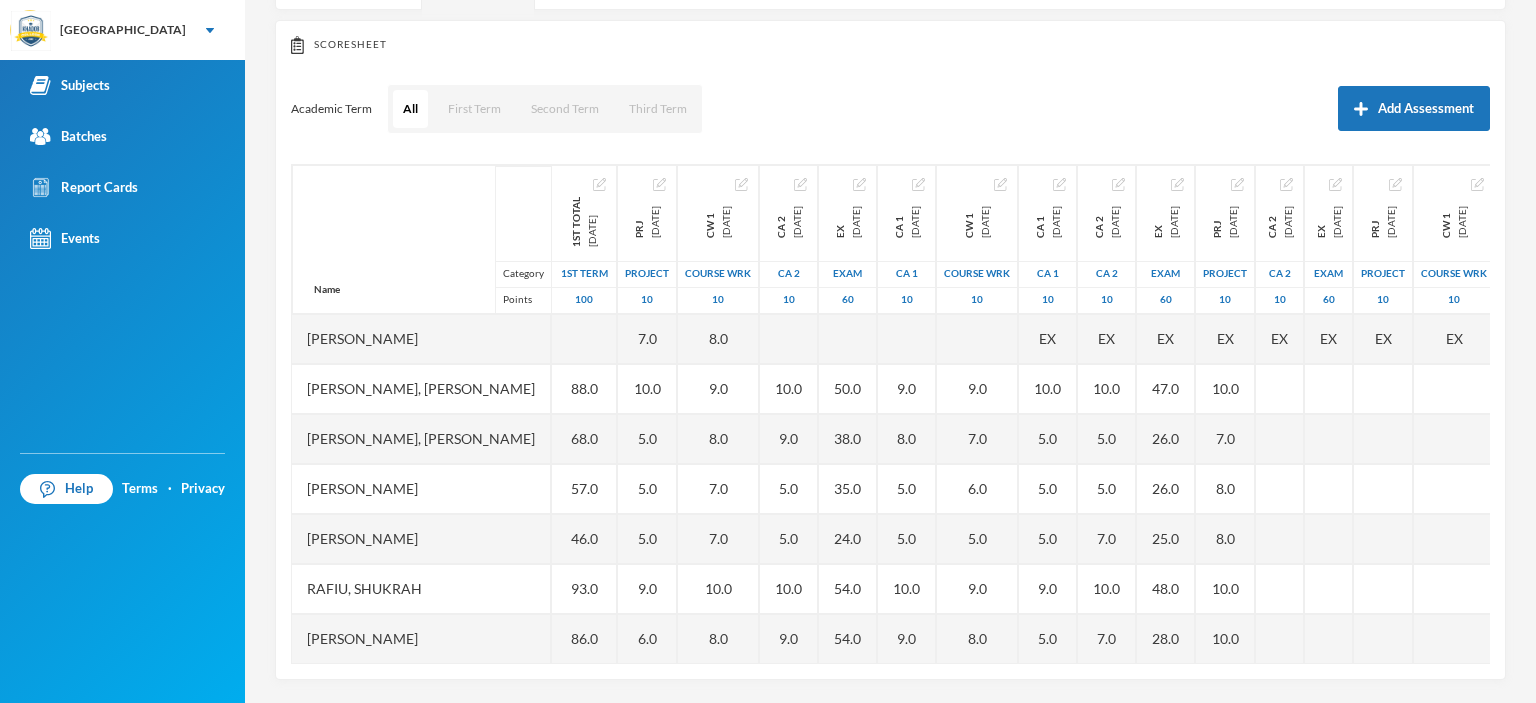 scroll, scrollTop: 206, scrollLeft: 0, axis: vertical 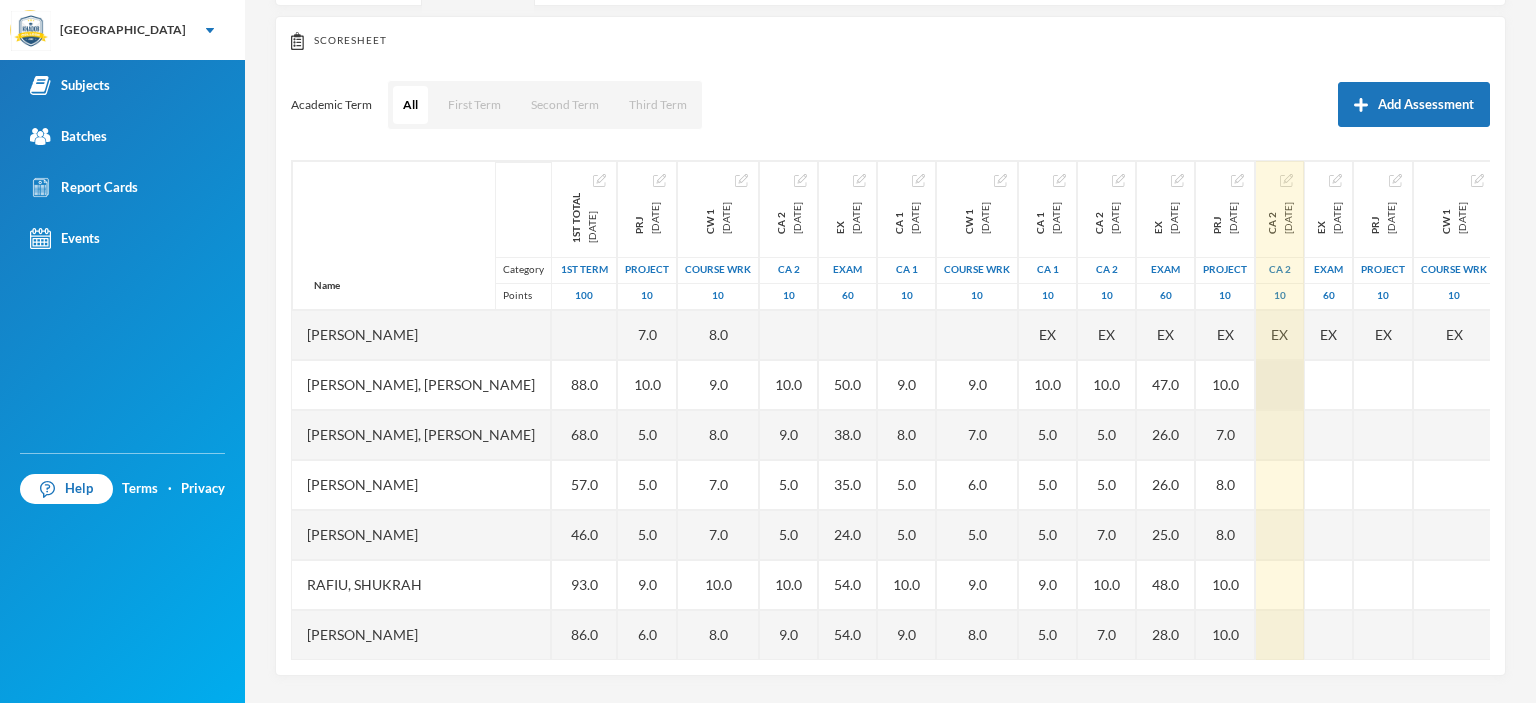 click at bounding box center (1280, 385) 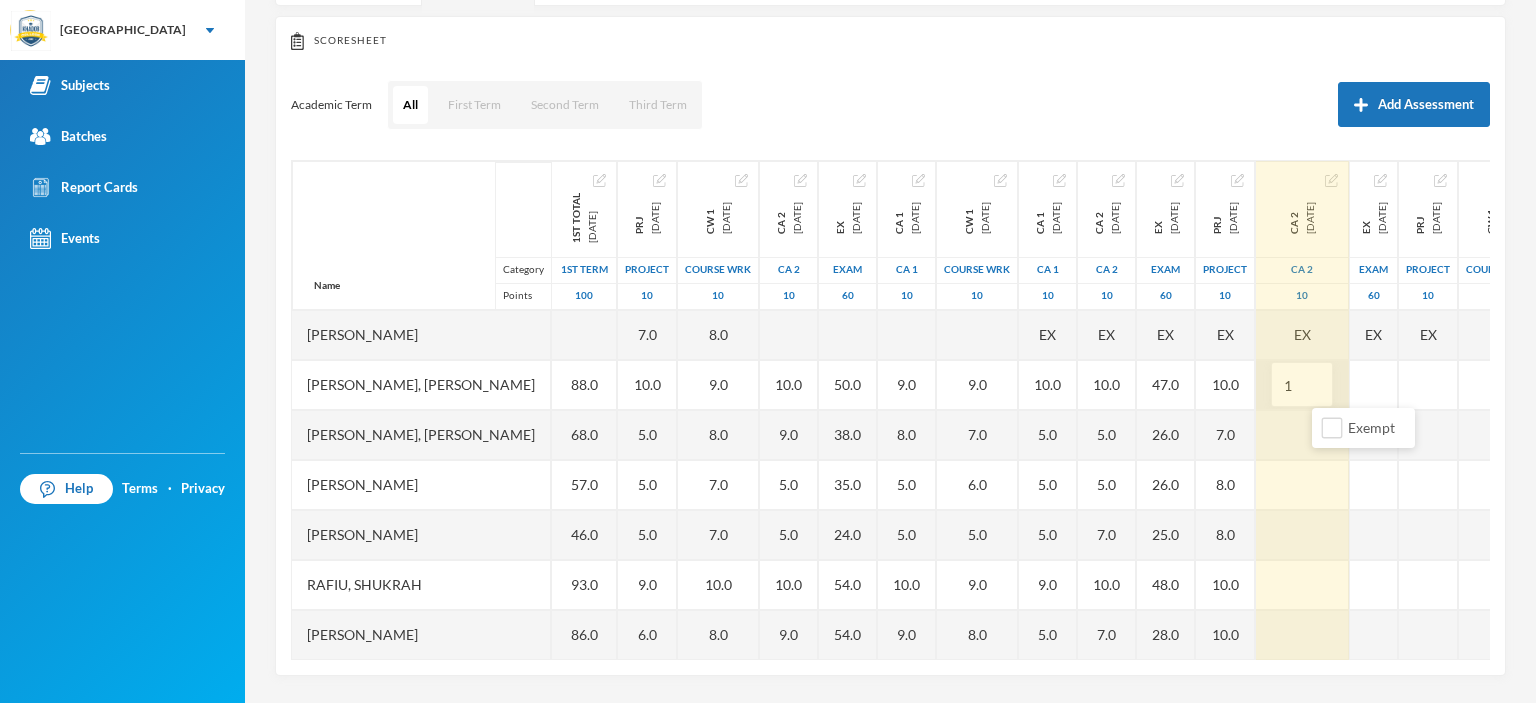 type on "10" 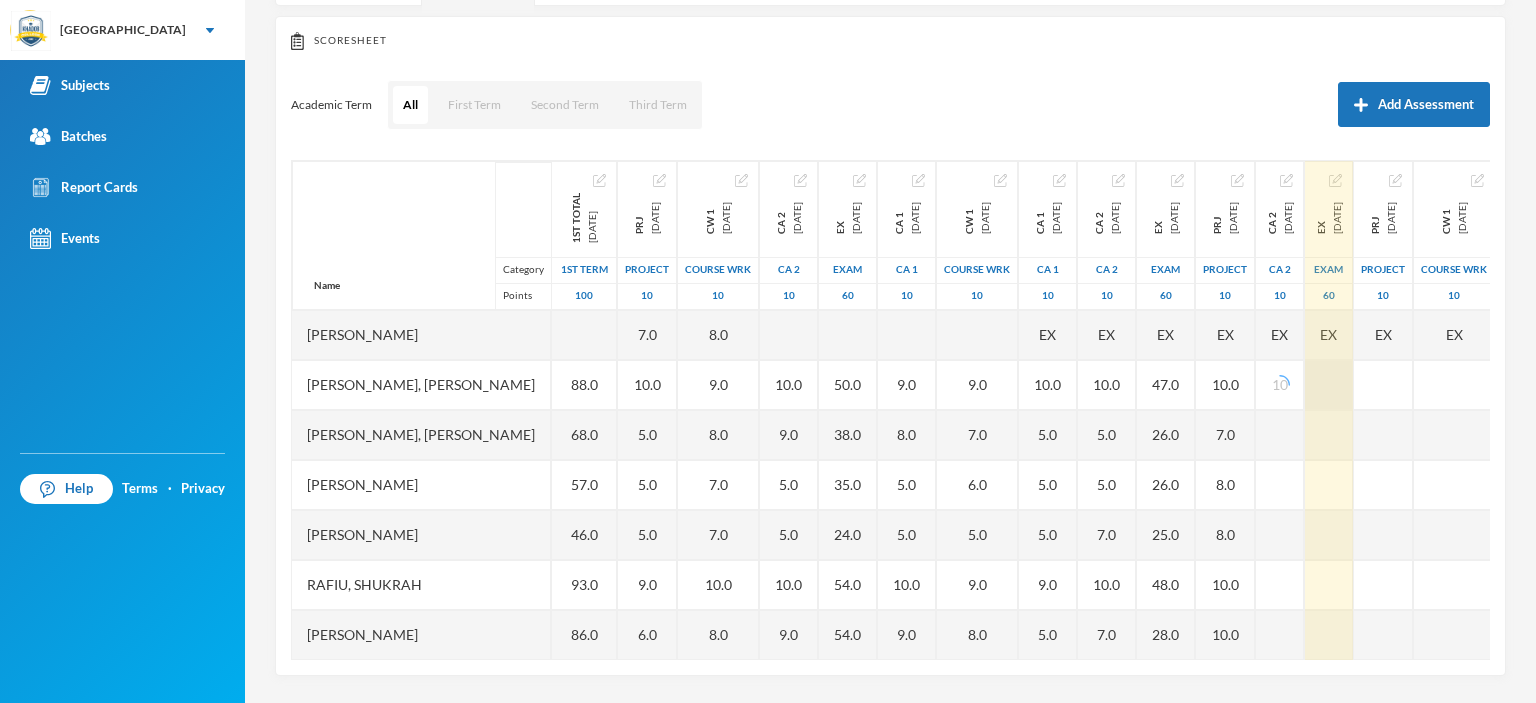 click at bounding box center [1329, 385] 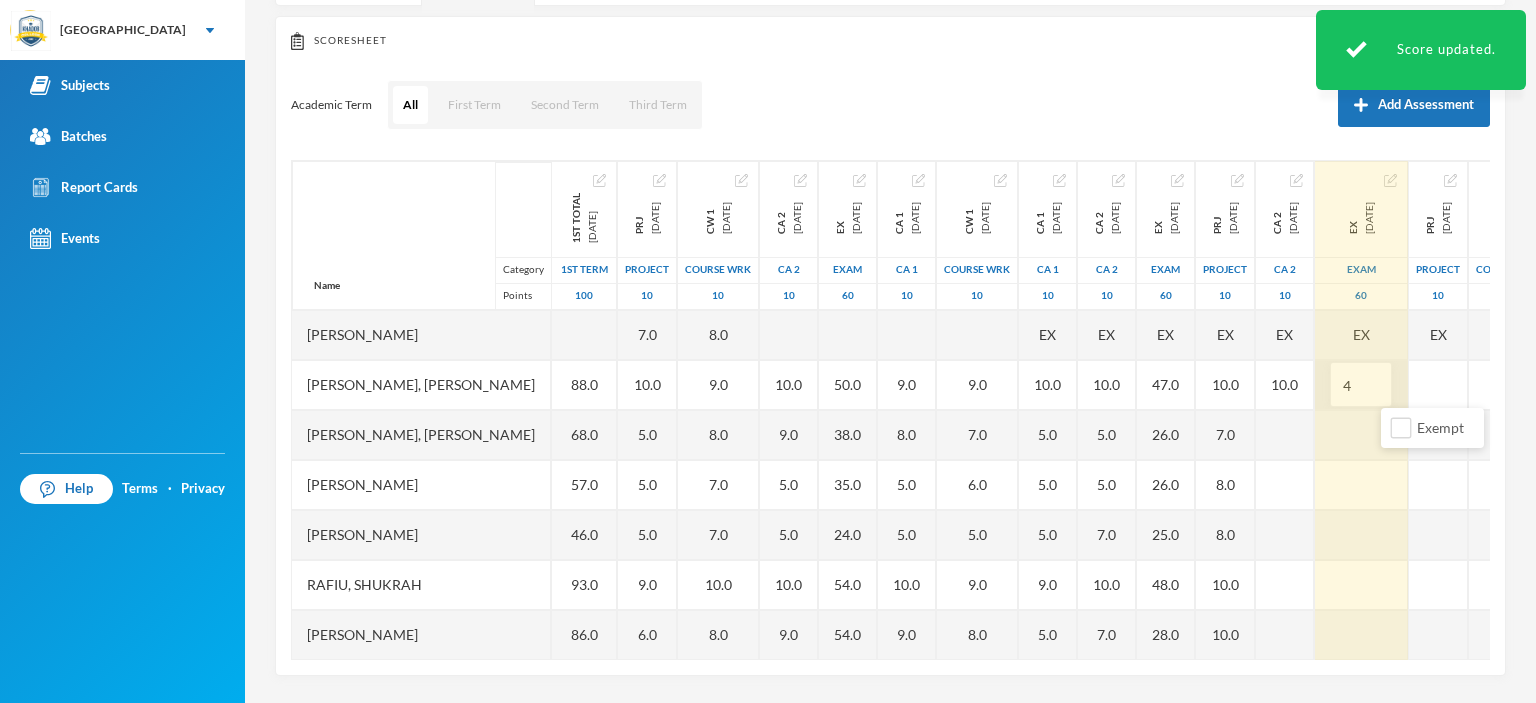 type on "45" 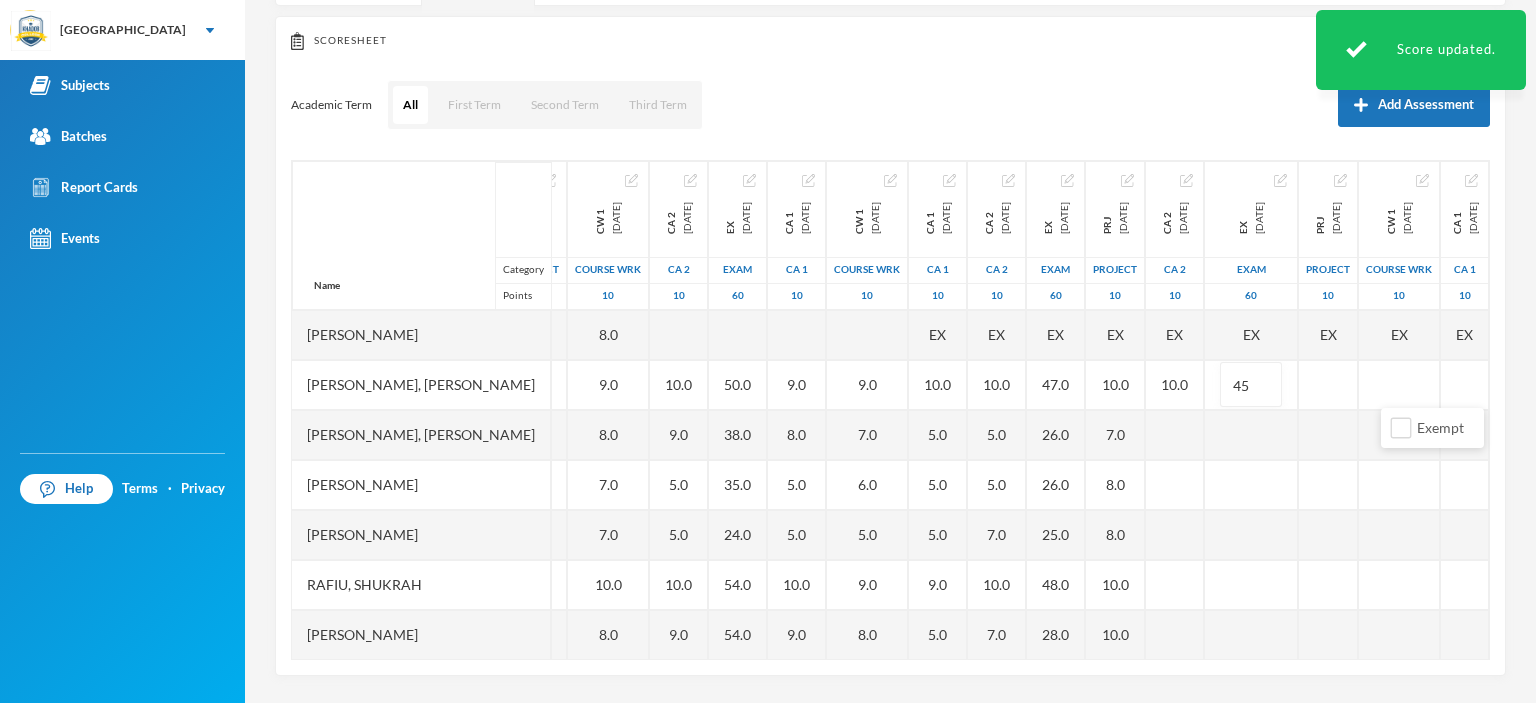 scroll, scrollTop: 0, scrollLeft: 218, axis: horizontal 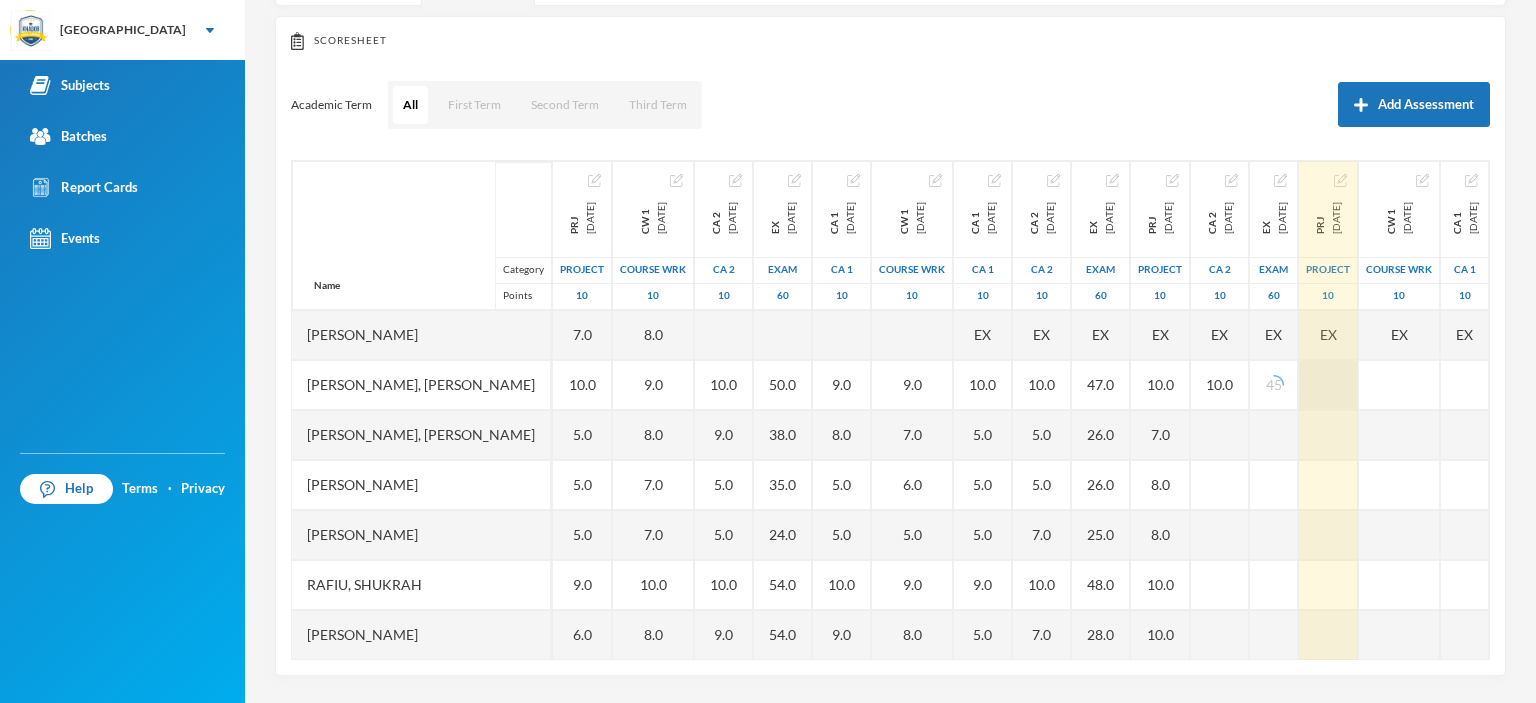 click at bounding box center (1328, 385) 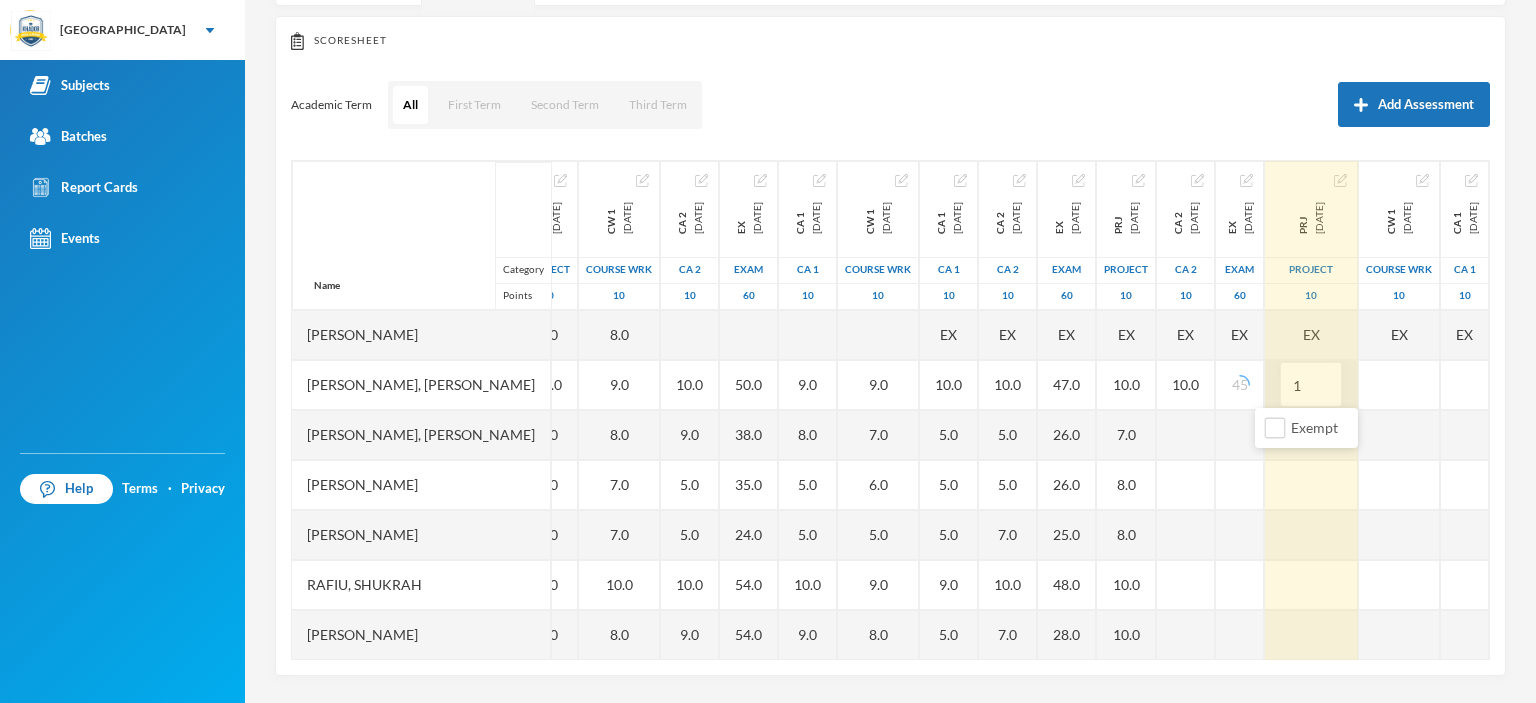 type on "10" 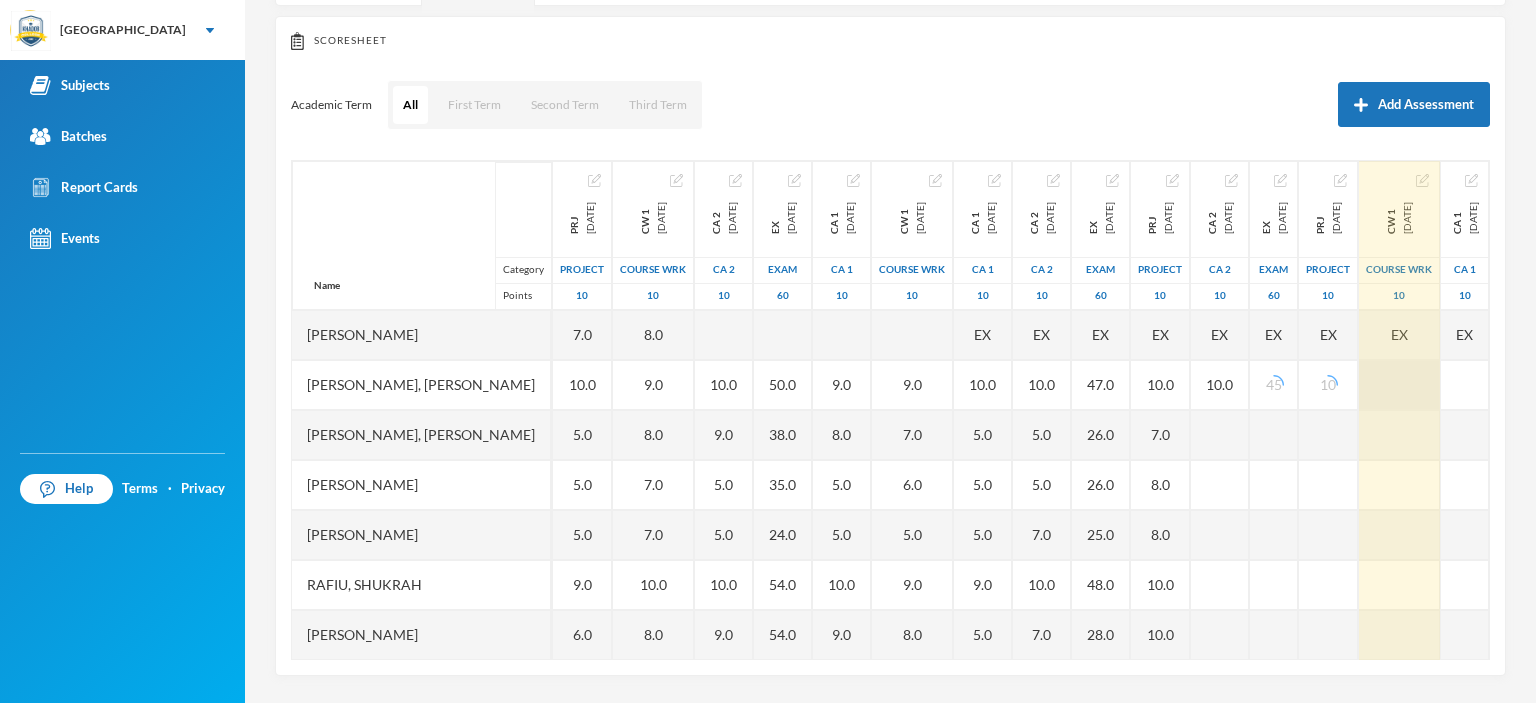 click at bounding box center (1399, 385) 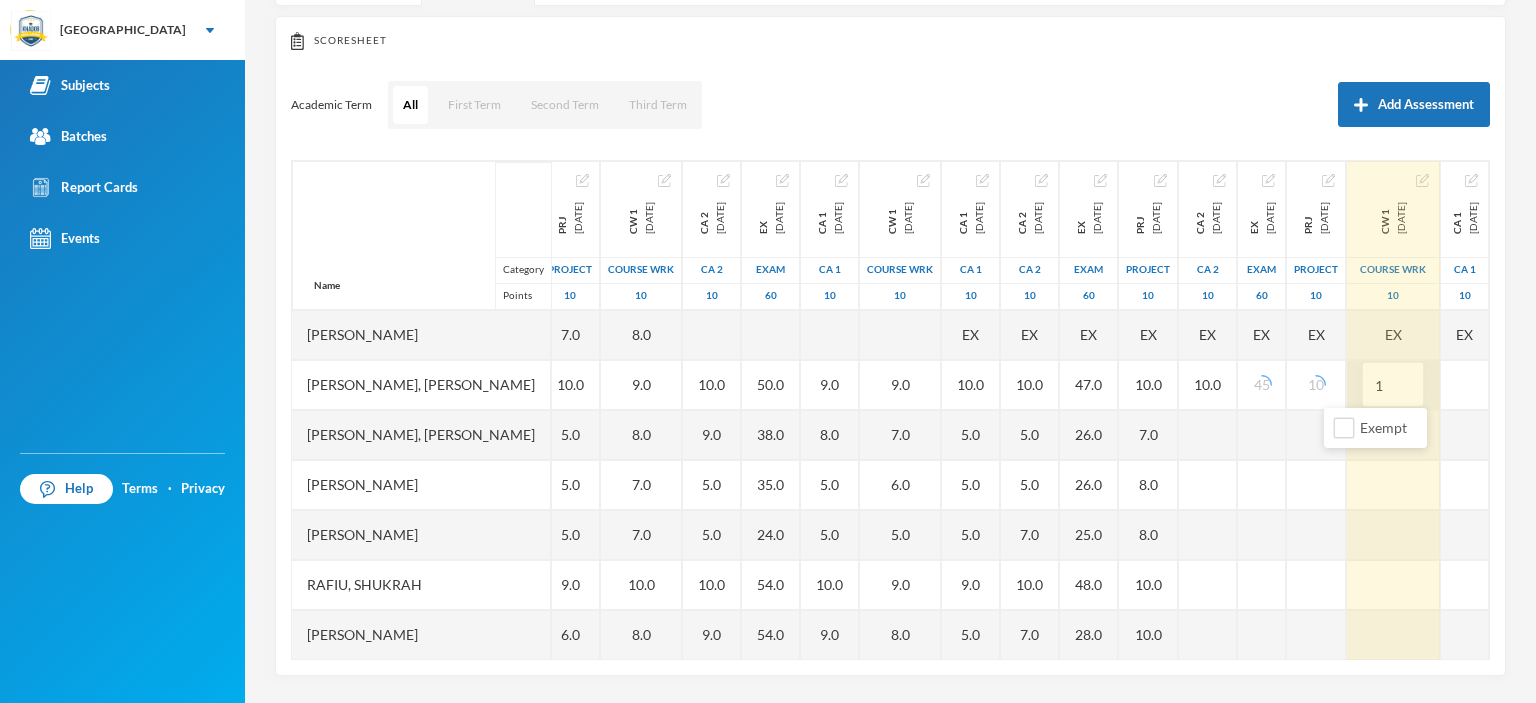 type on "10" 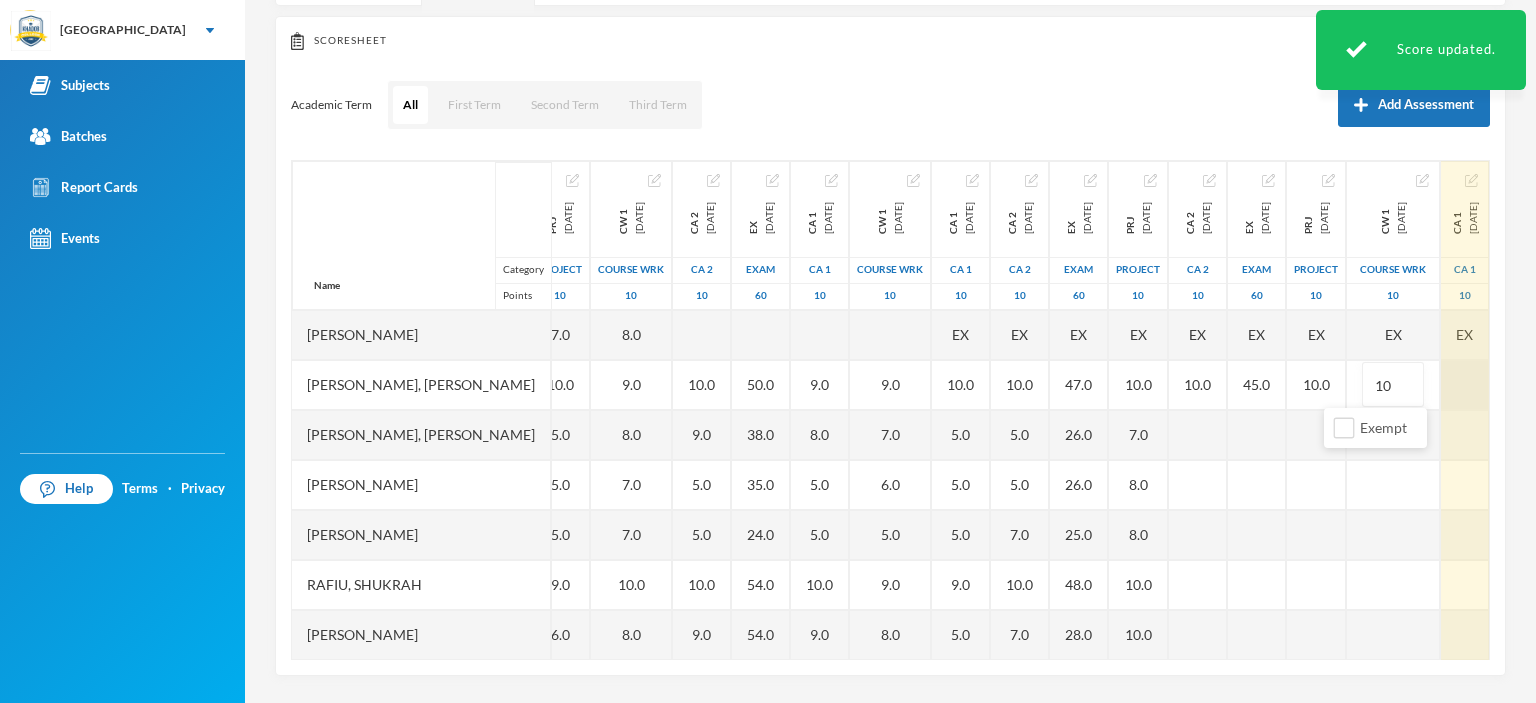 click at bounding box center [1465, 385] 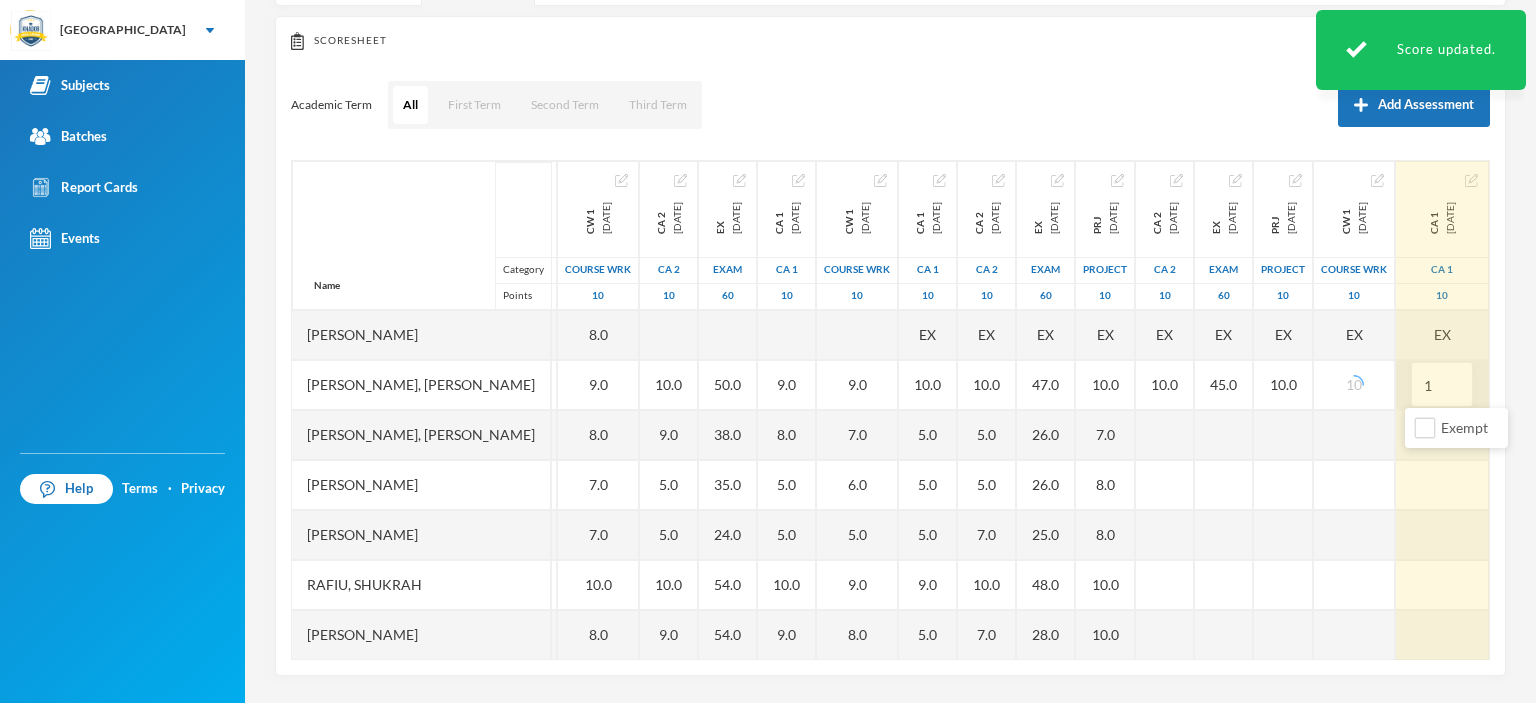 type on "10" 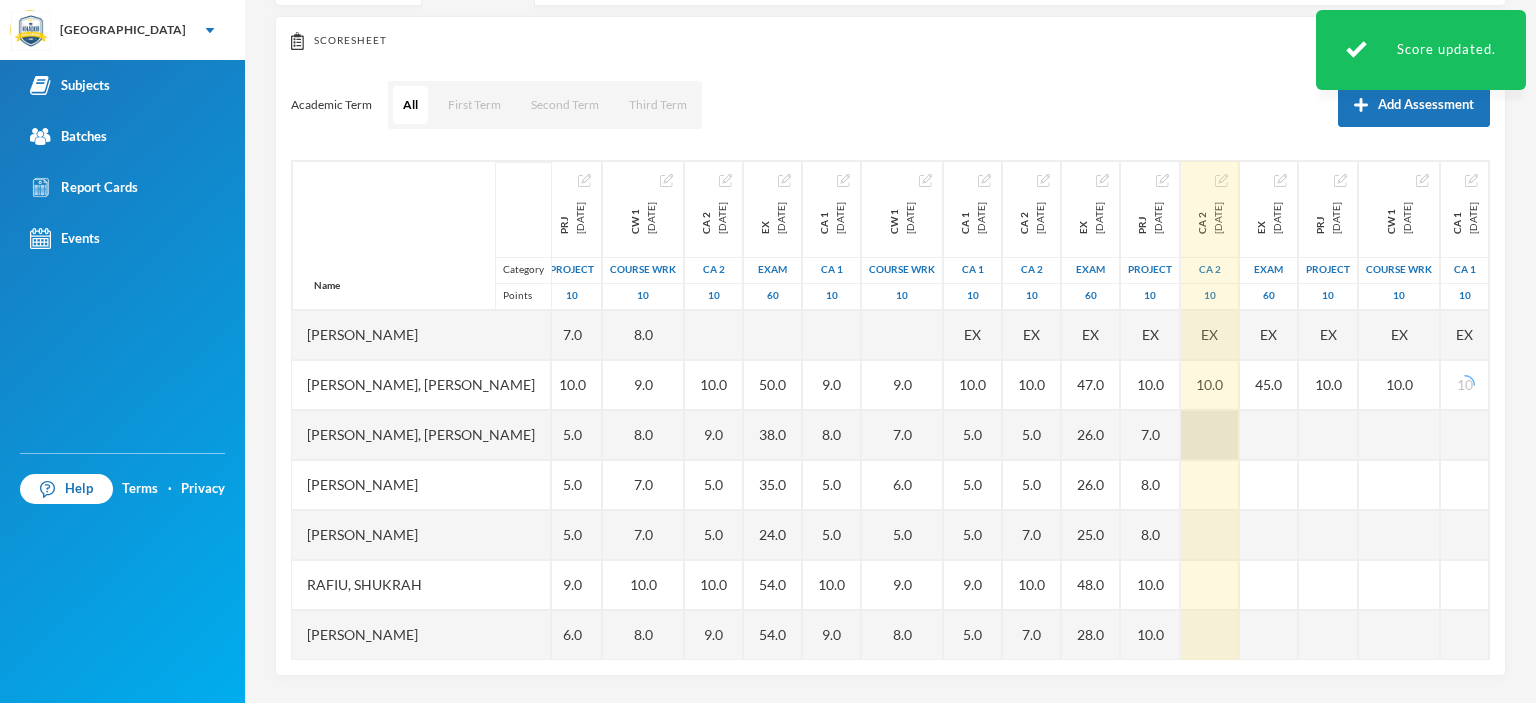 click at bounding box center [1210, 435] 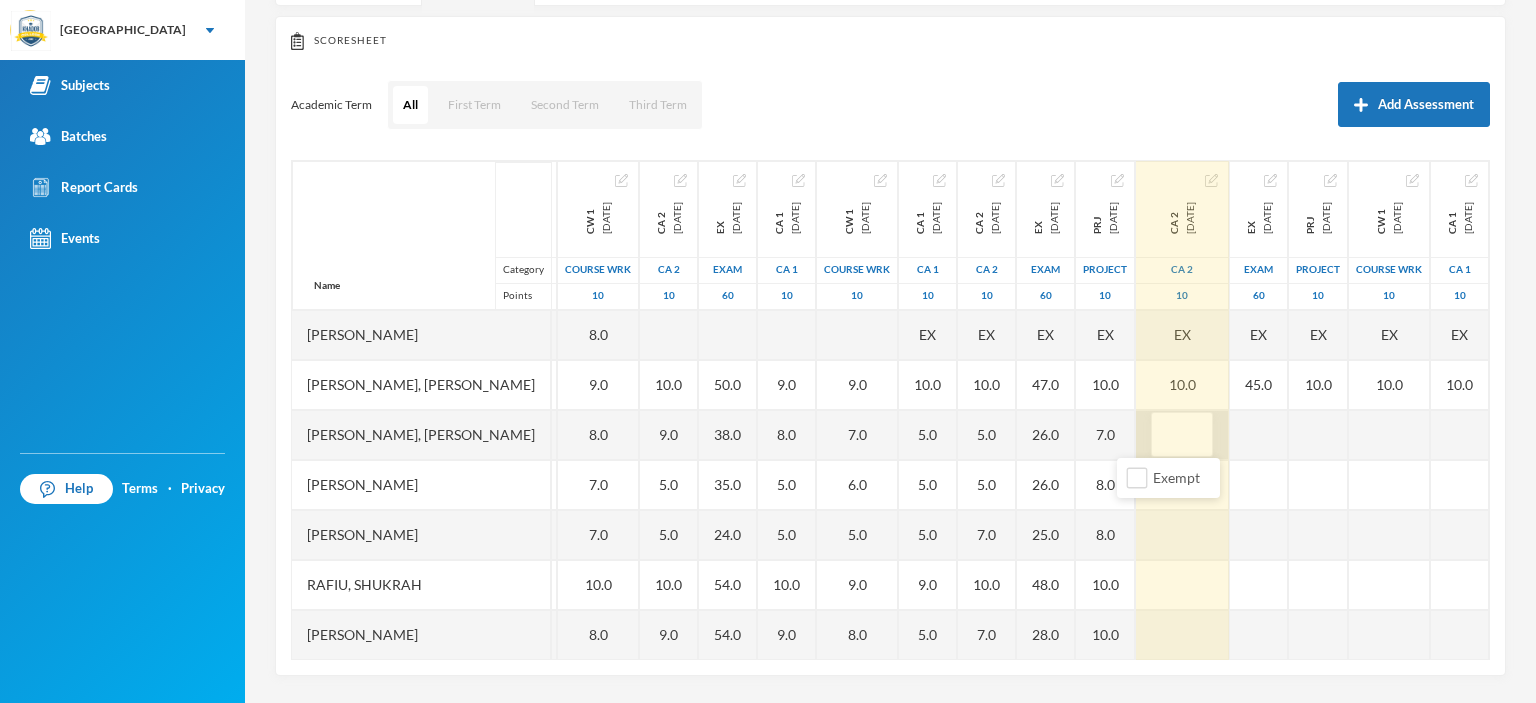 type on "8" 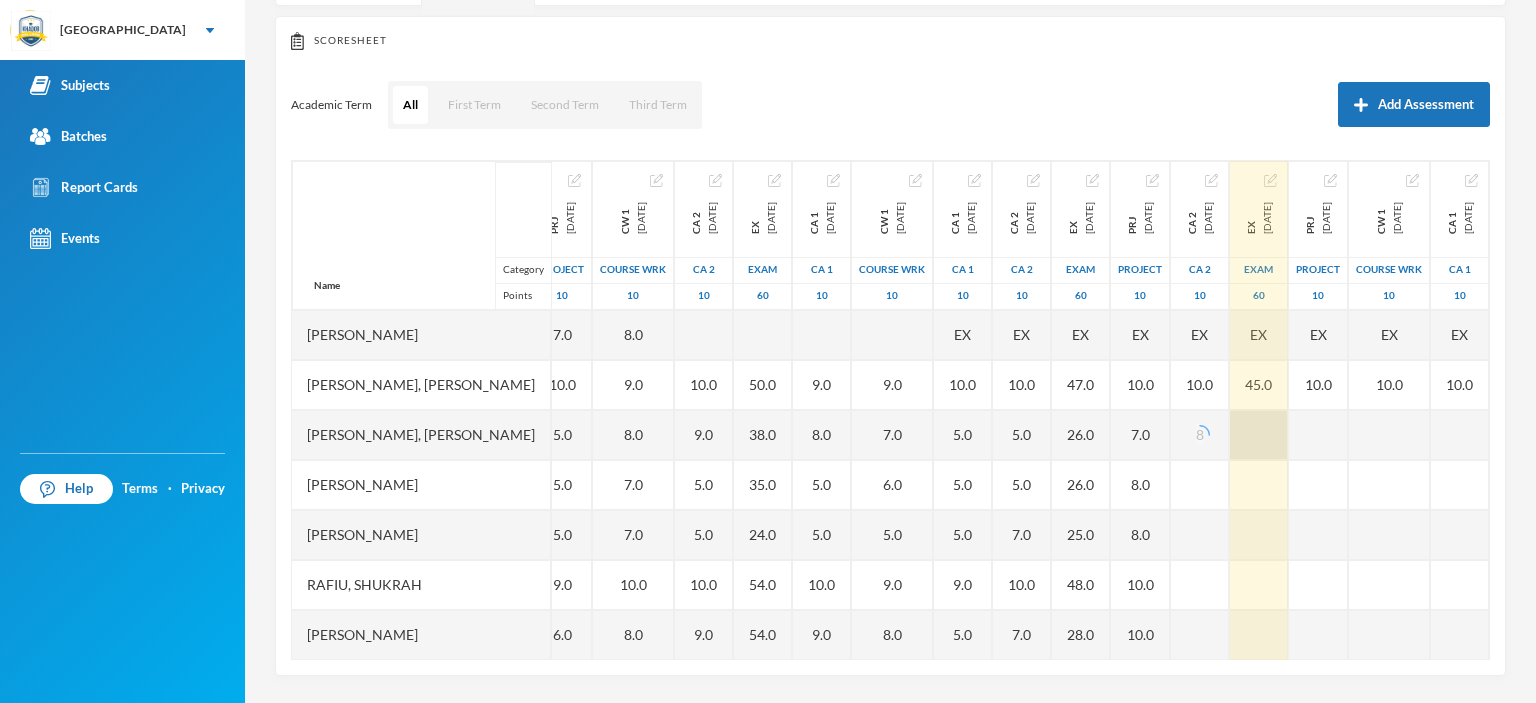 click at bounding box center (1259, 435) 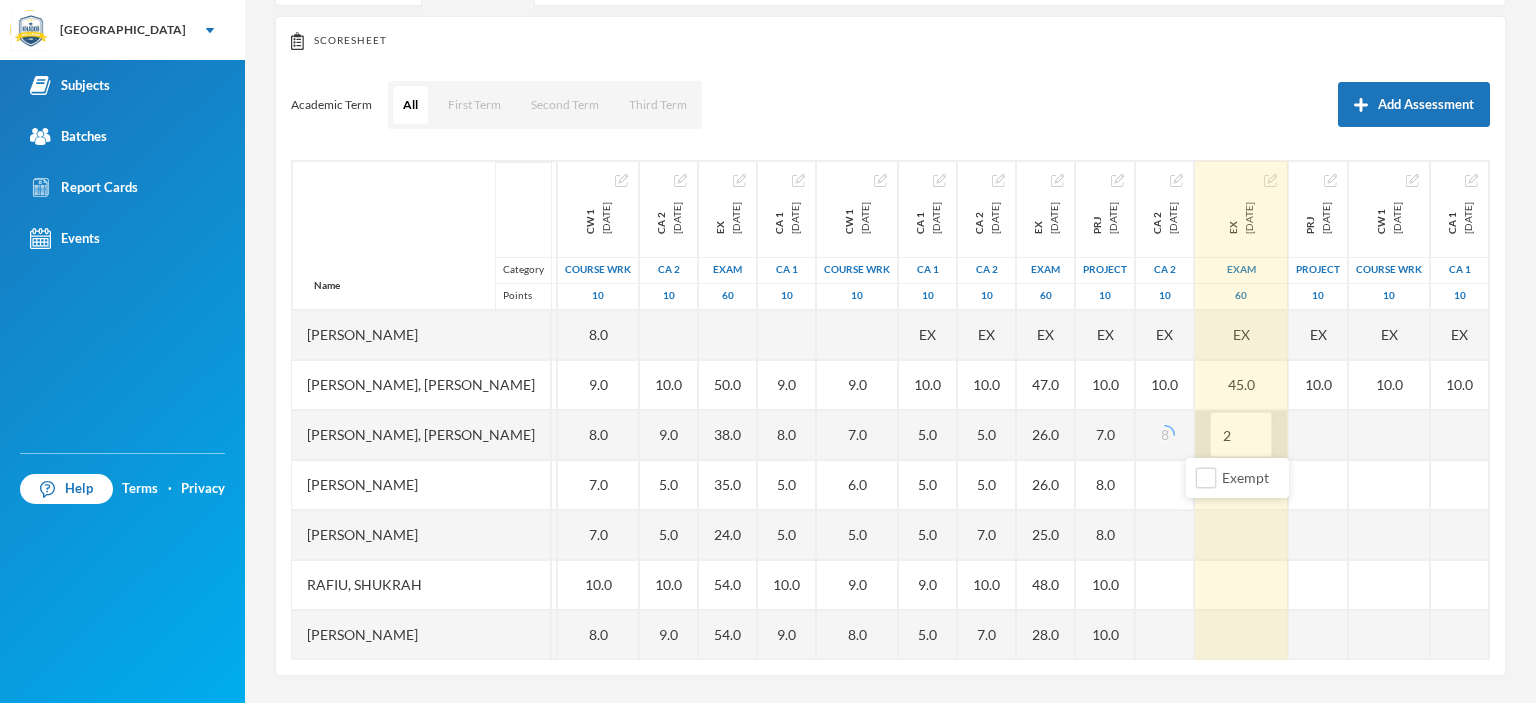 type on "25" 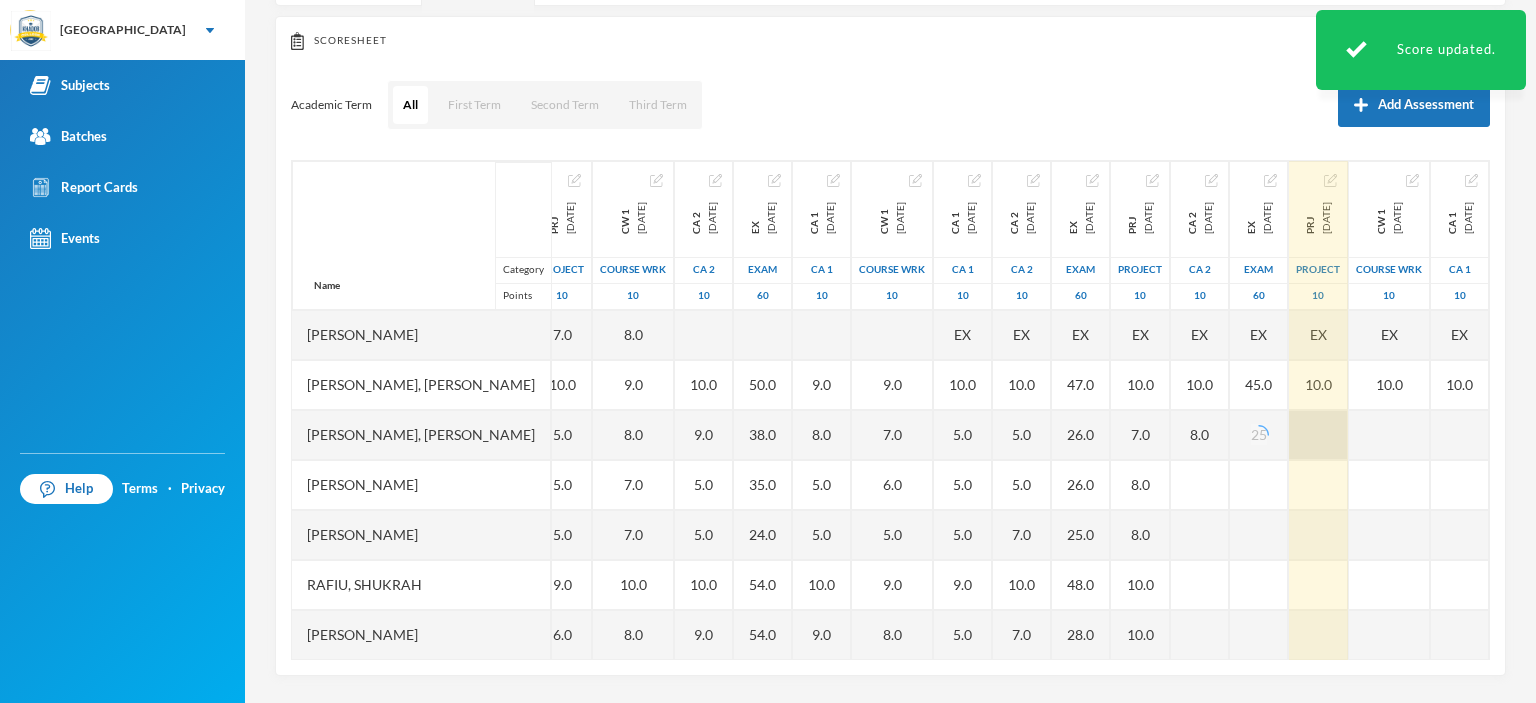 click at bounding box center [1318, 435] 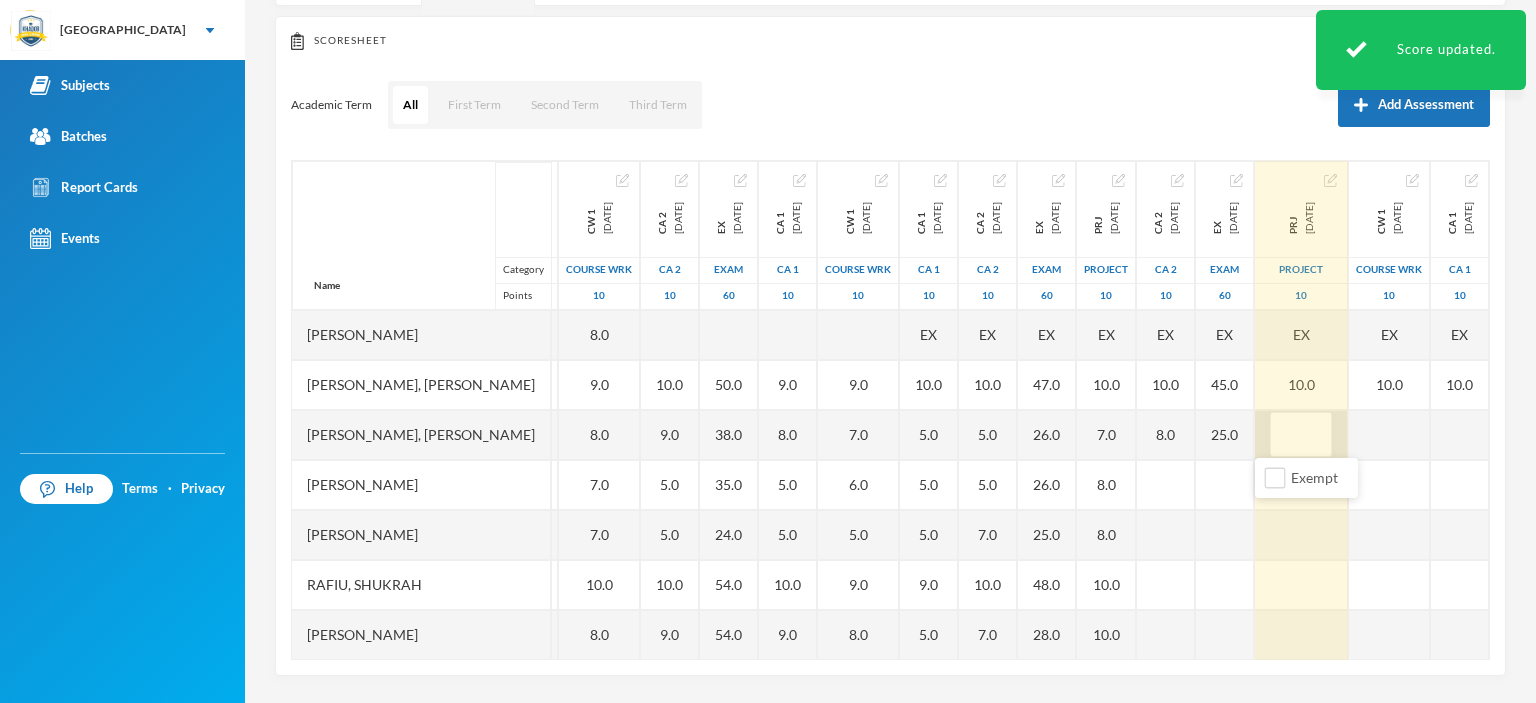 type on "9" 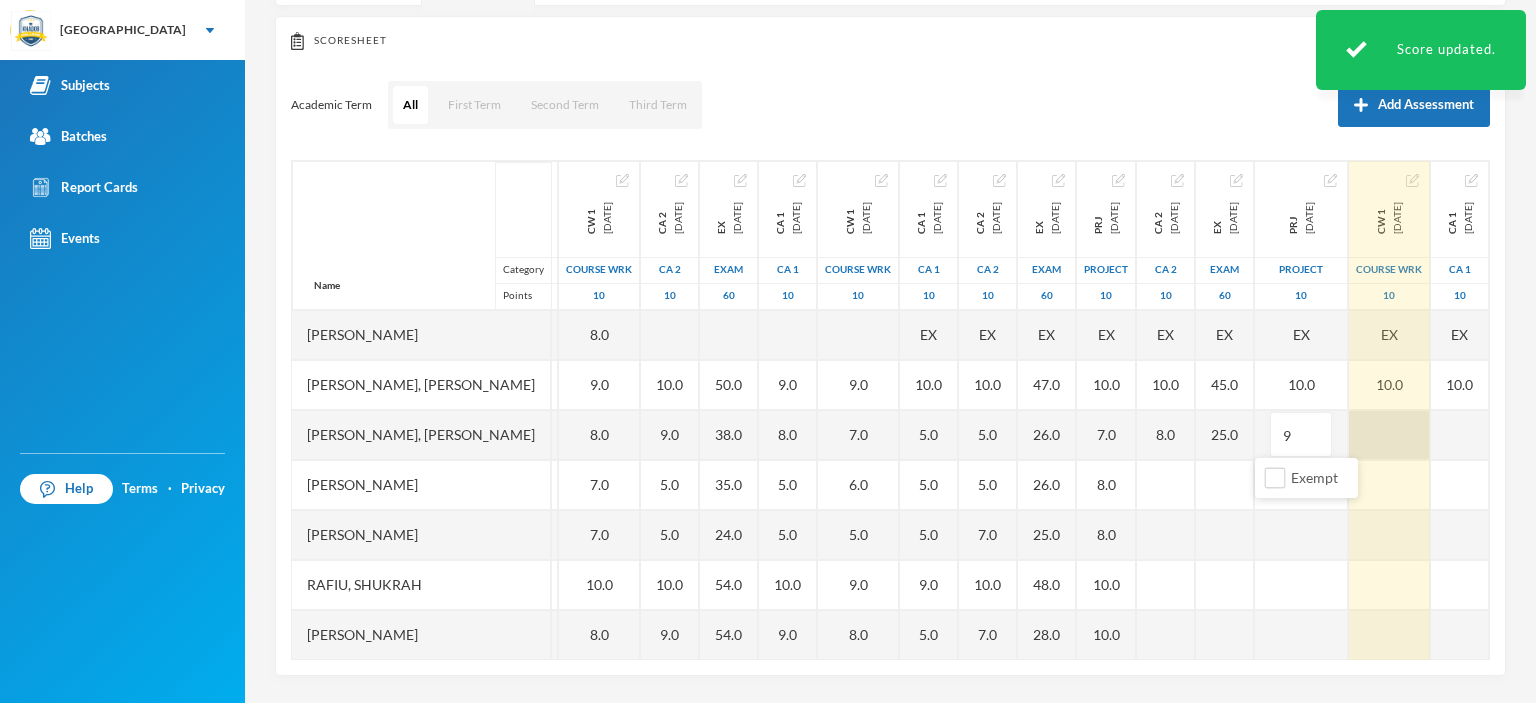 click at bounding box center [1389, 435] 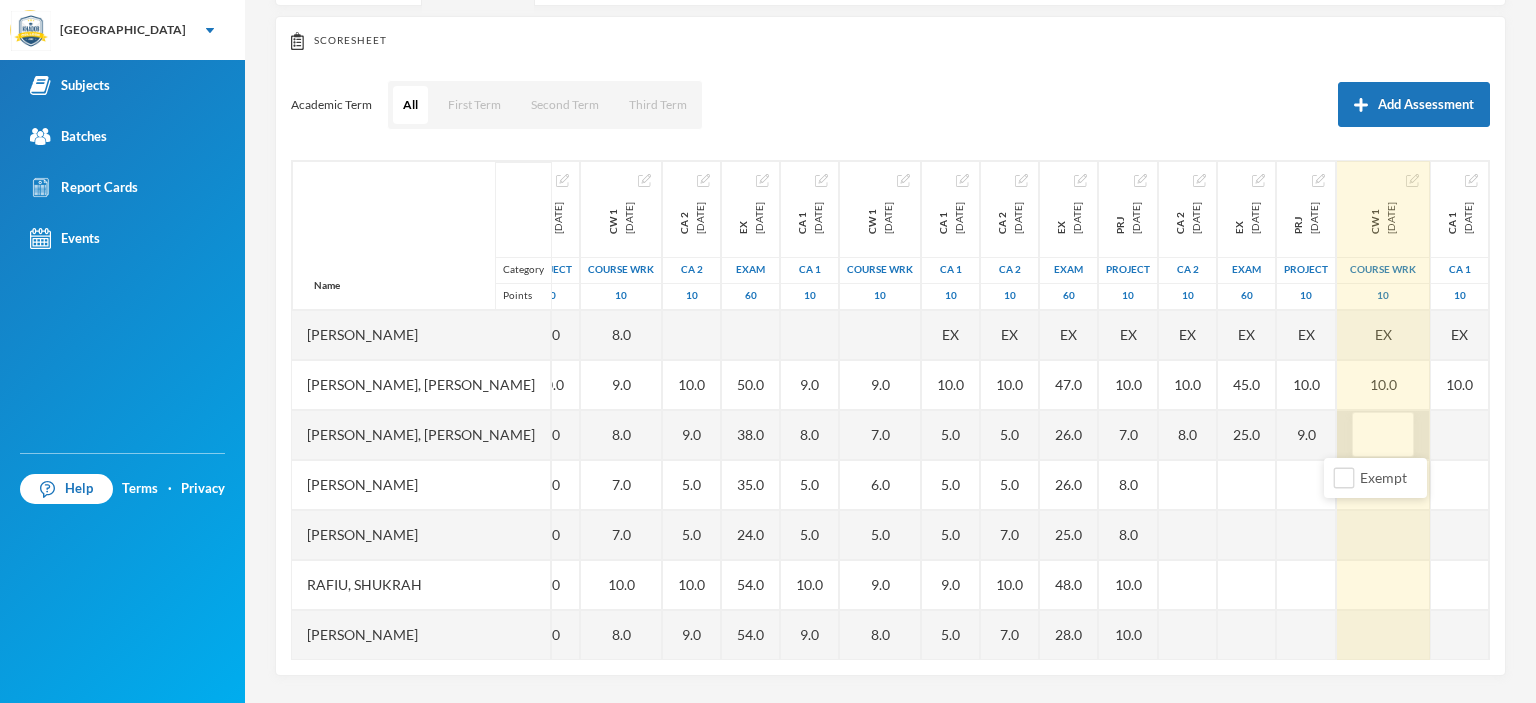 type on "8" 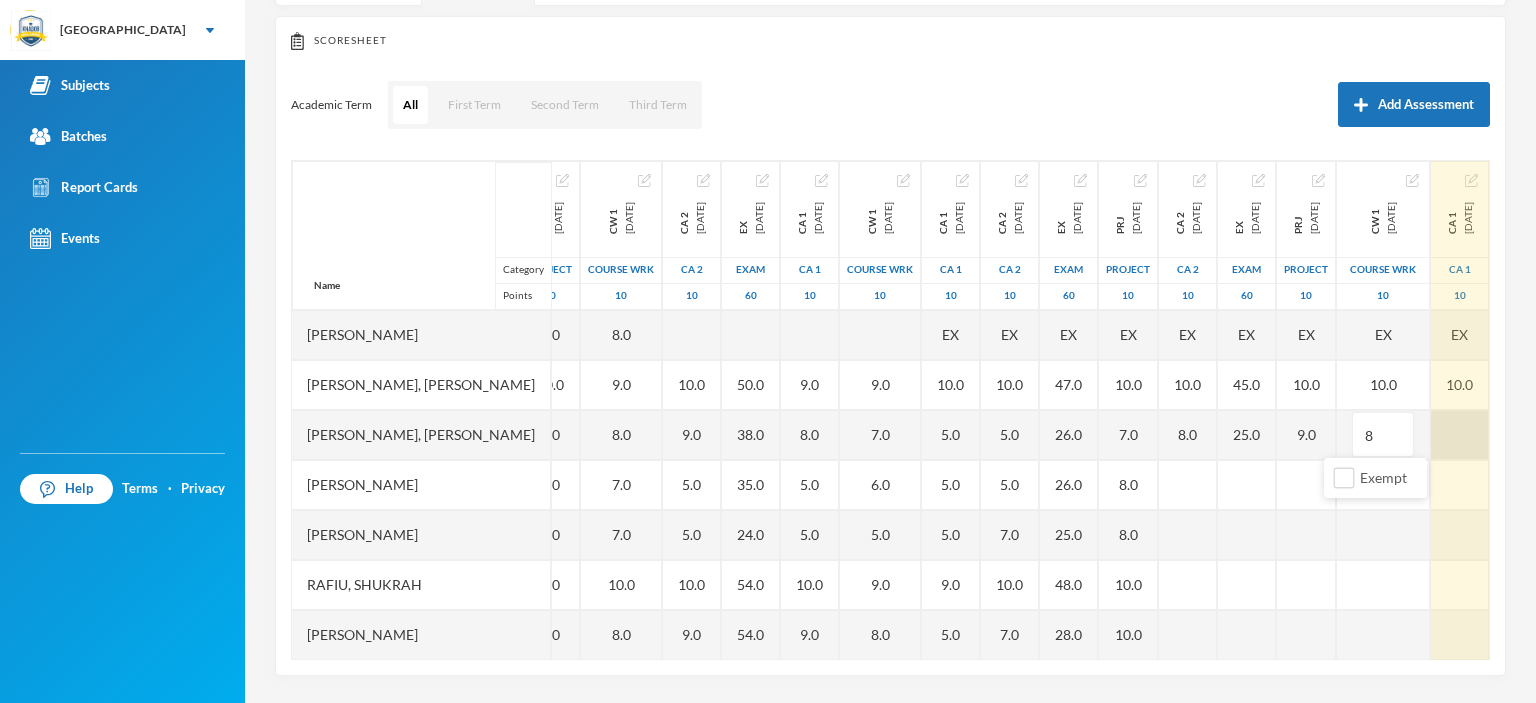 click at bounding box center (1460, 435) 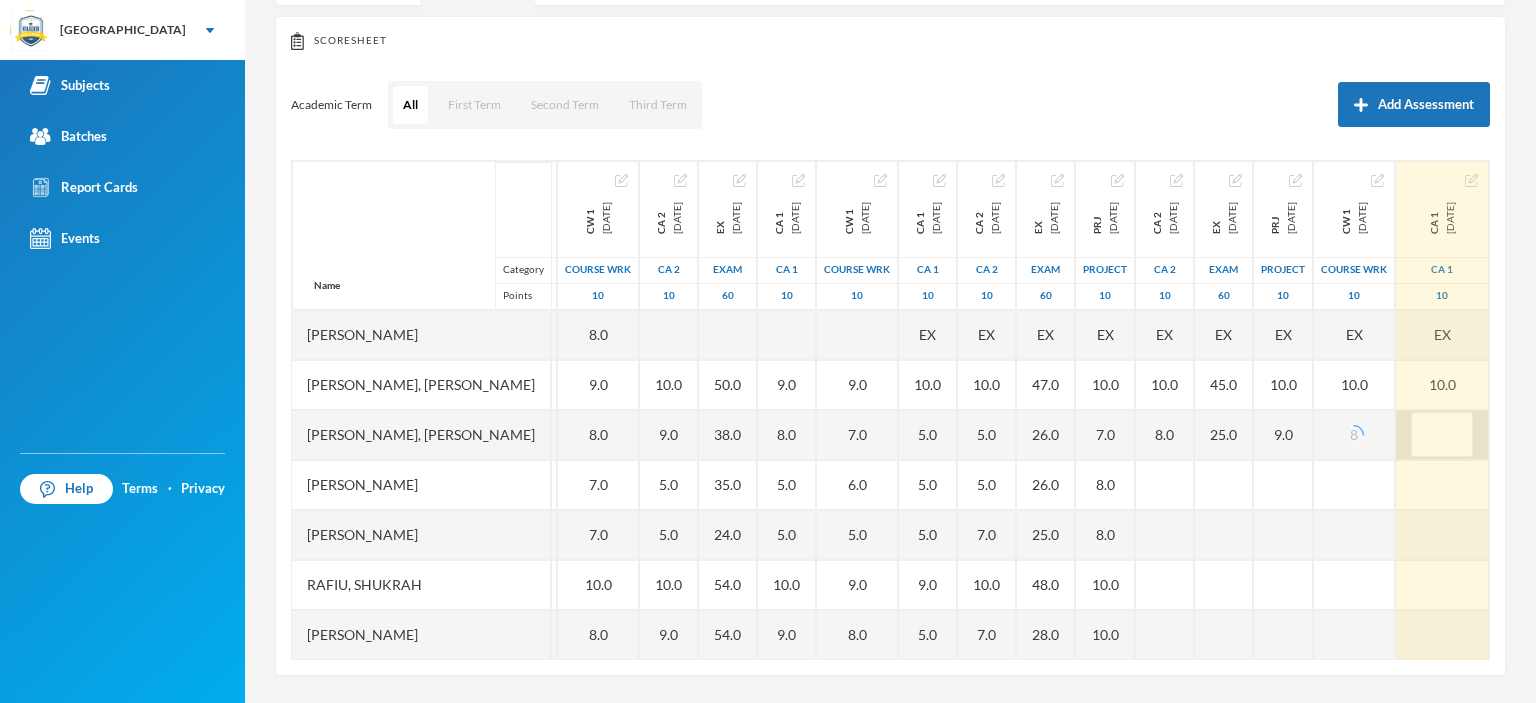 click at bounding box center [1442, 435] 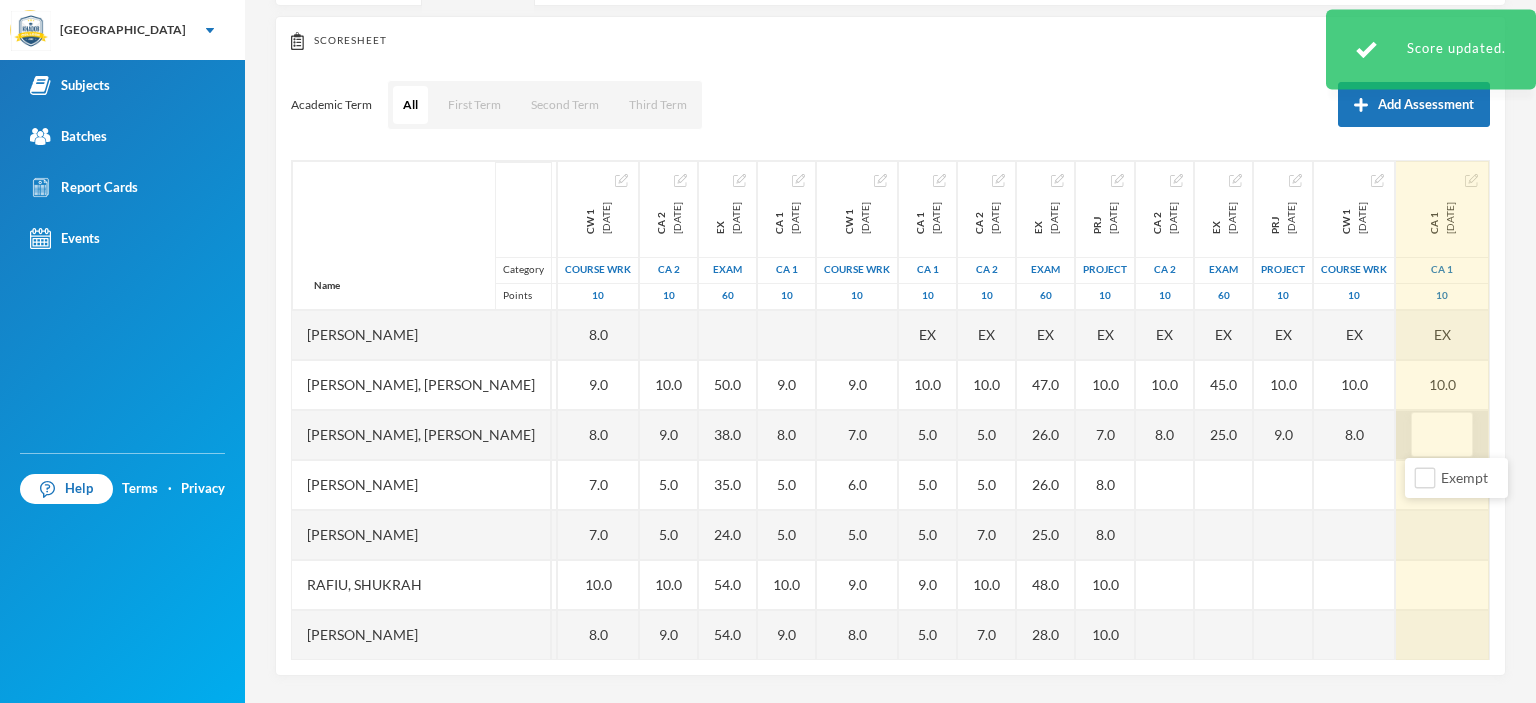 type on "5" 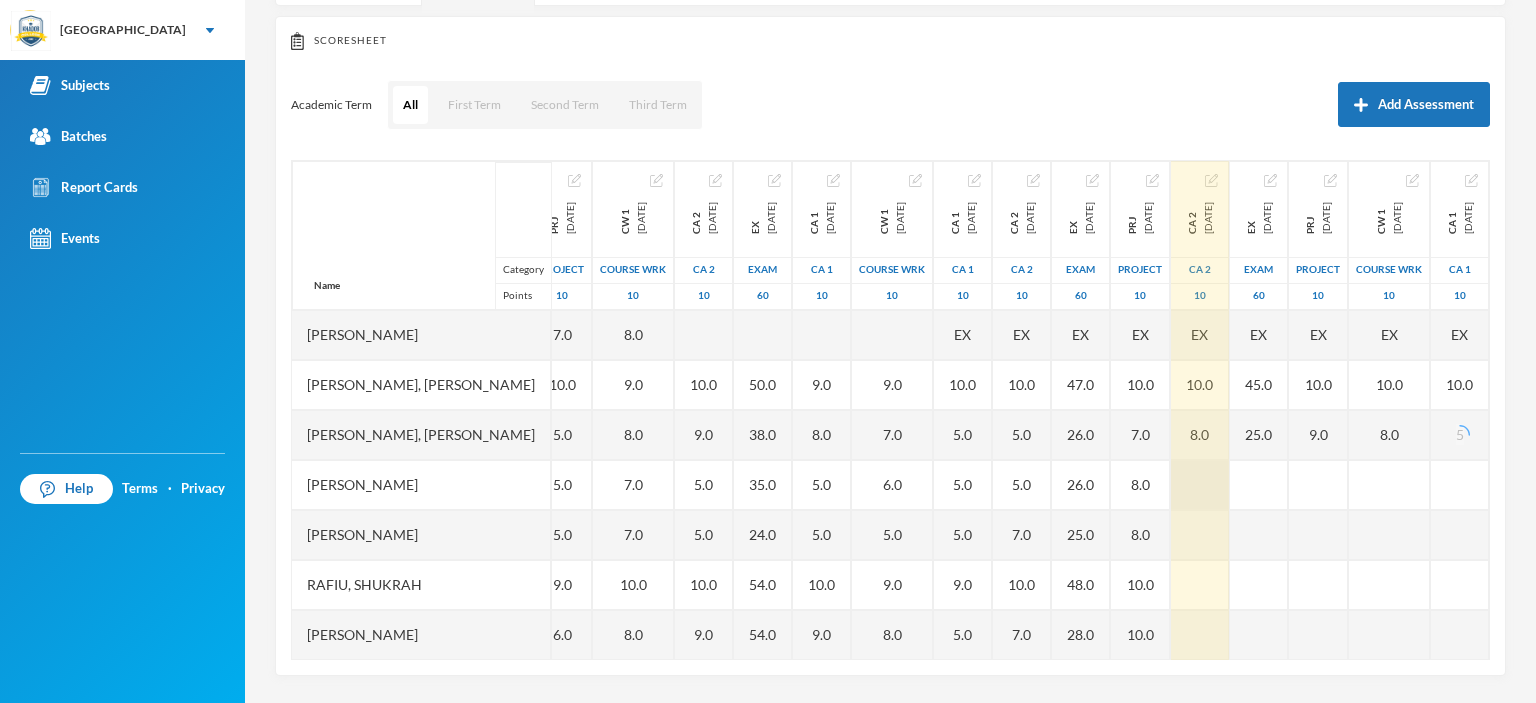 click at bounding box center (1200, 485) 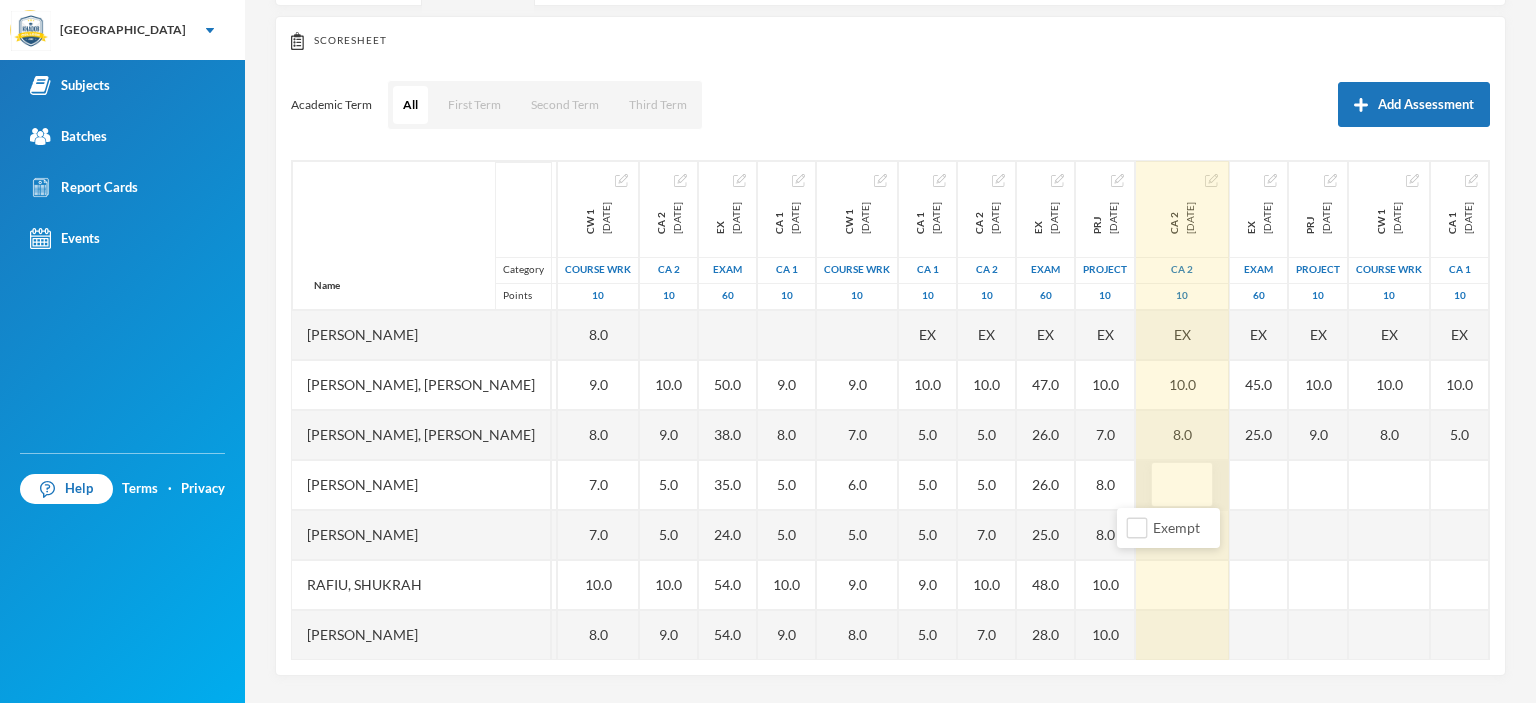 type on "6" 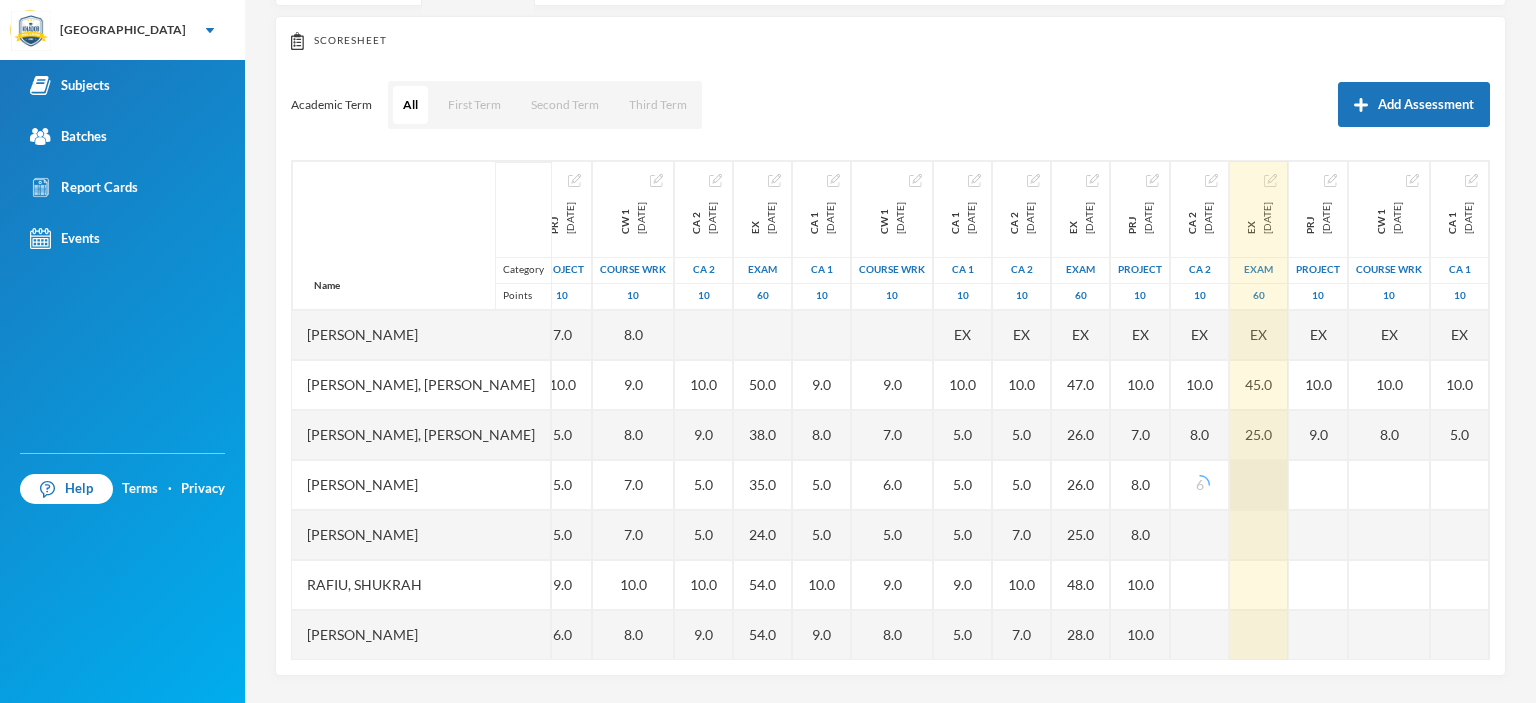 click at bounding box center [1259, 485] 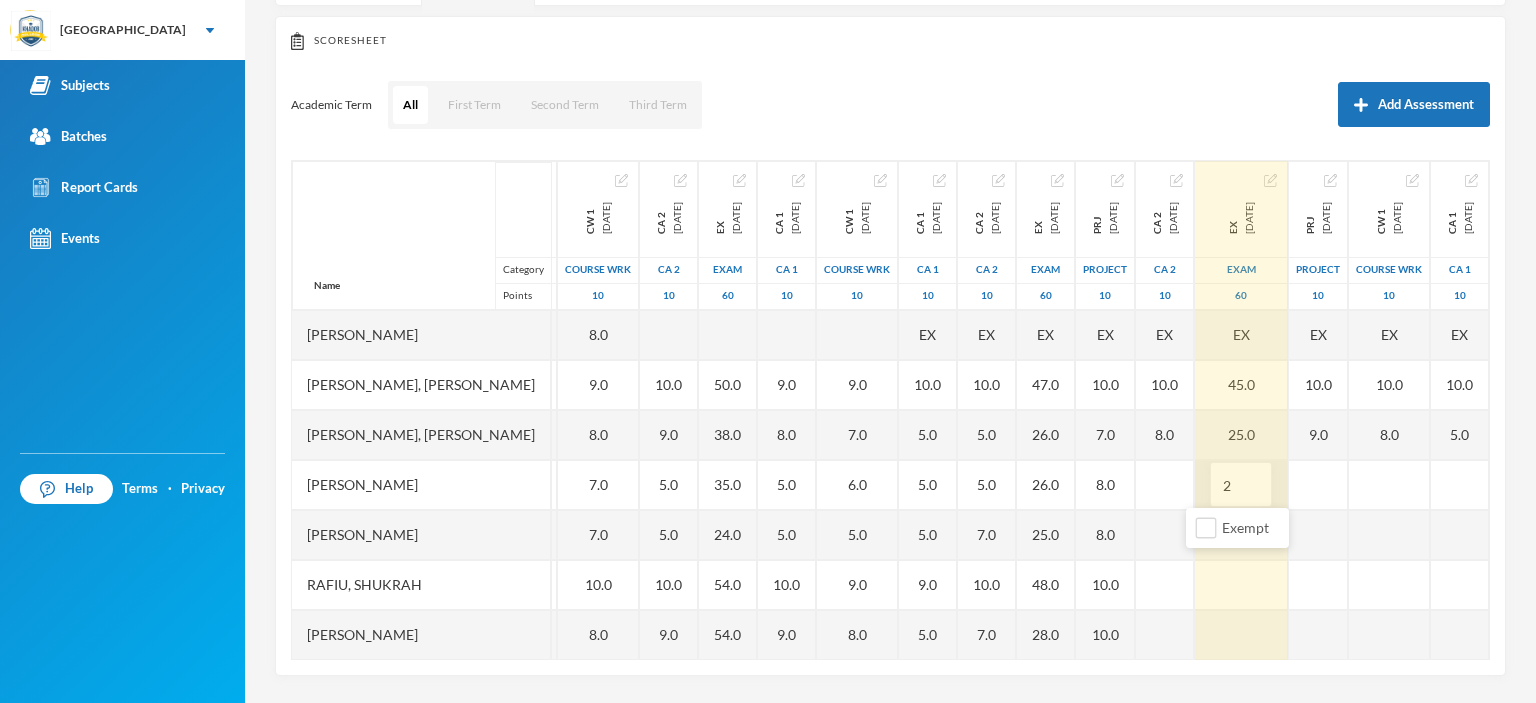 type on "25" 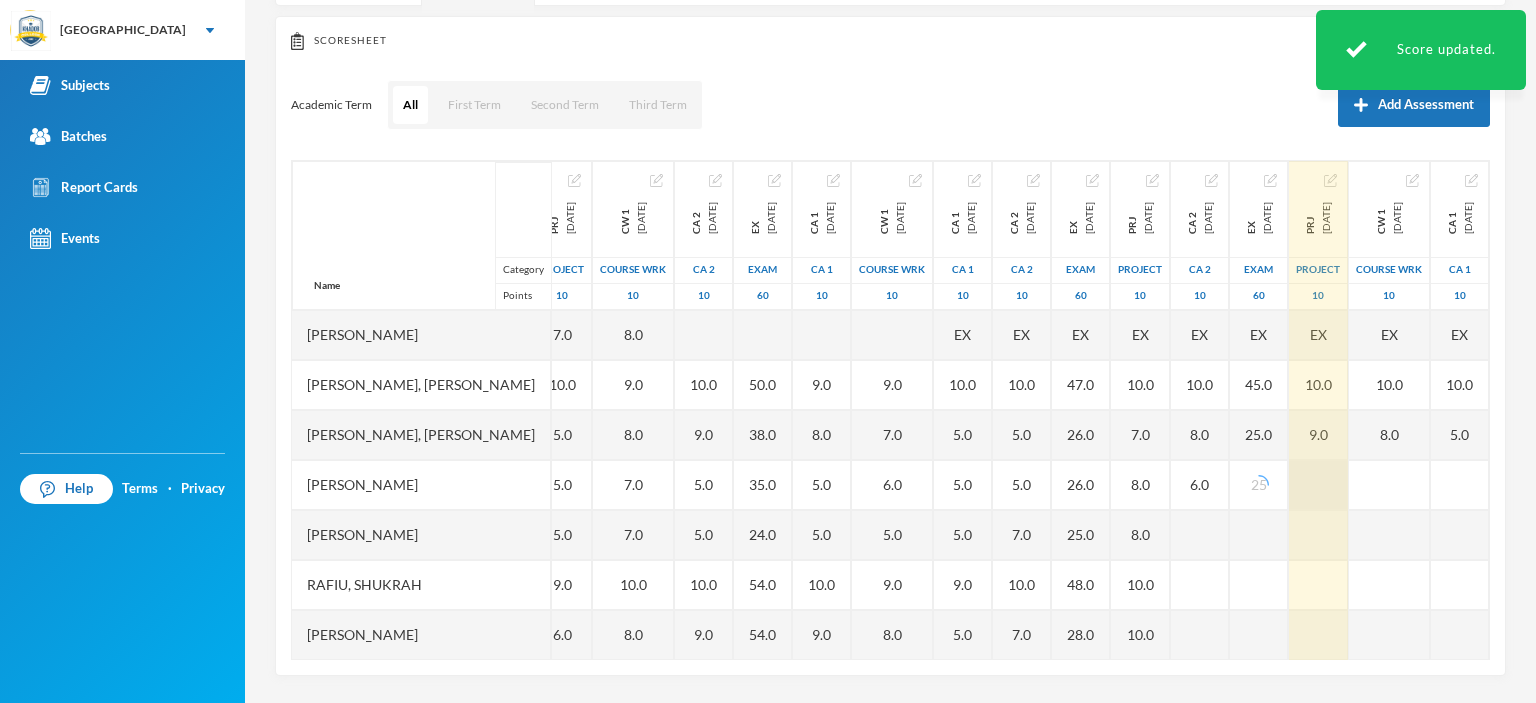 click at bounding box center (1318, 485) 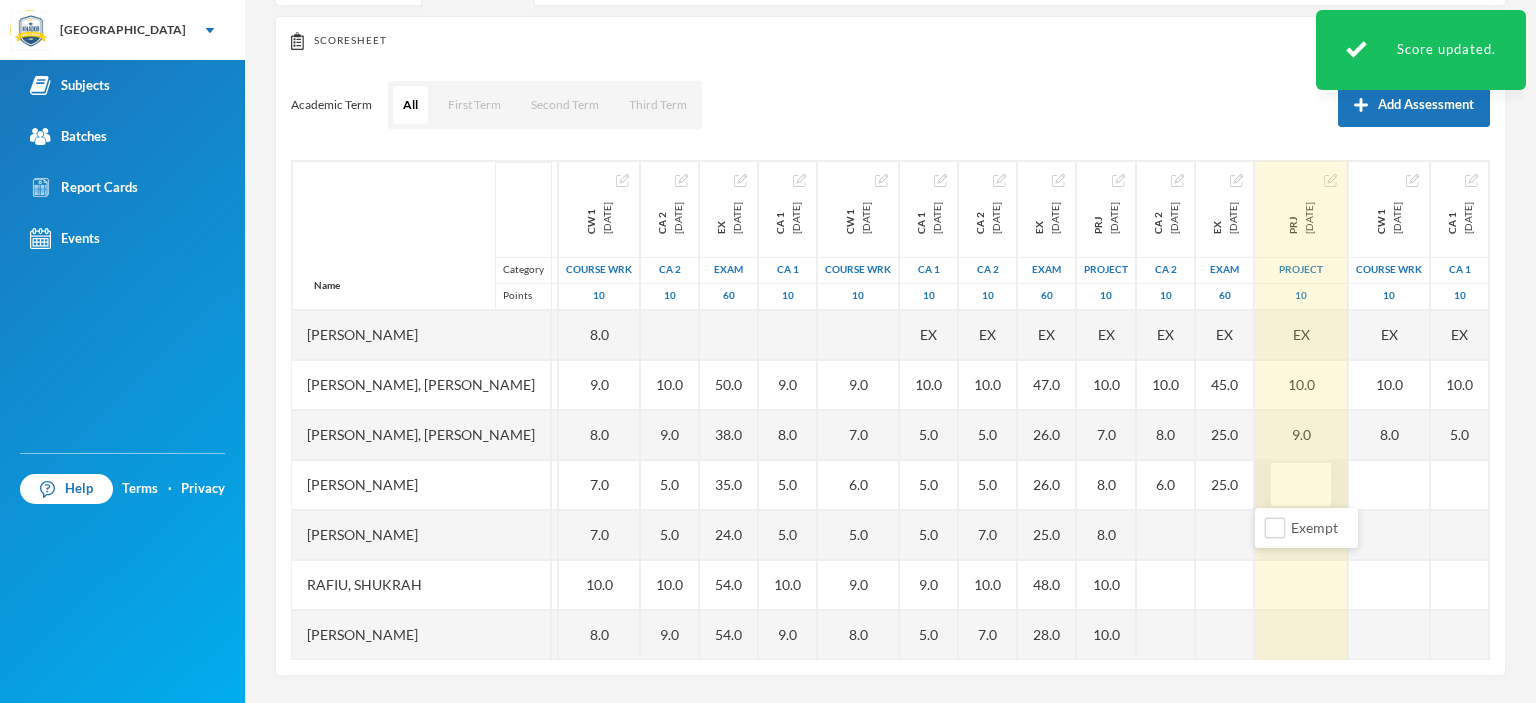 type on "9" 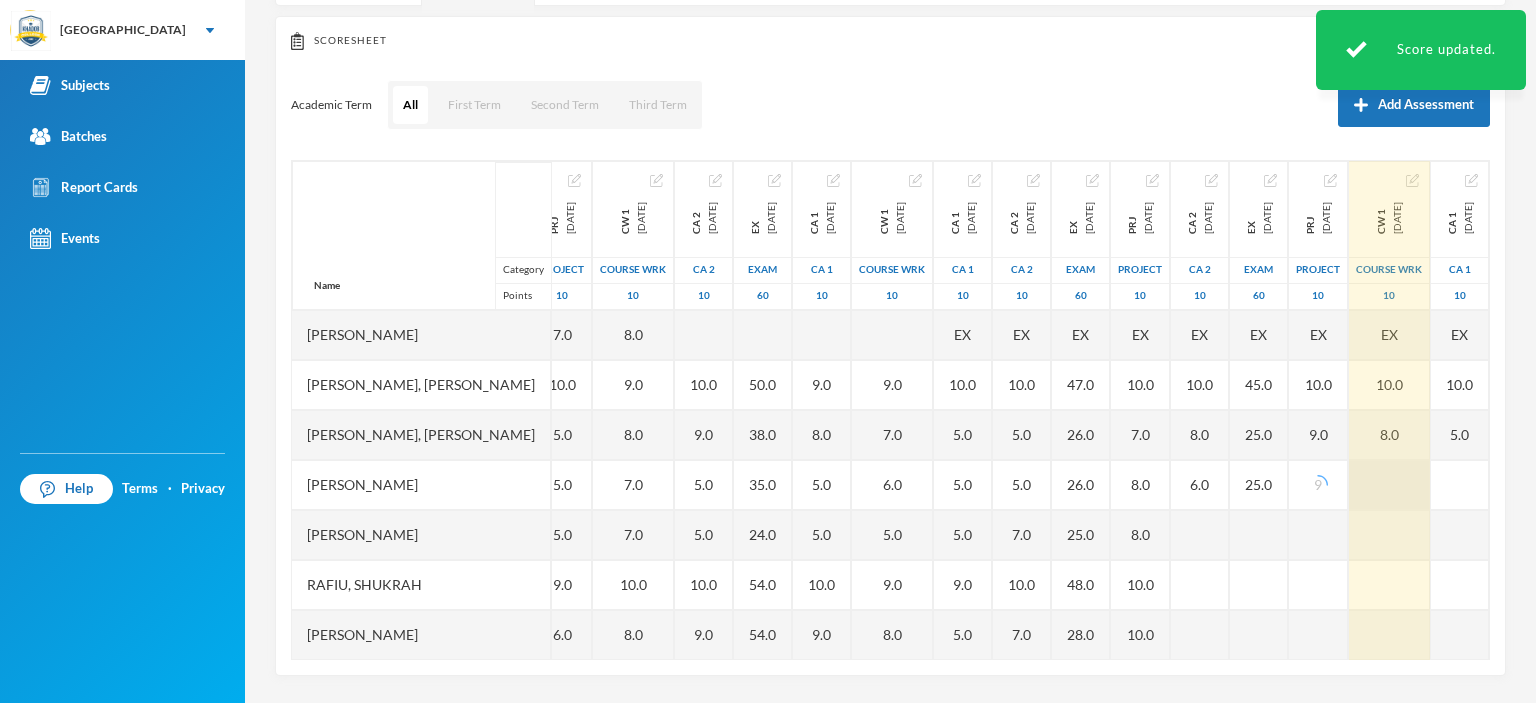 click at bounding box center [1389, 485] 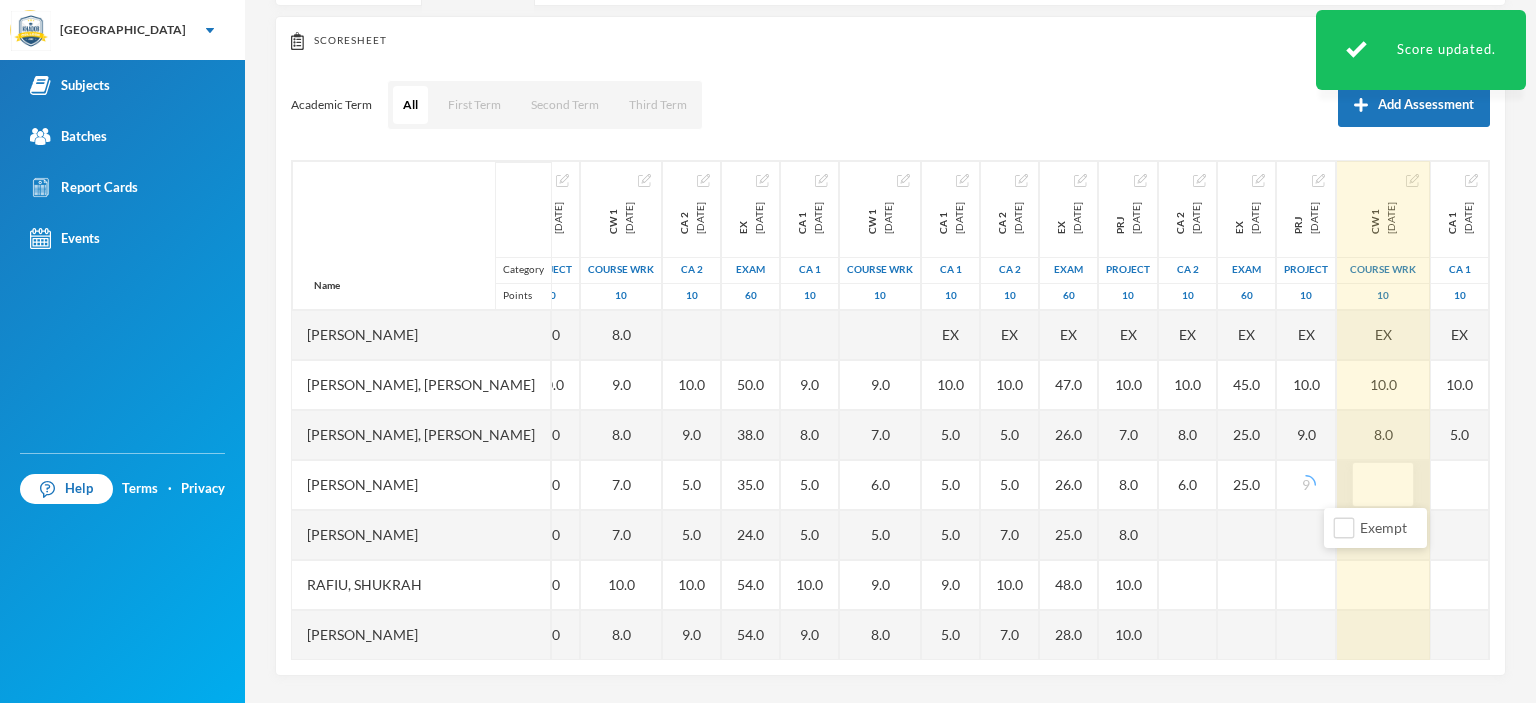 type on "7" 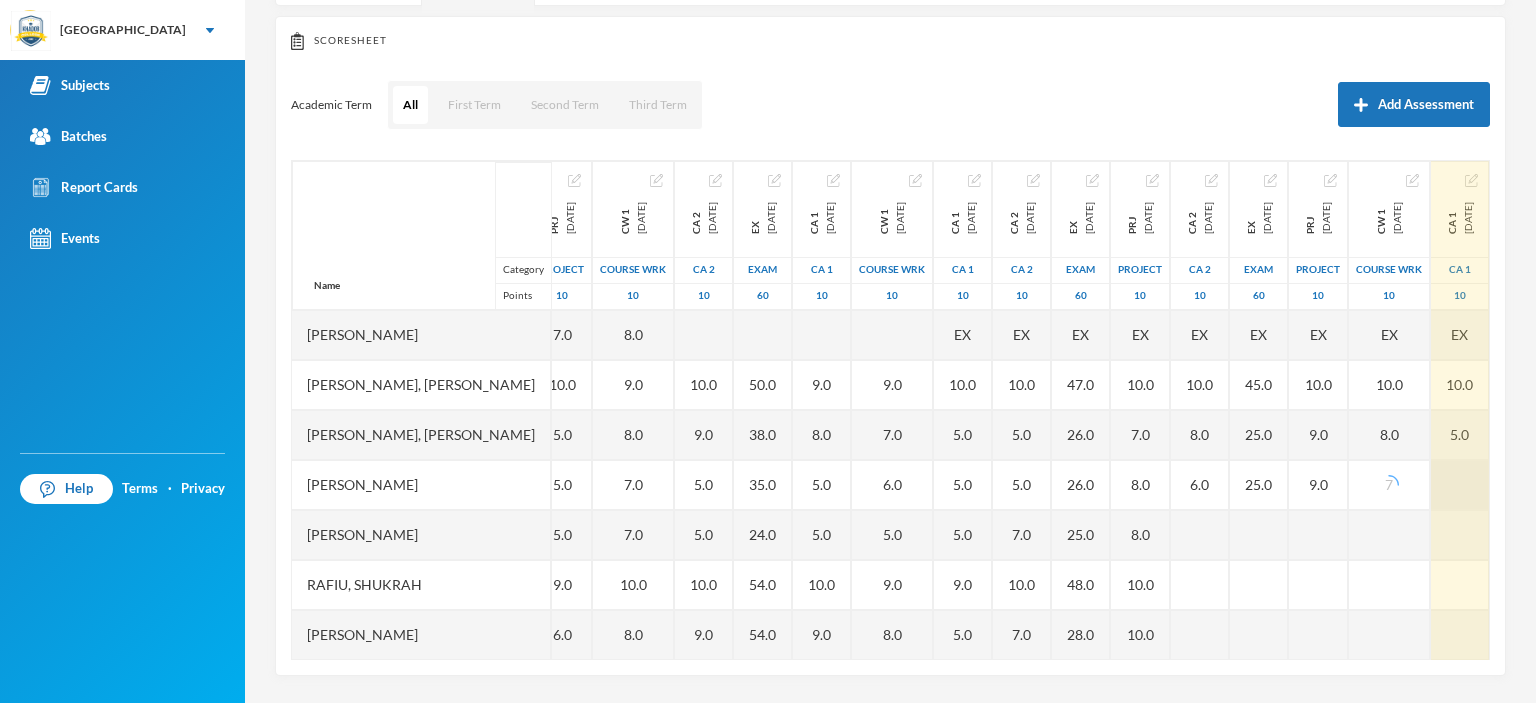 click at bounding box center [1460, 485] 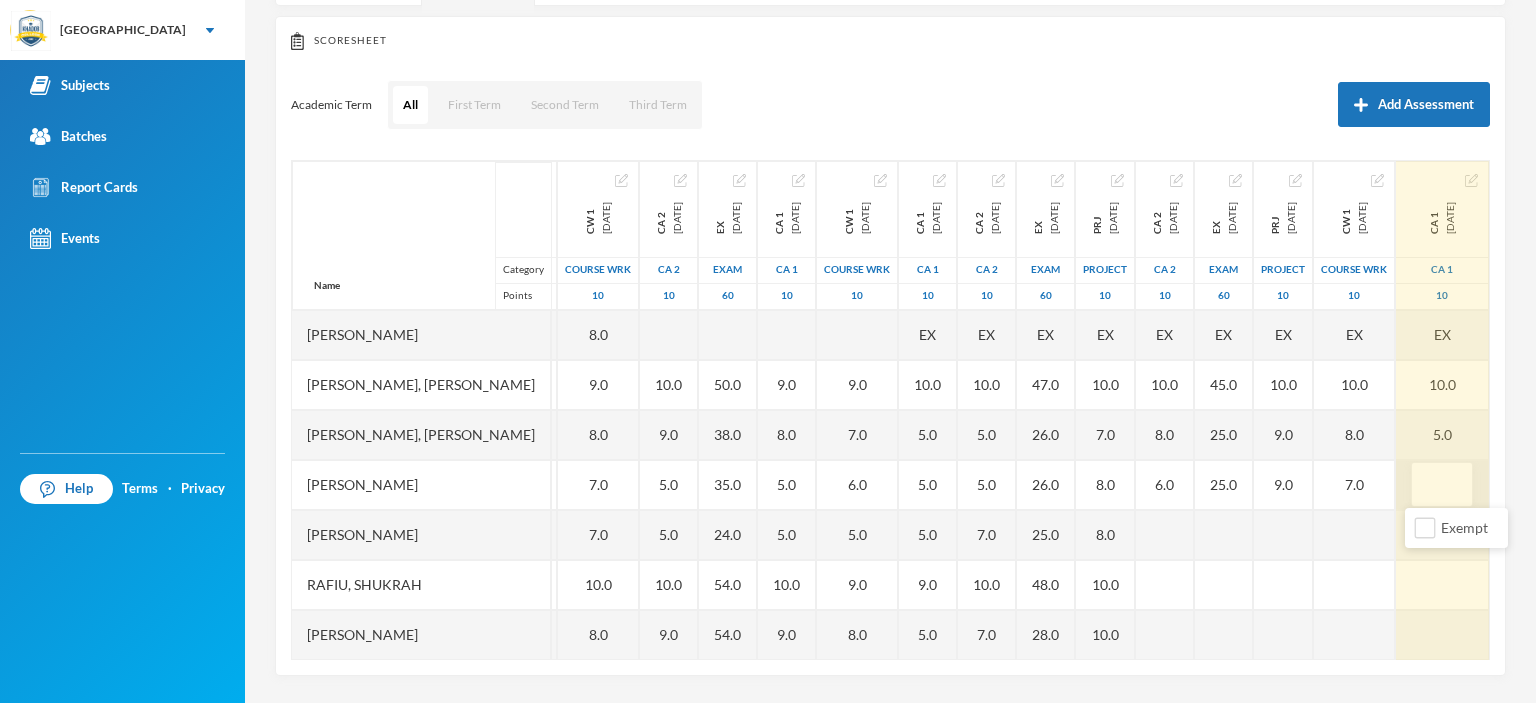 type on "8" 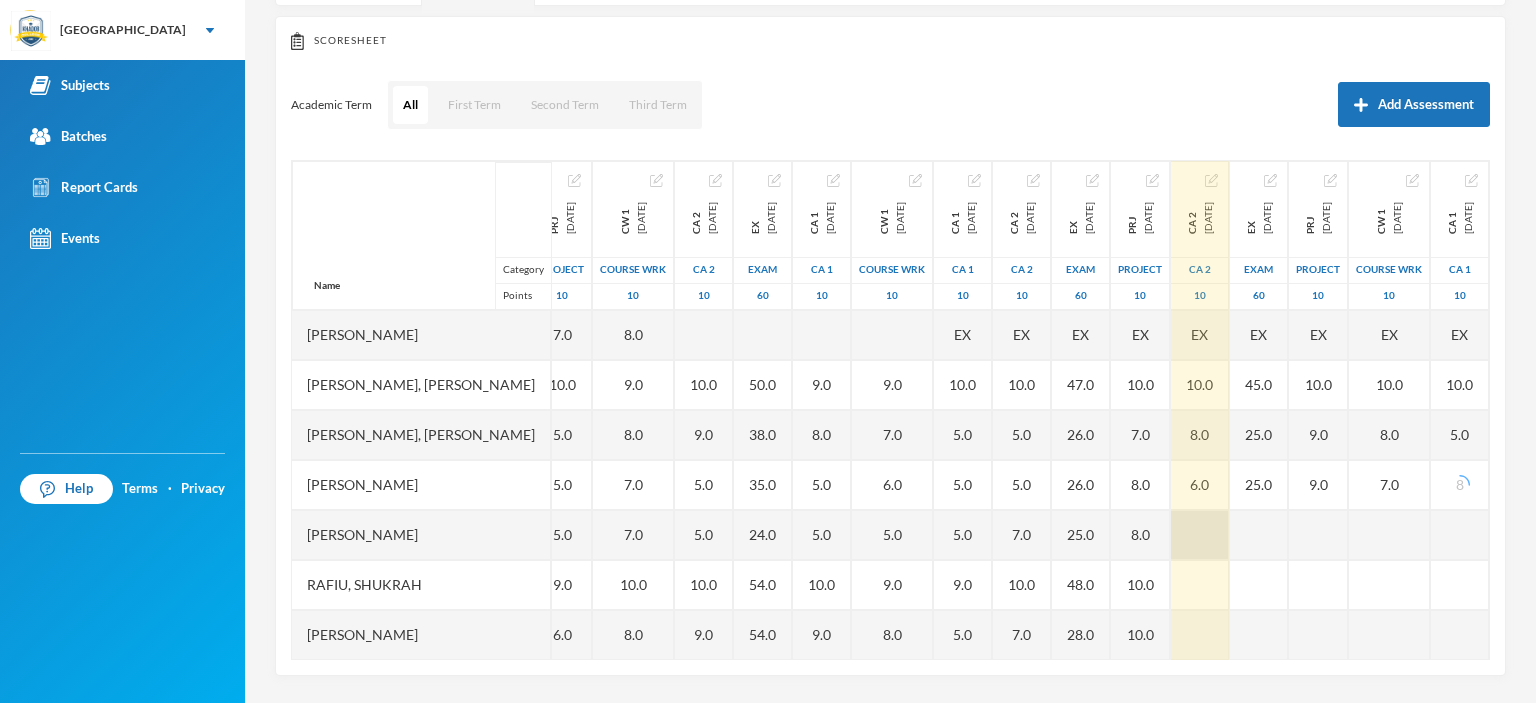 click at bounding box center (1200, 535) 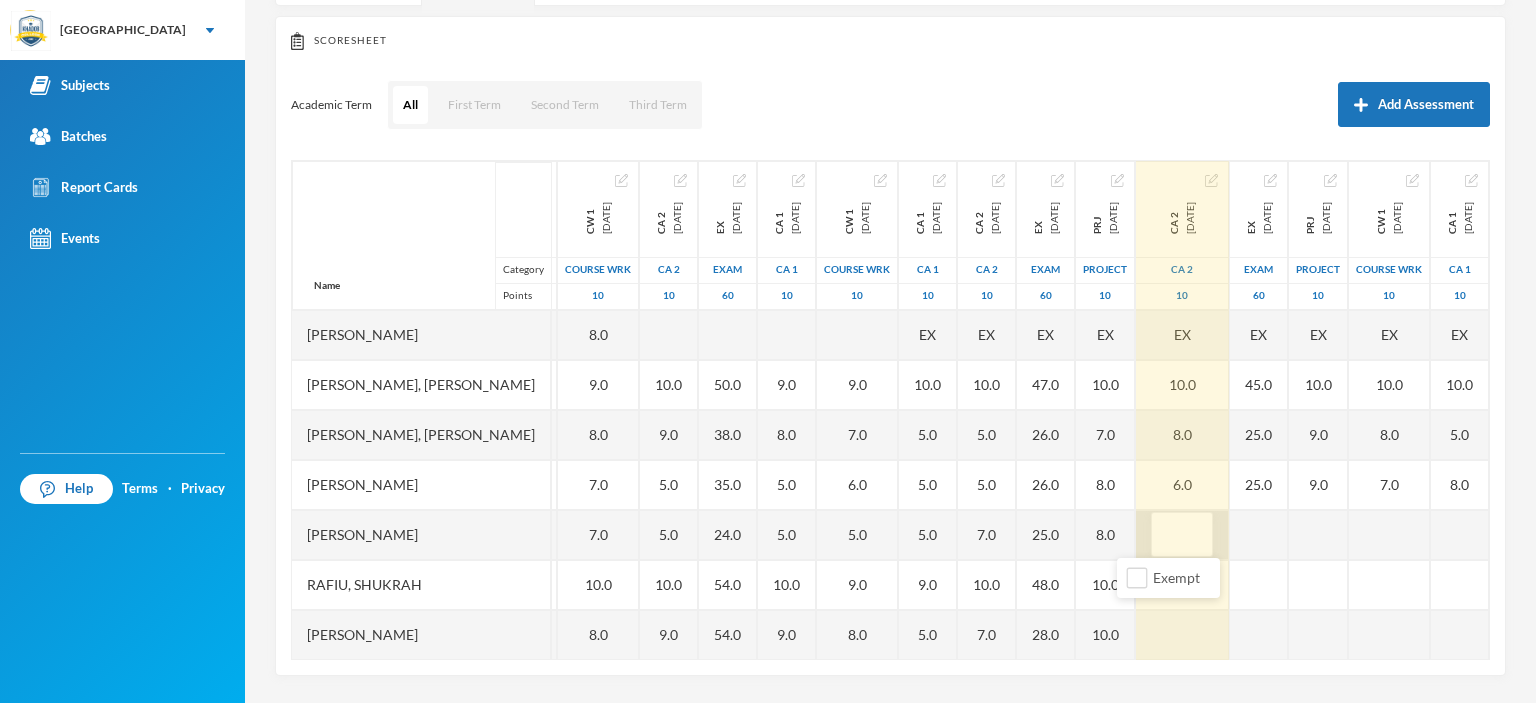 type on "5" 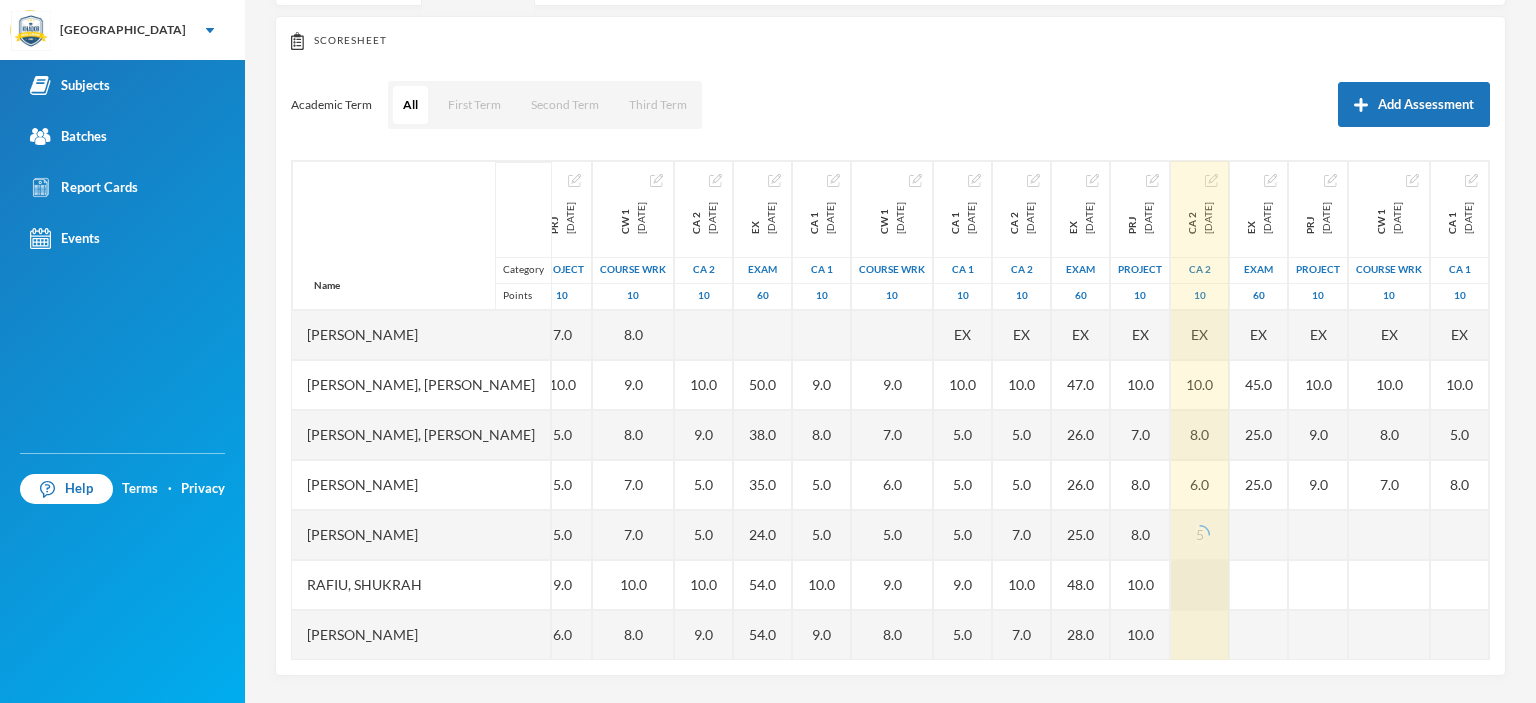 click at bounding box center (1200, 585) 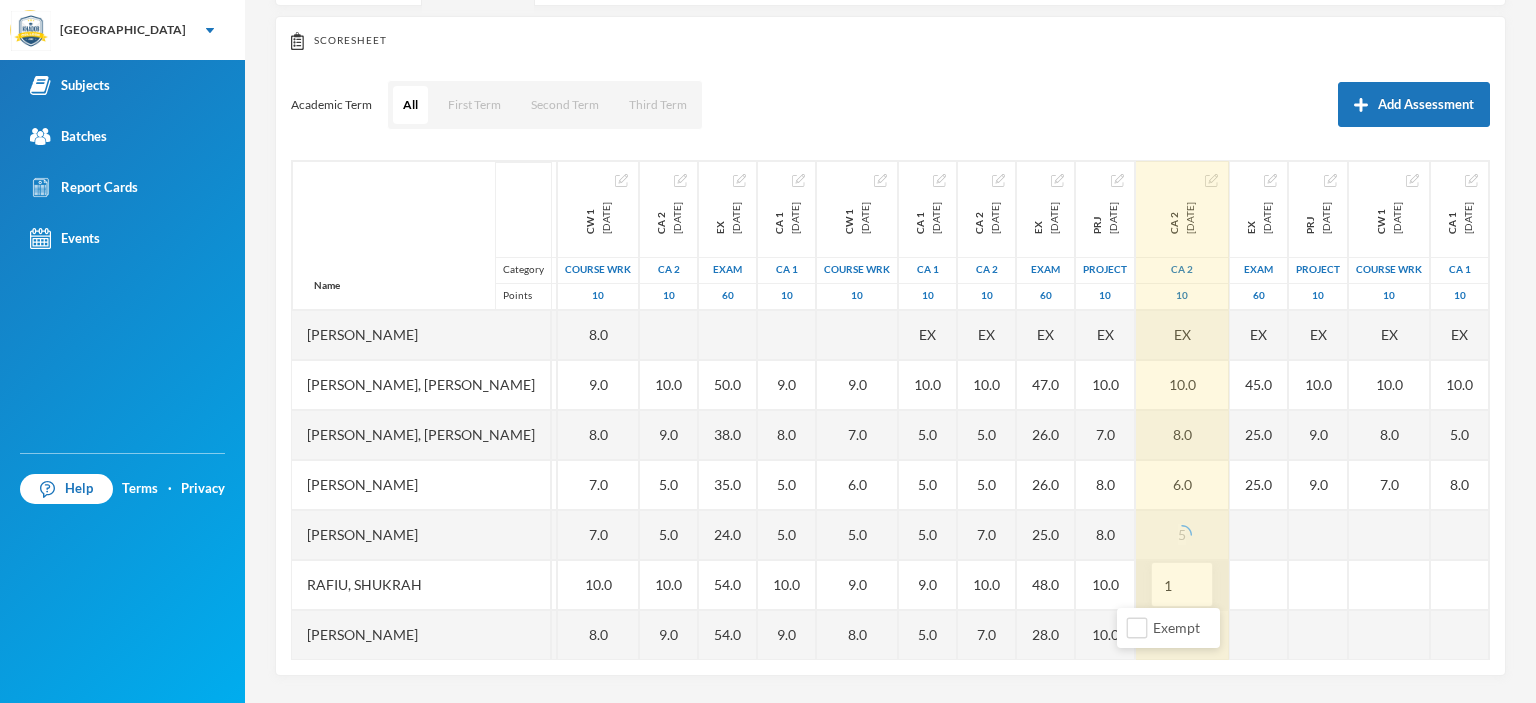 type on "10" 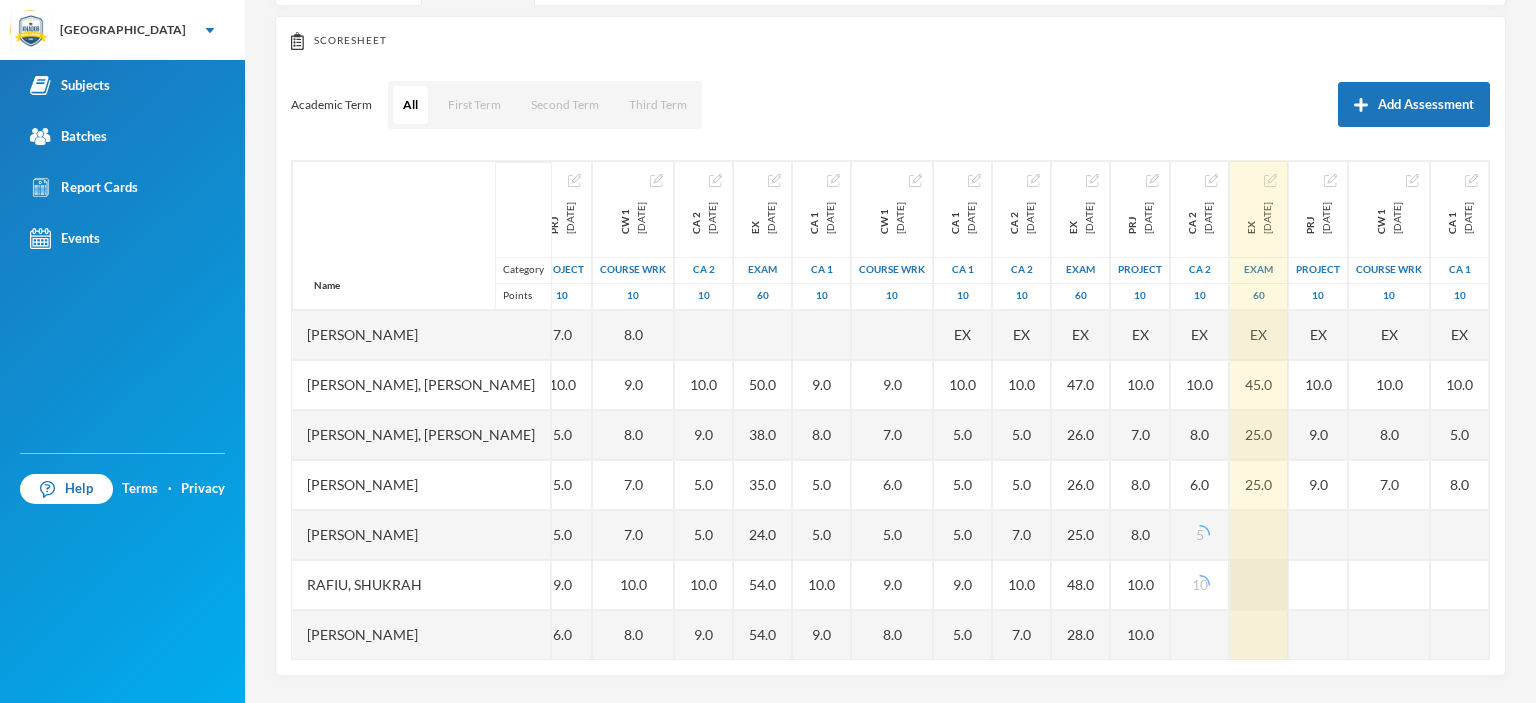 click at bounding box center [1259, 585] 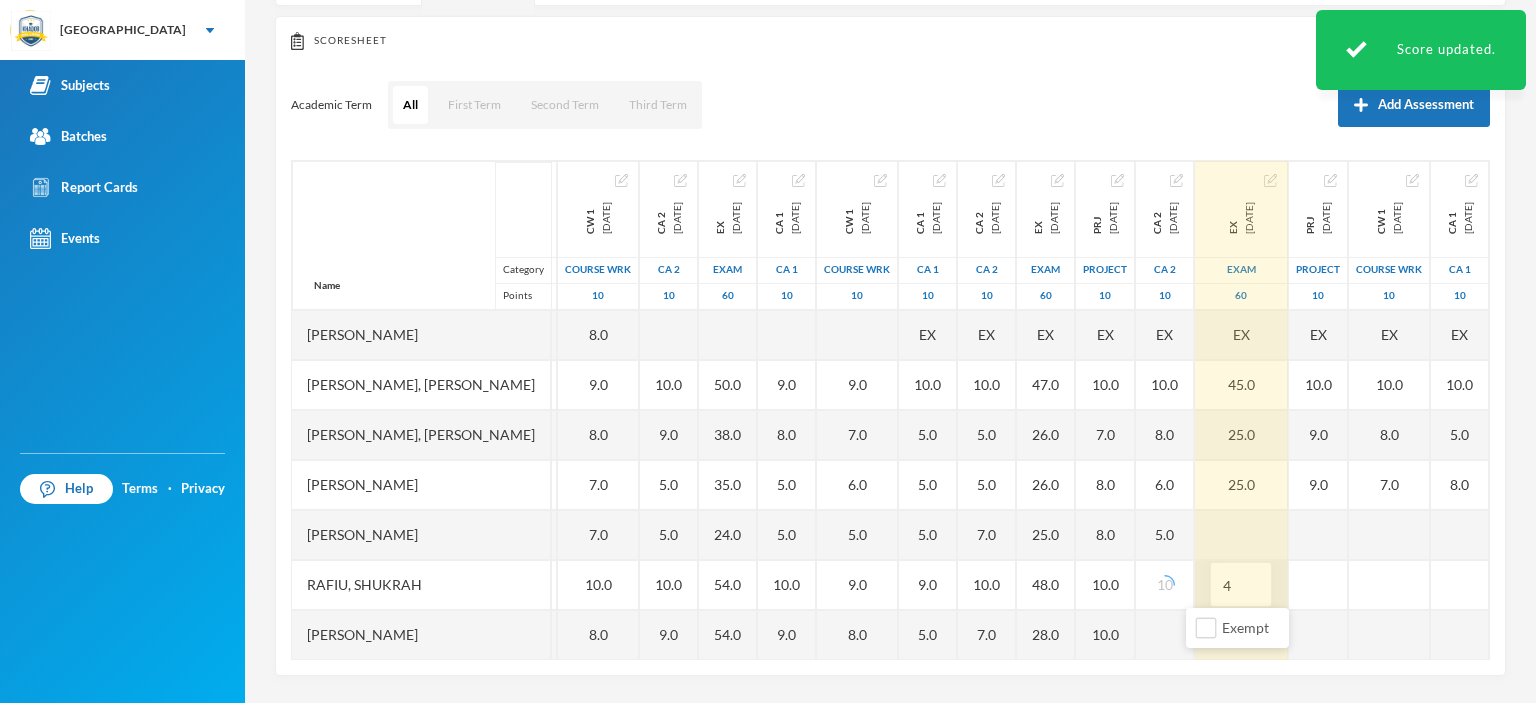 type on "40" 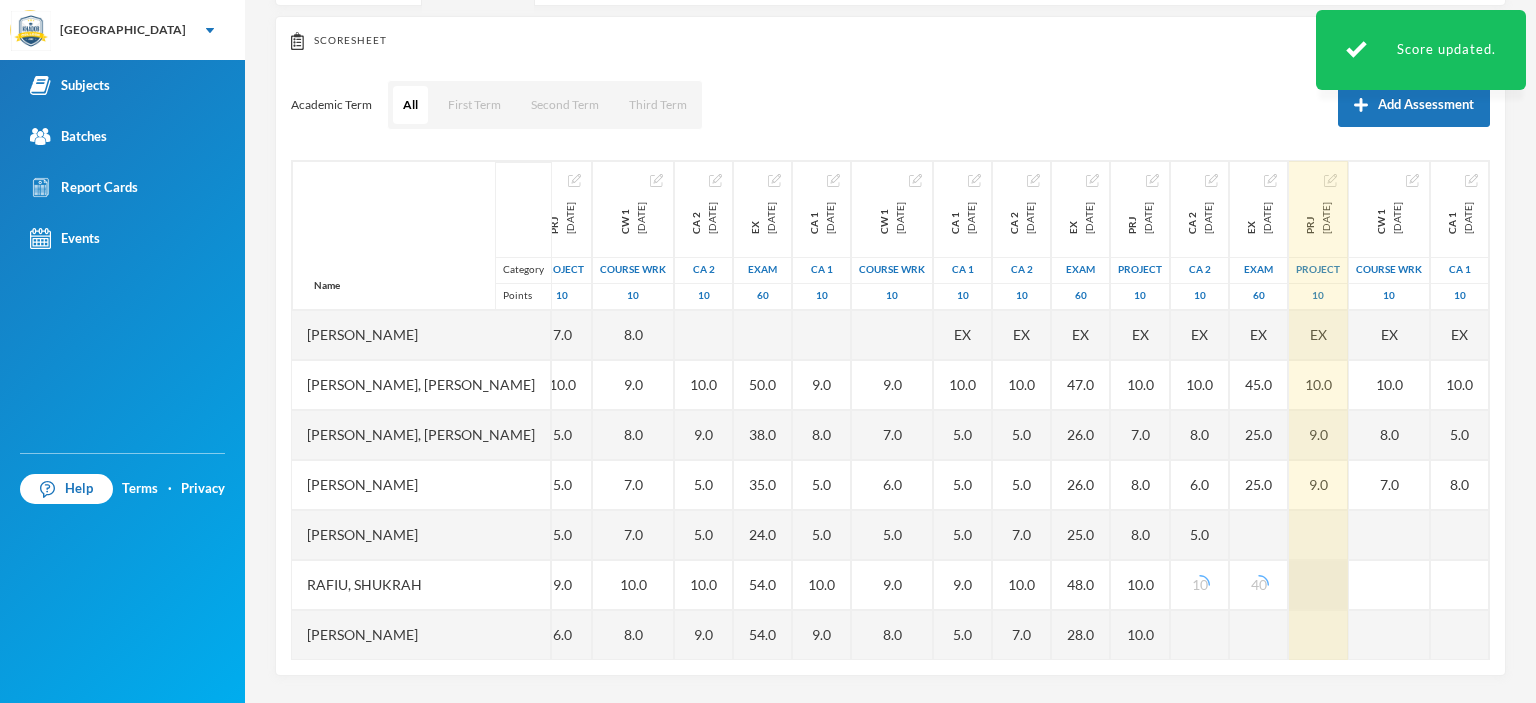 click at bounding box center (1318, 585) 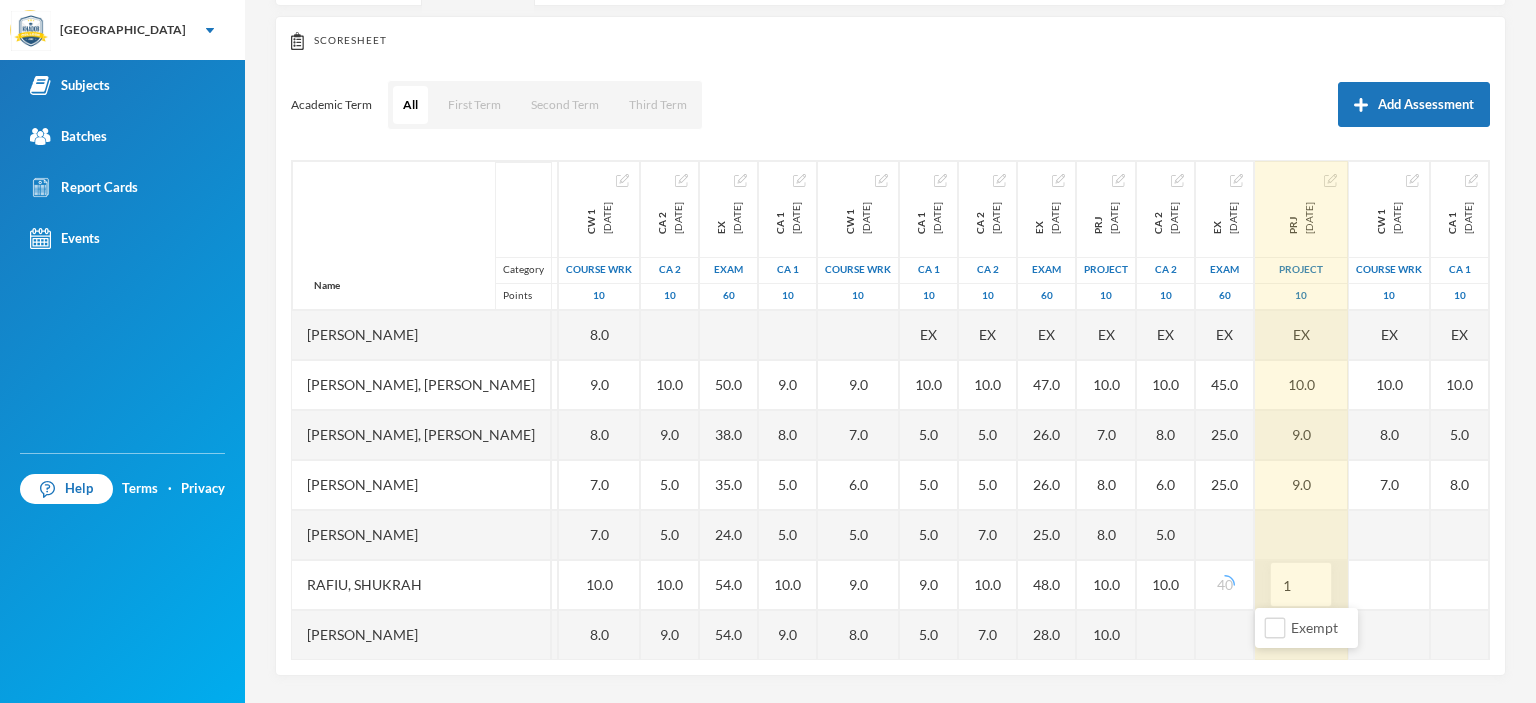 type on "10" 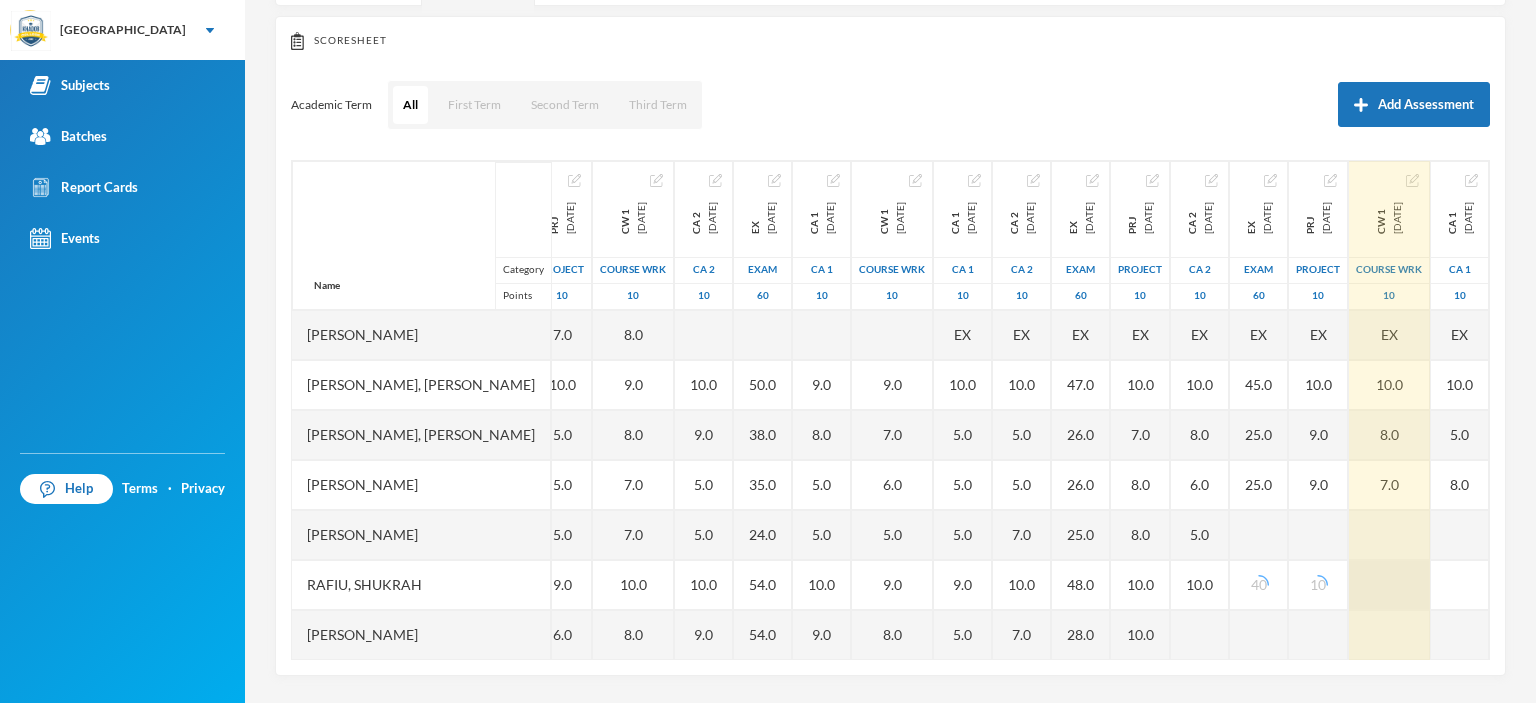 click at bounding box center [1389, 585] 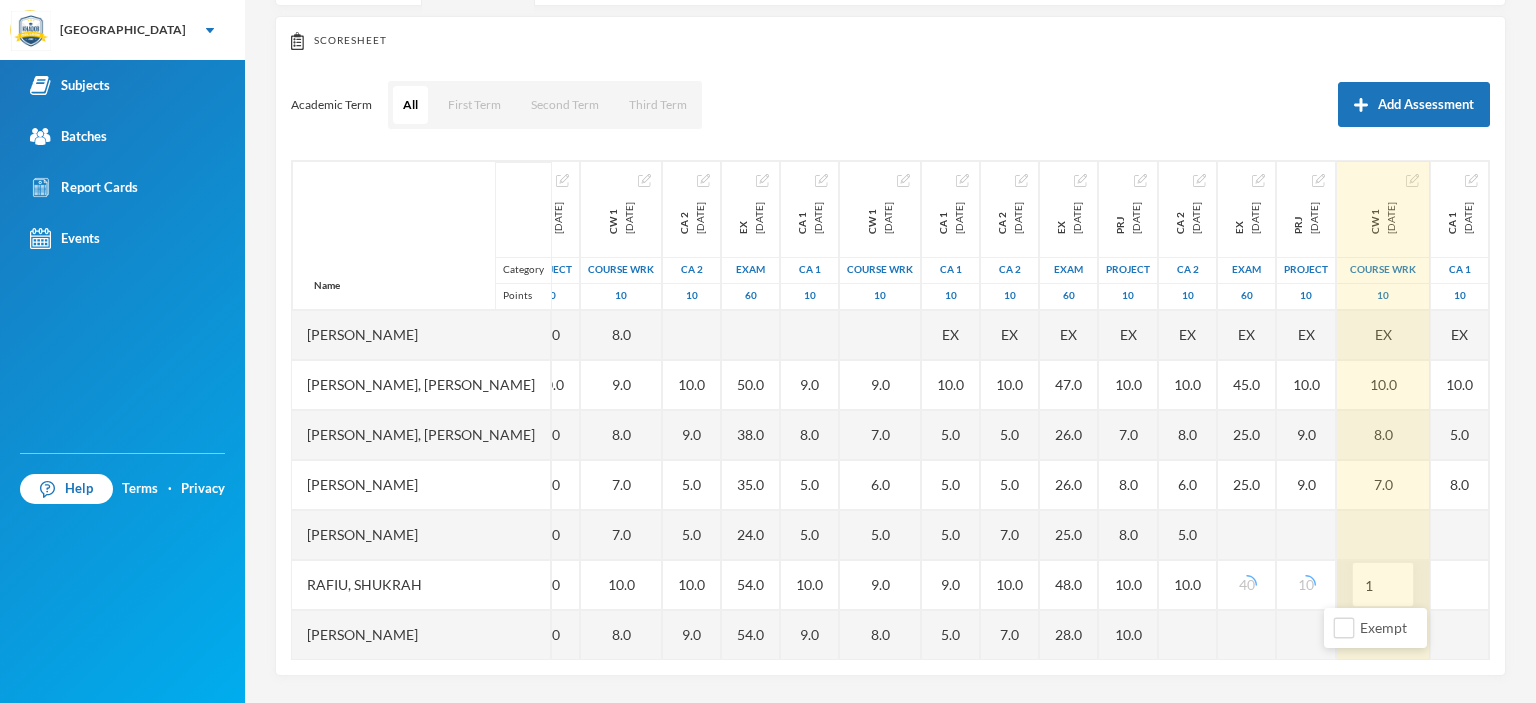 type on "10" 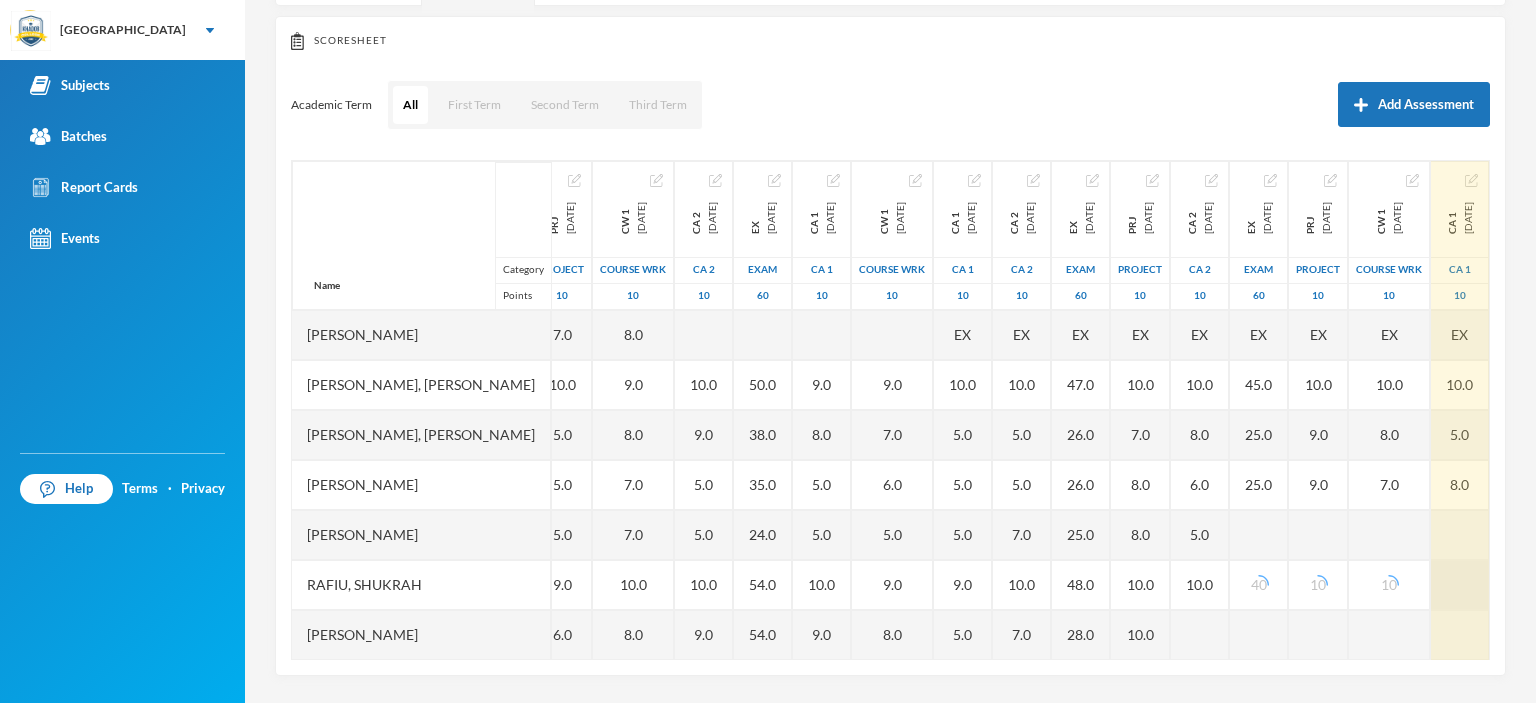 click at bounding box center [1460, 585] 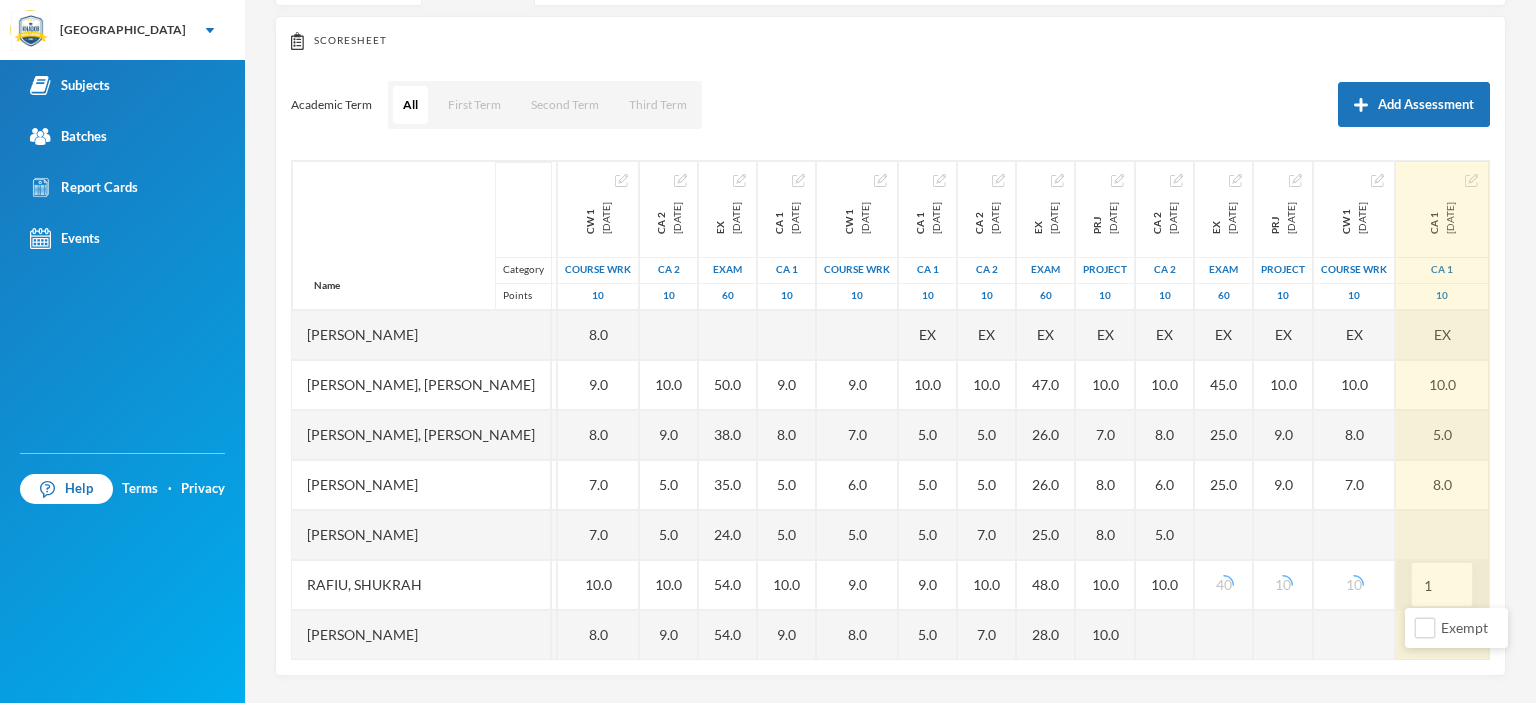 type on "10" 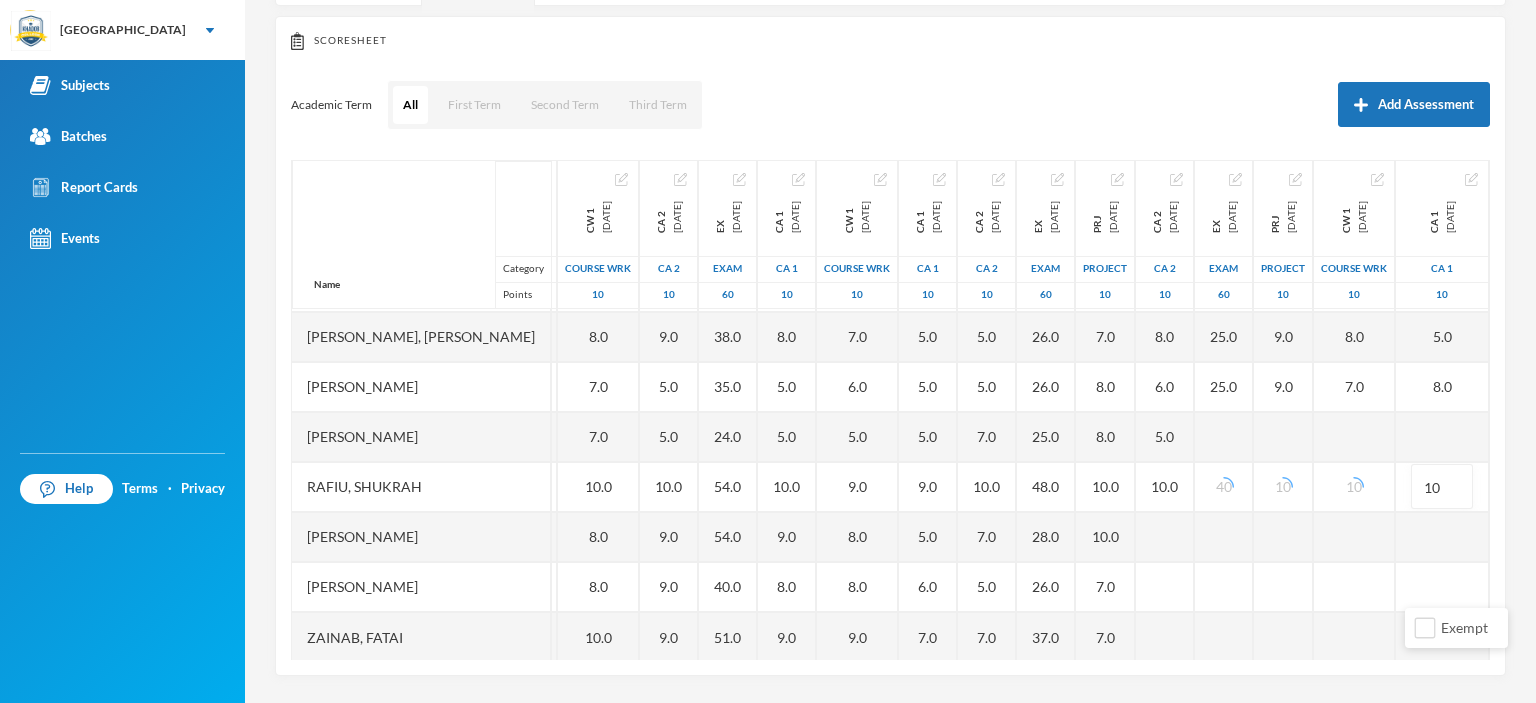 scroll, scrollTop: 115, scrollLeft: 194, axis: both 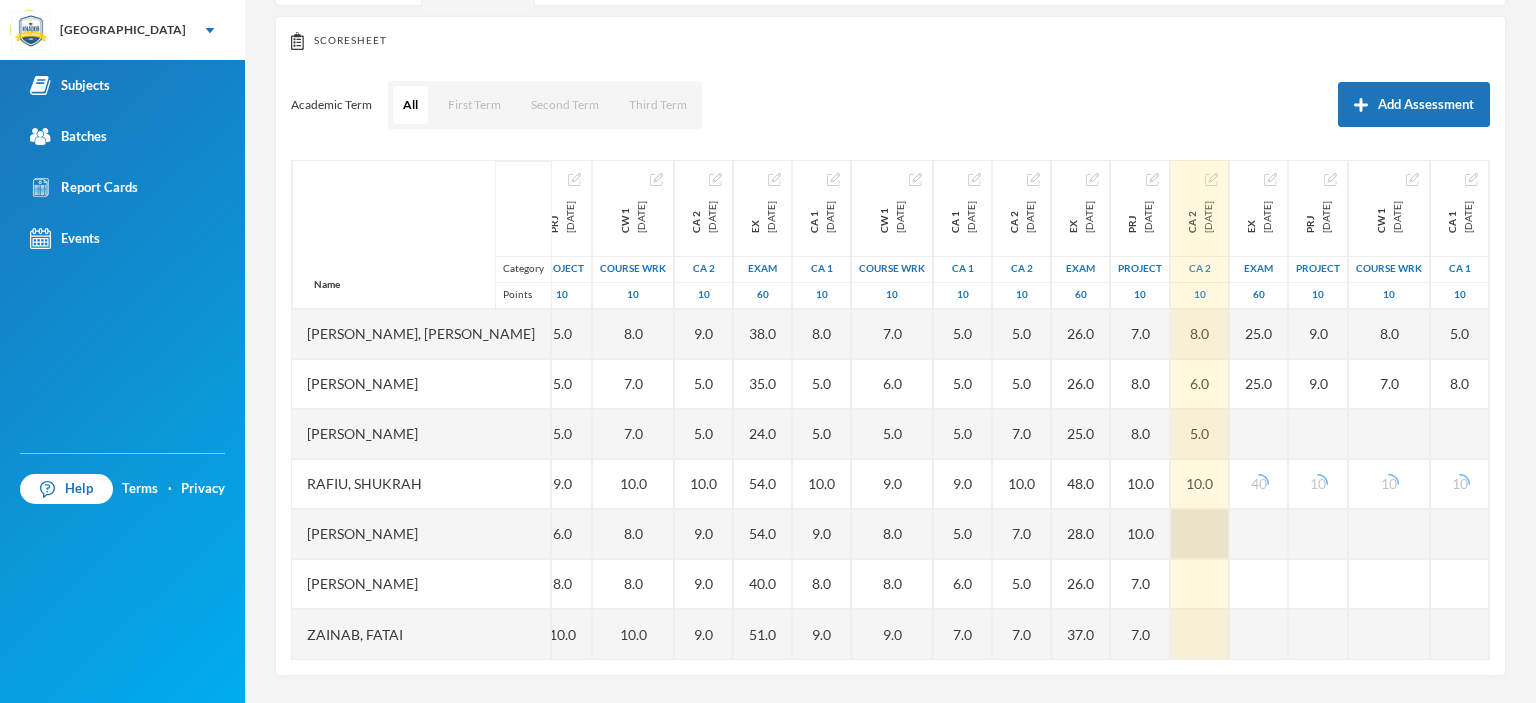 click at bounding box center (1200, 534) 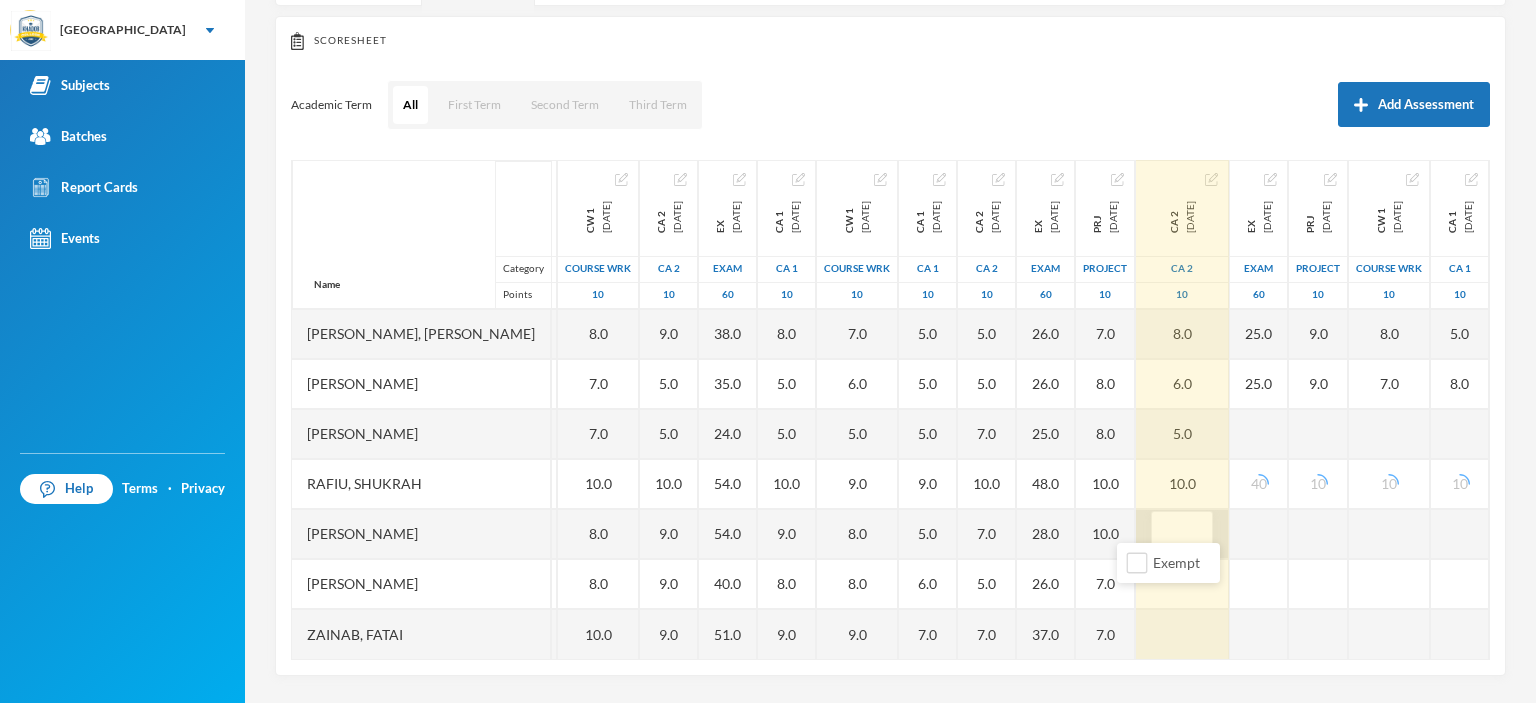 type on "8" 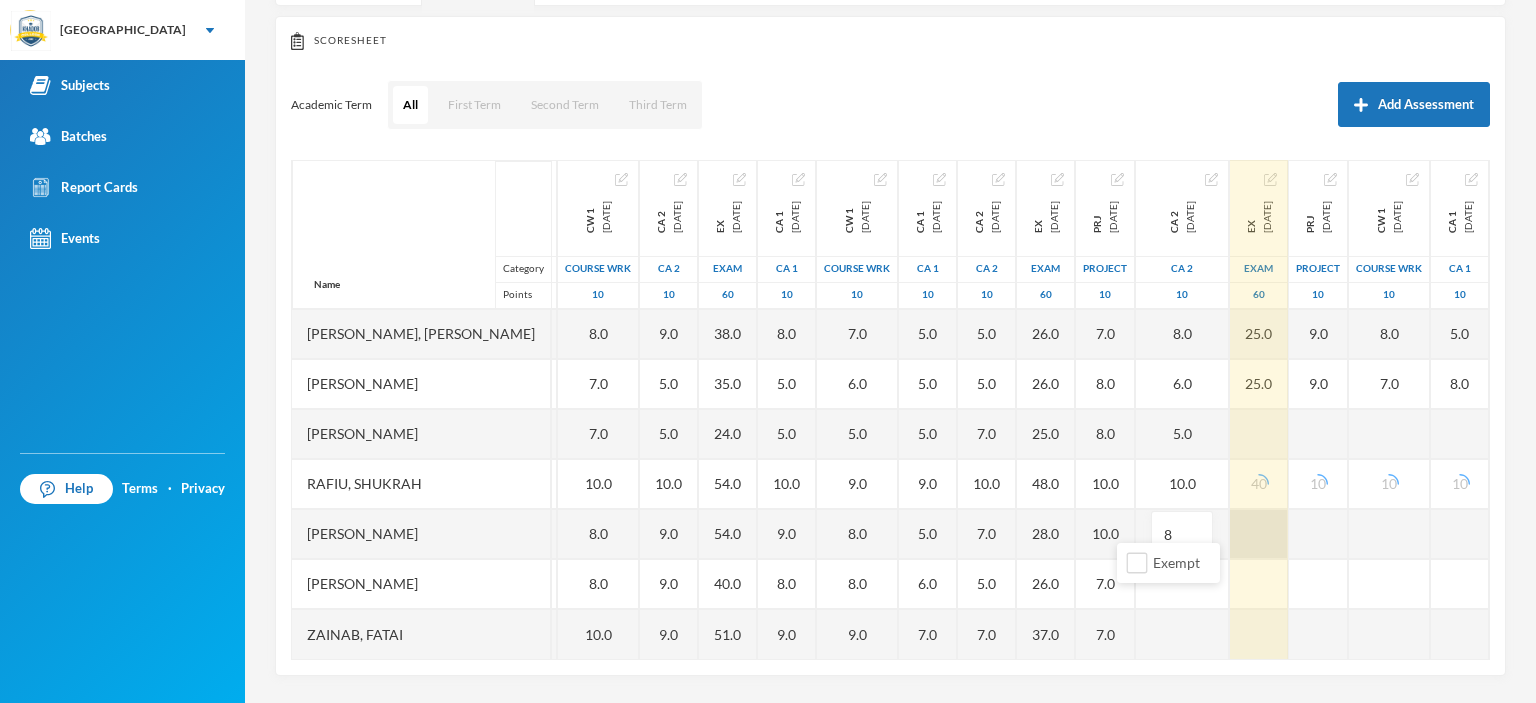 click at bounding box center [1259, 534] 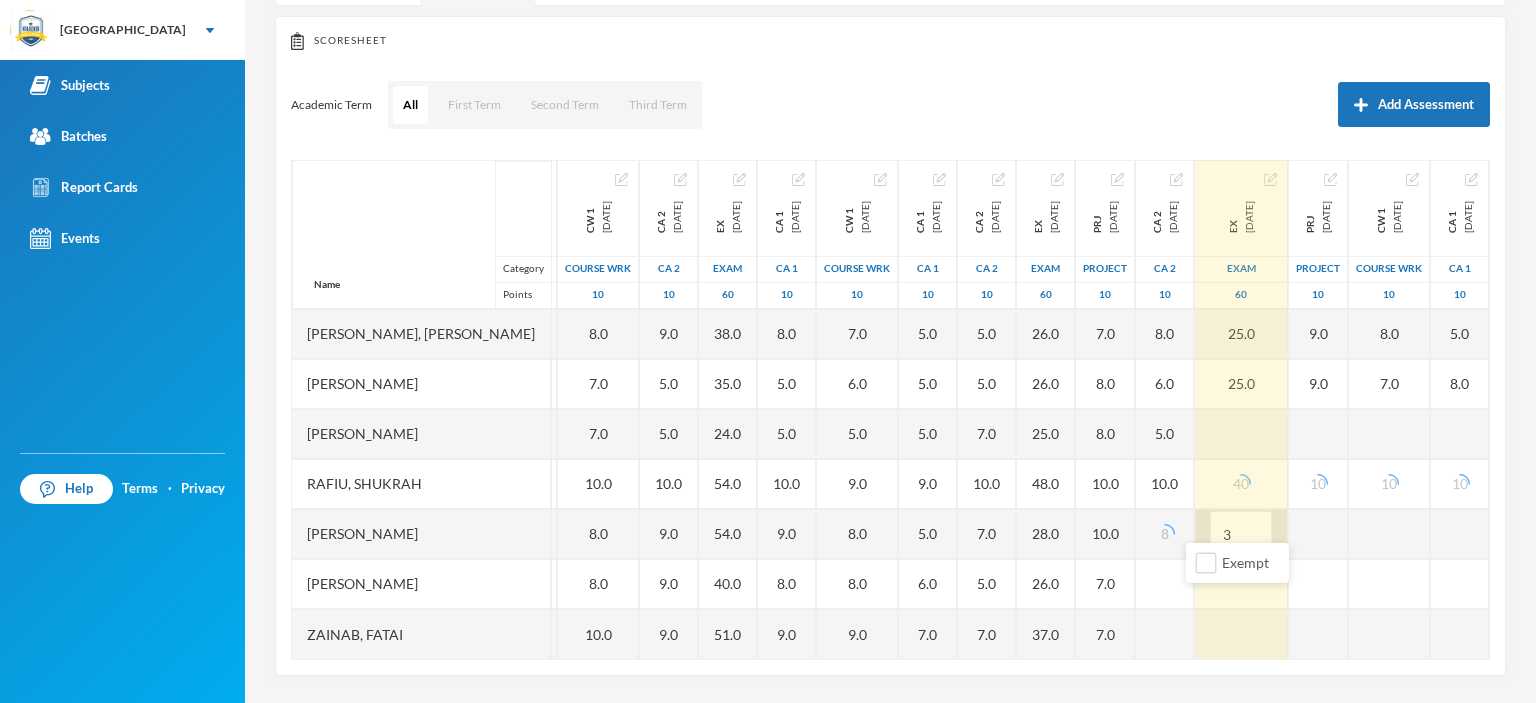 type on "35" 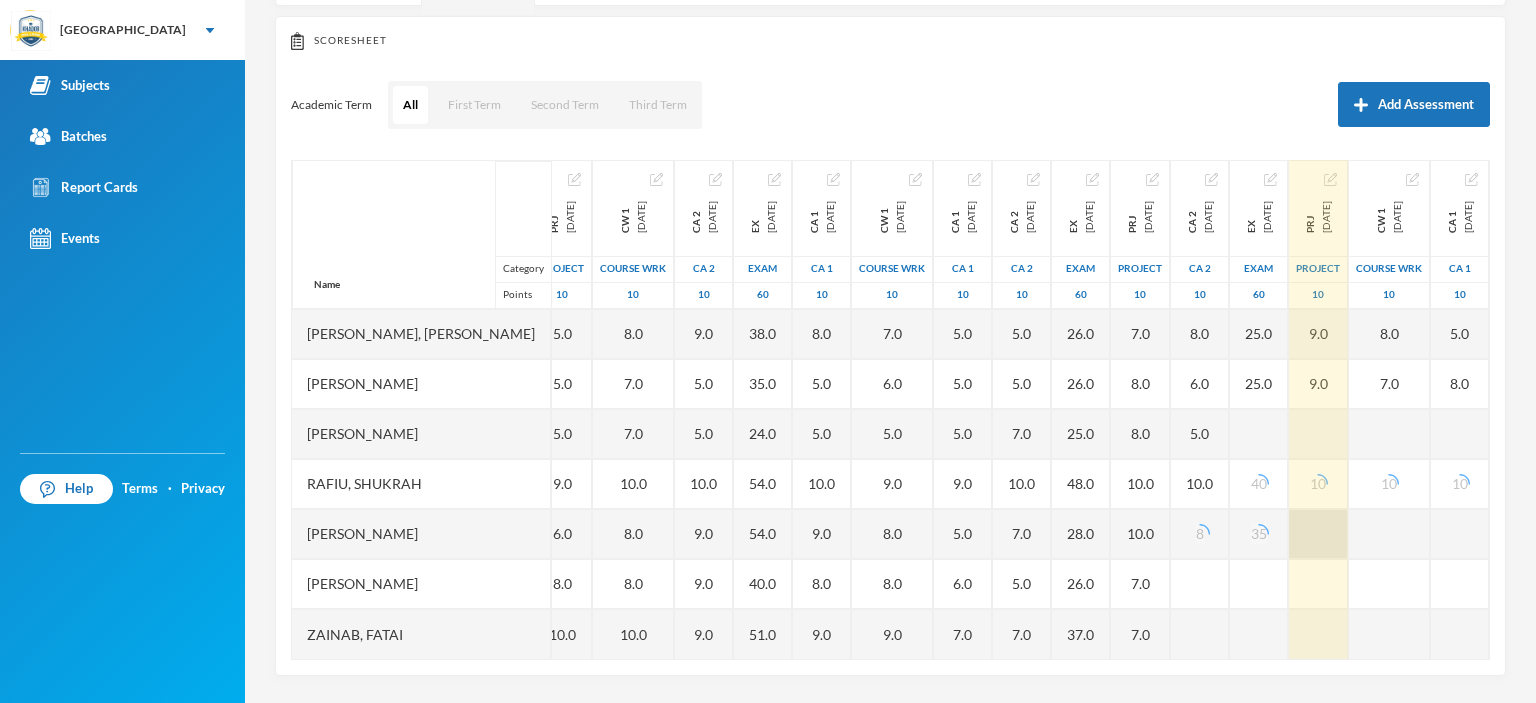 click at bounding box center [1318, 534] 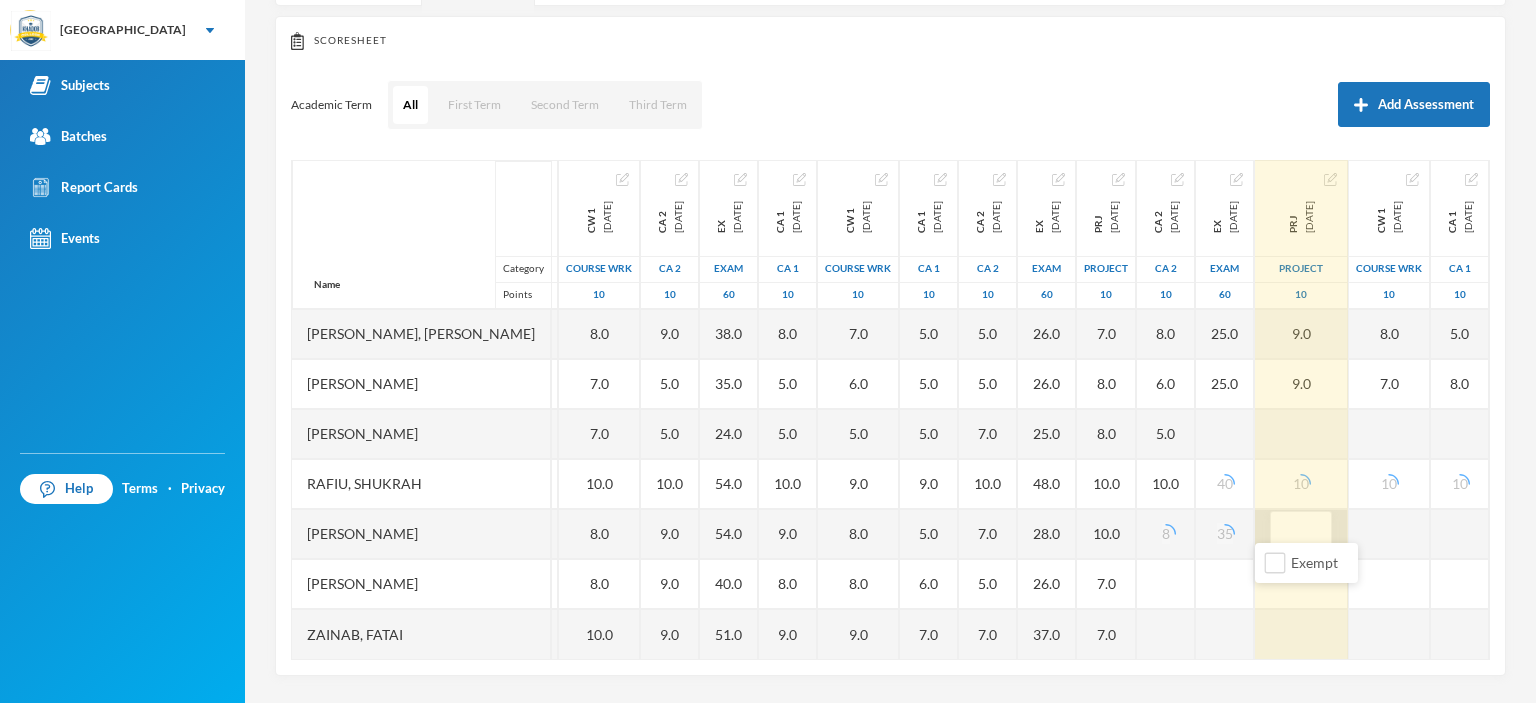 type on "9" 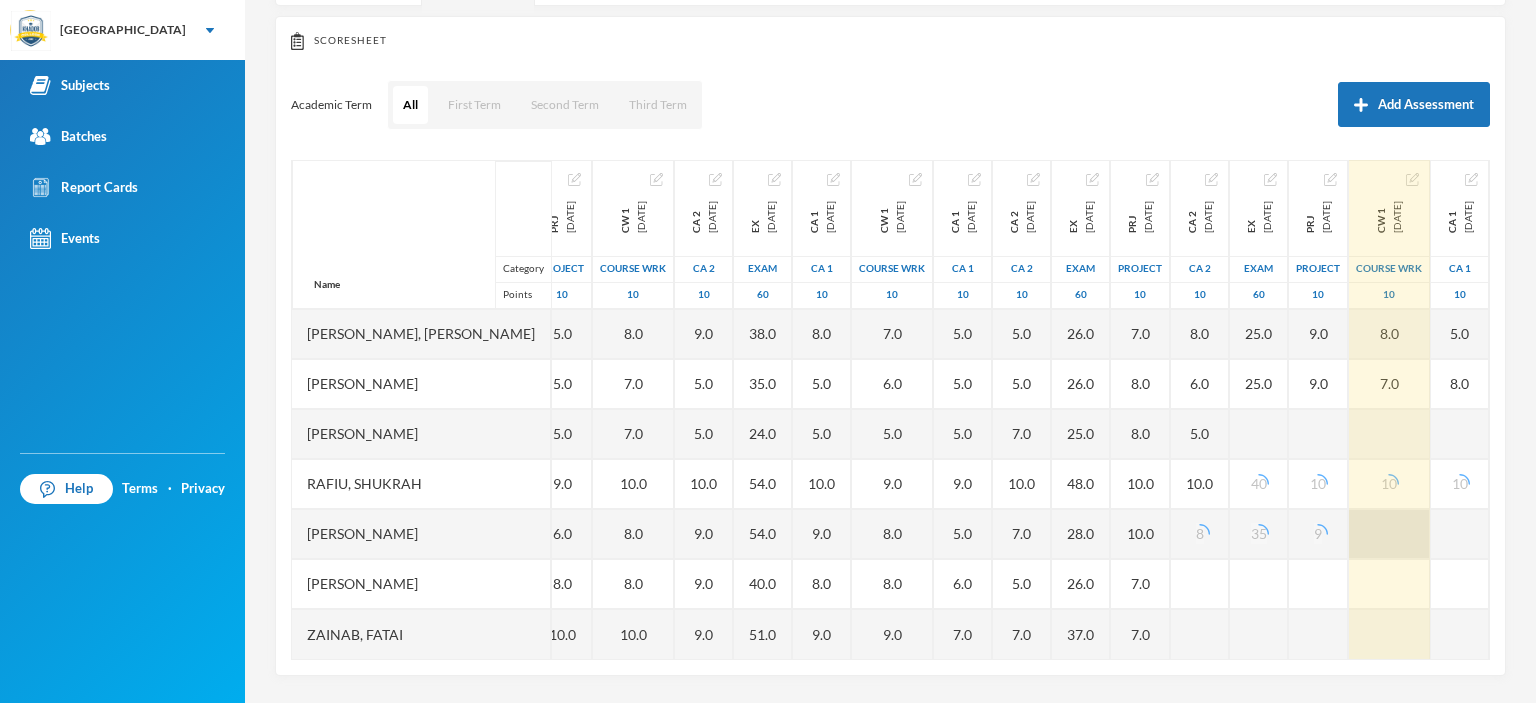 click at bounding box center (1389, 534) 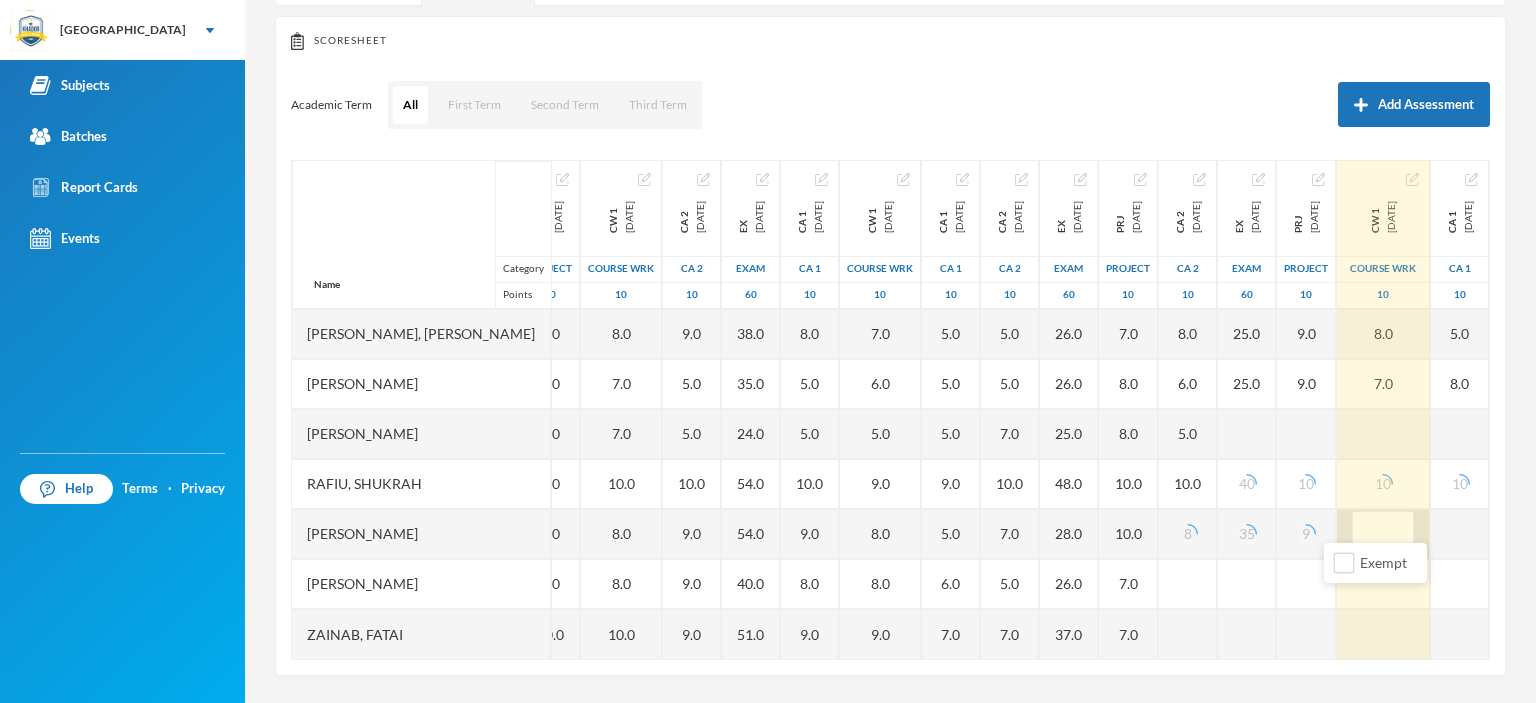 type on "9" 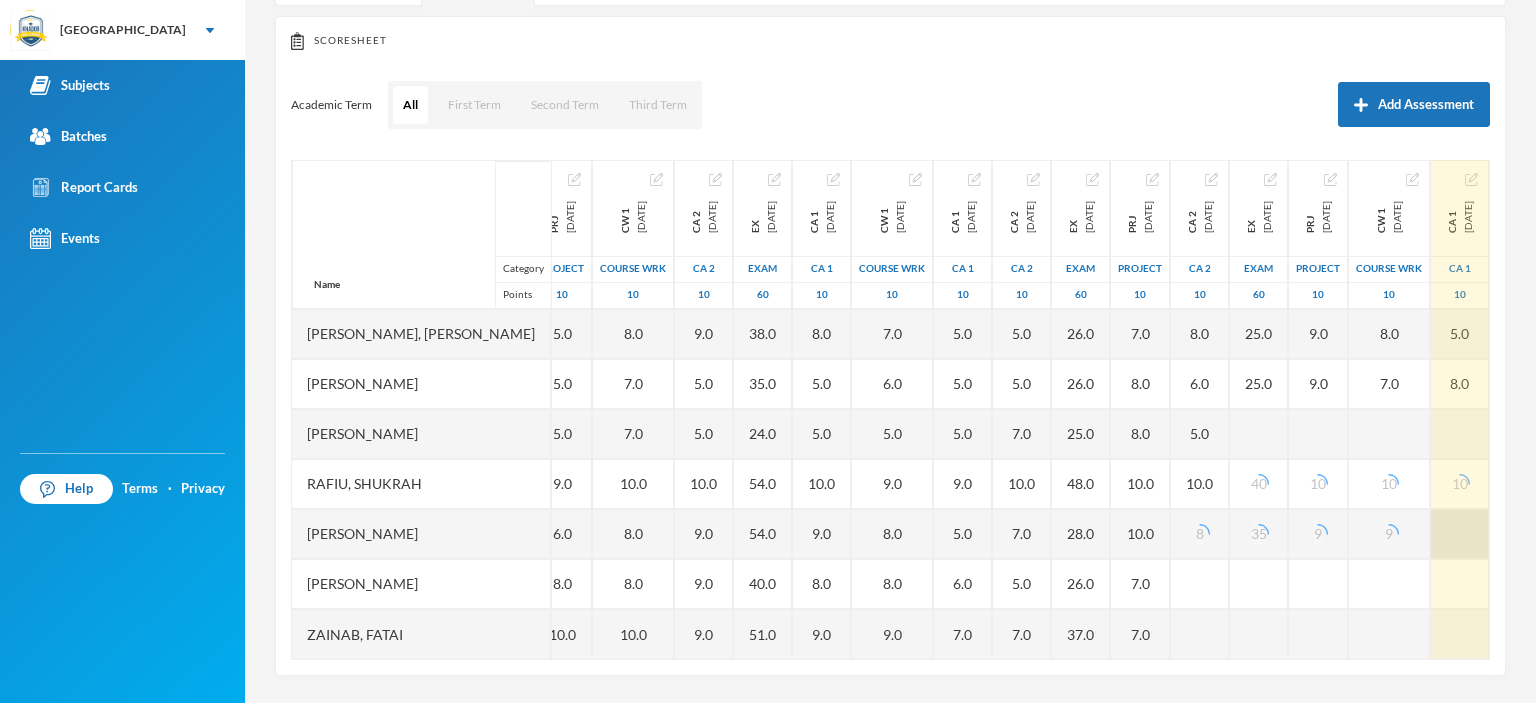 click at bounding box center (1460, 534) 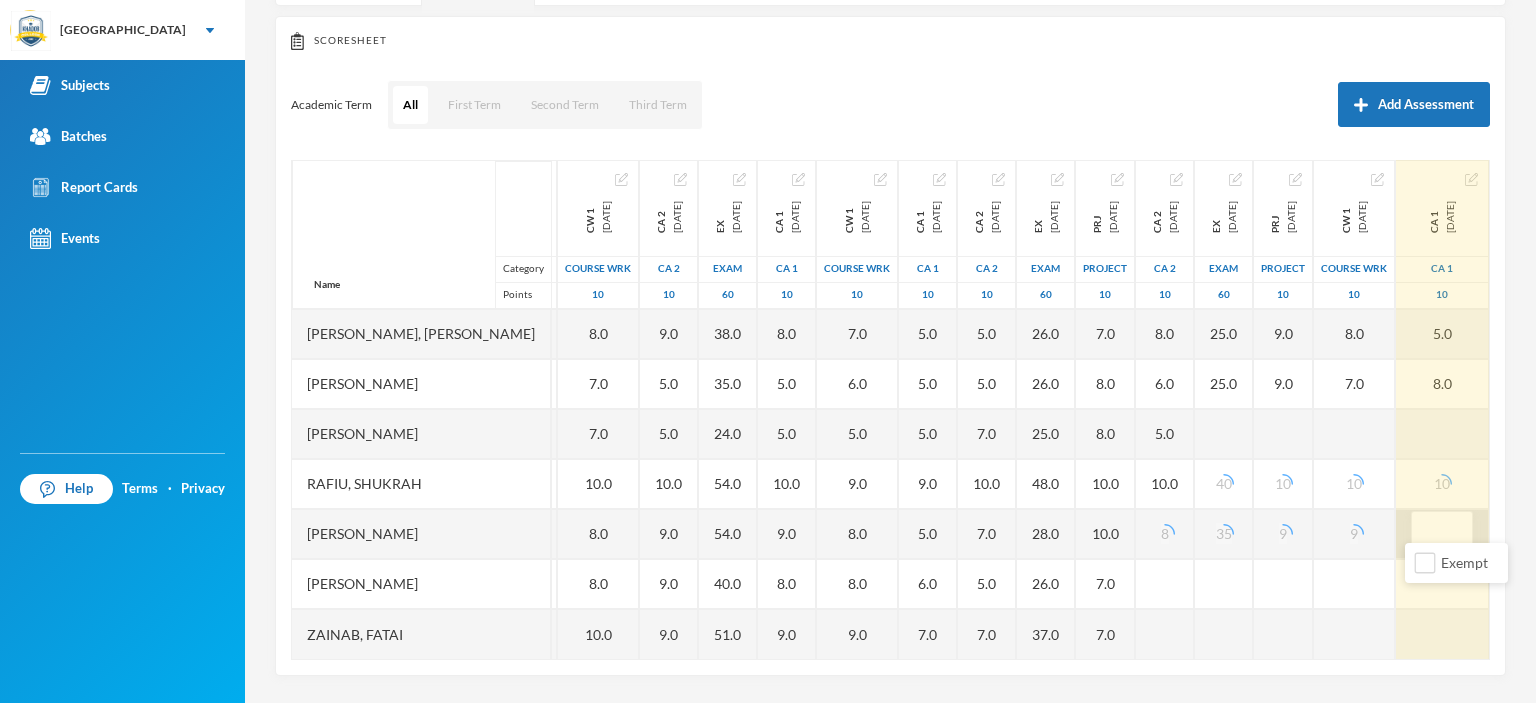 type on "9" 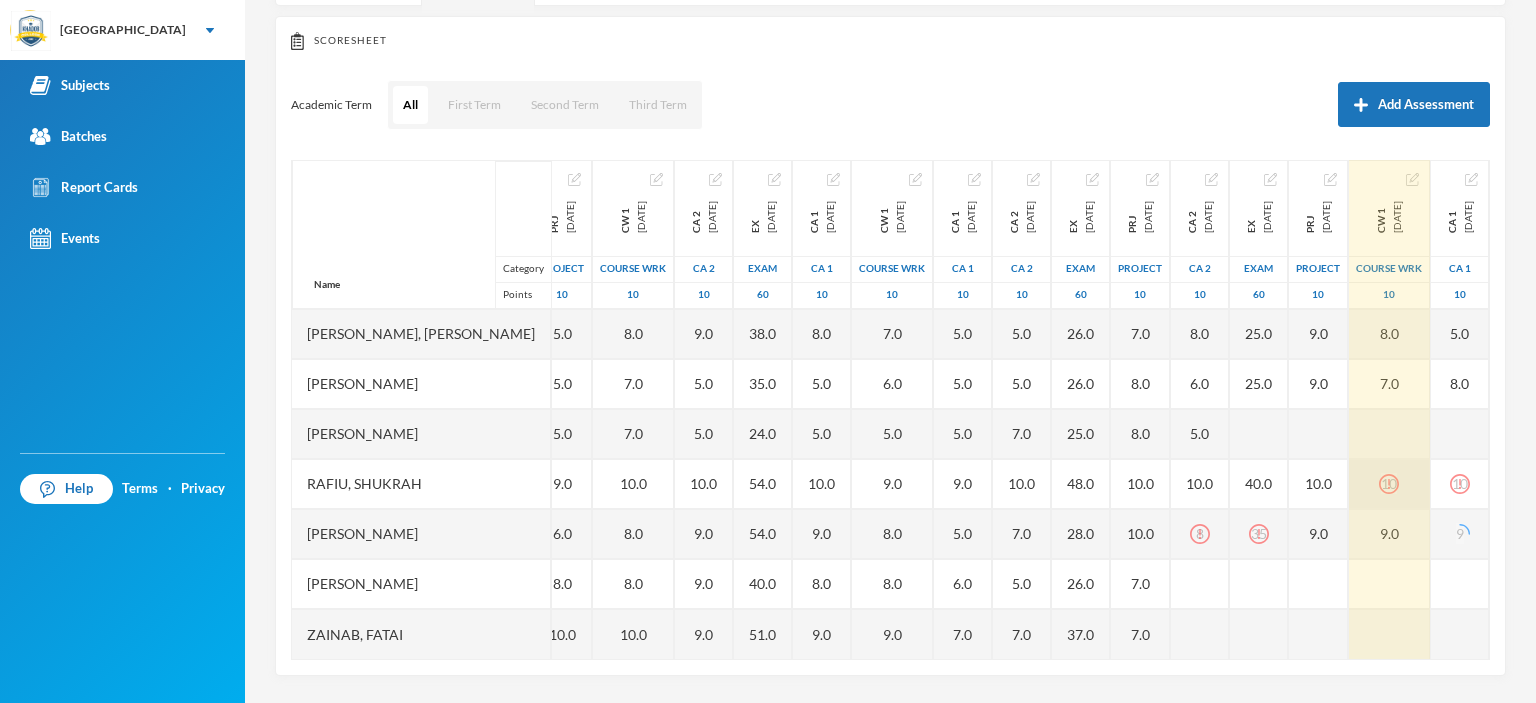 click 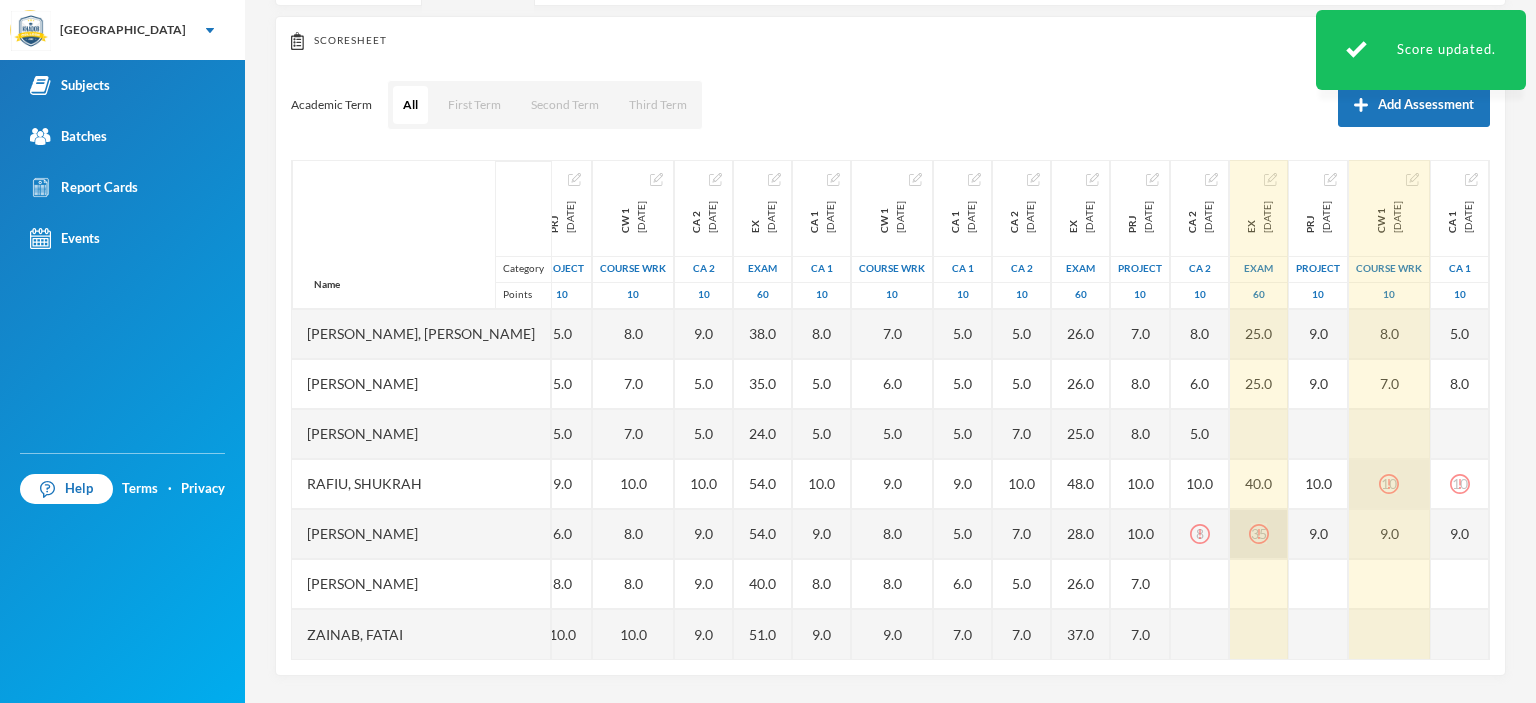 click on "35" at bounding box center [1259, 534] 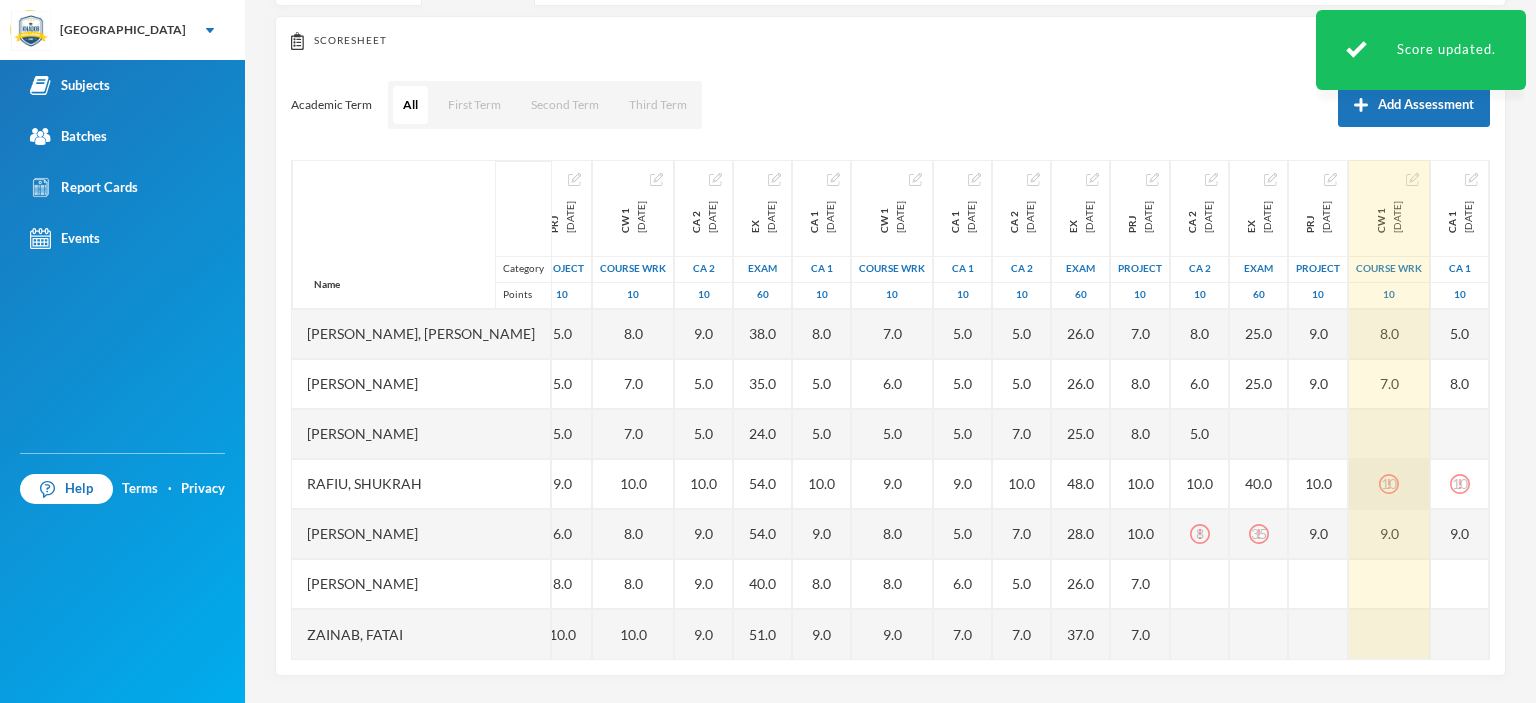 click on "10" at bounding box center [1389, 484] 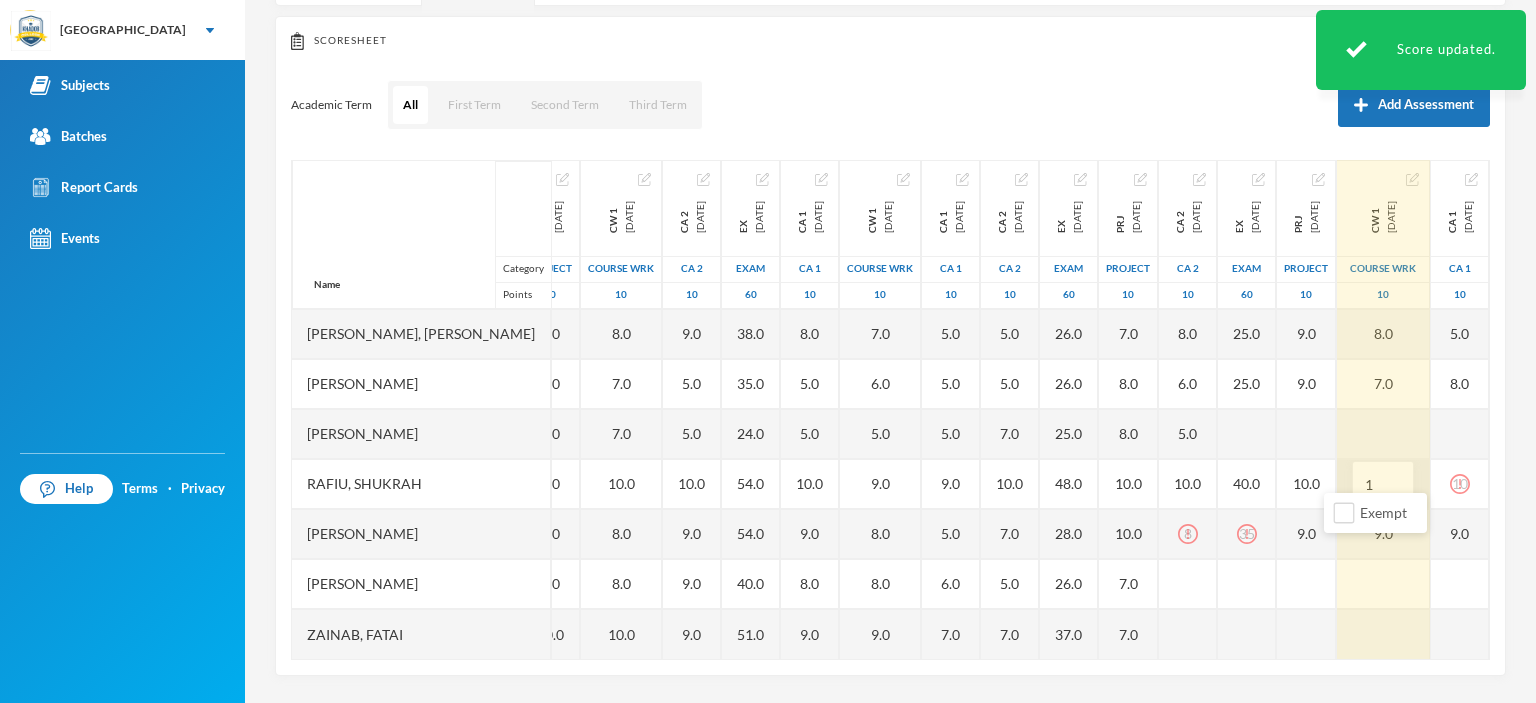 type on "10" 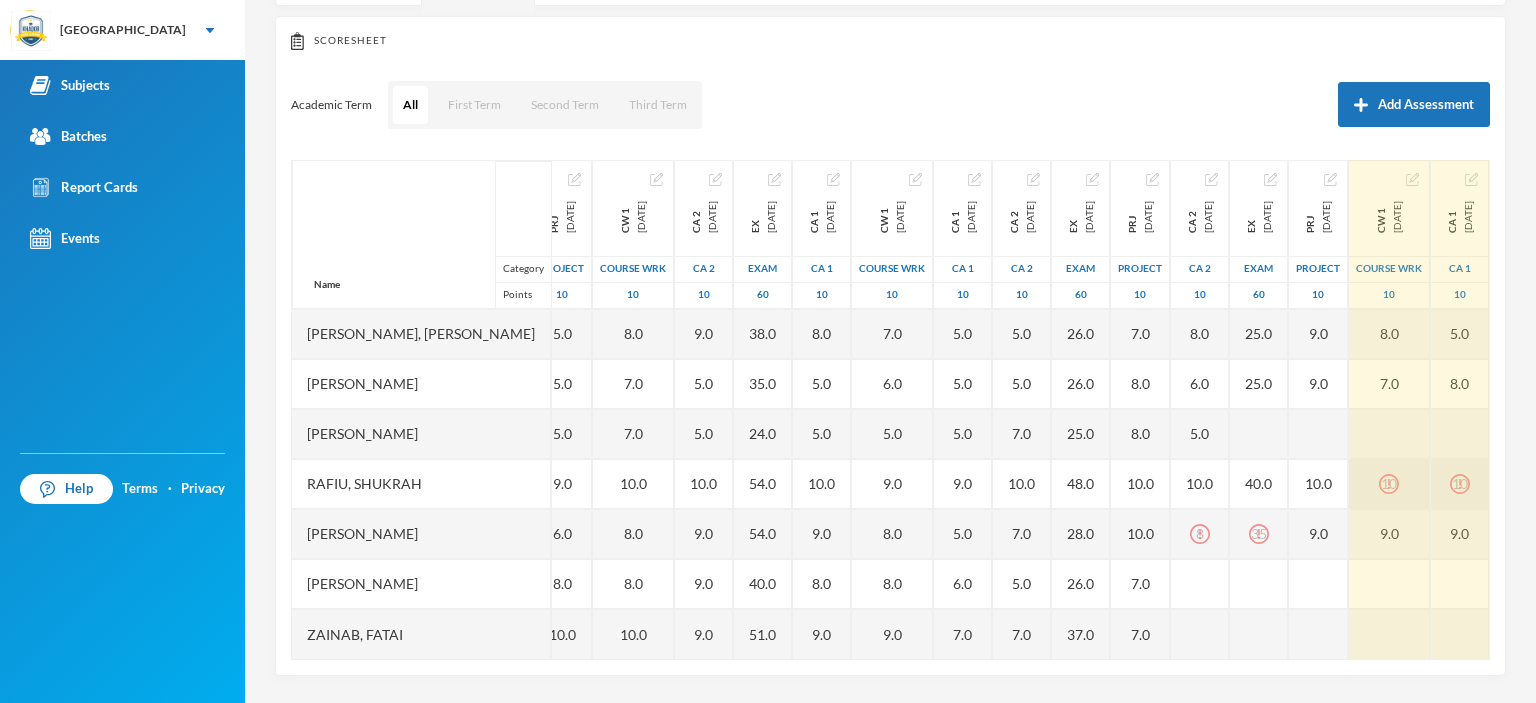 click on "10" at bounding box center [1460, 484] 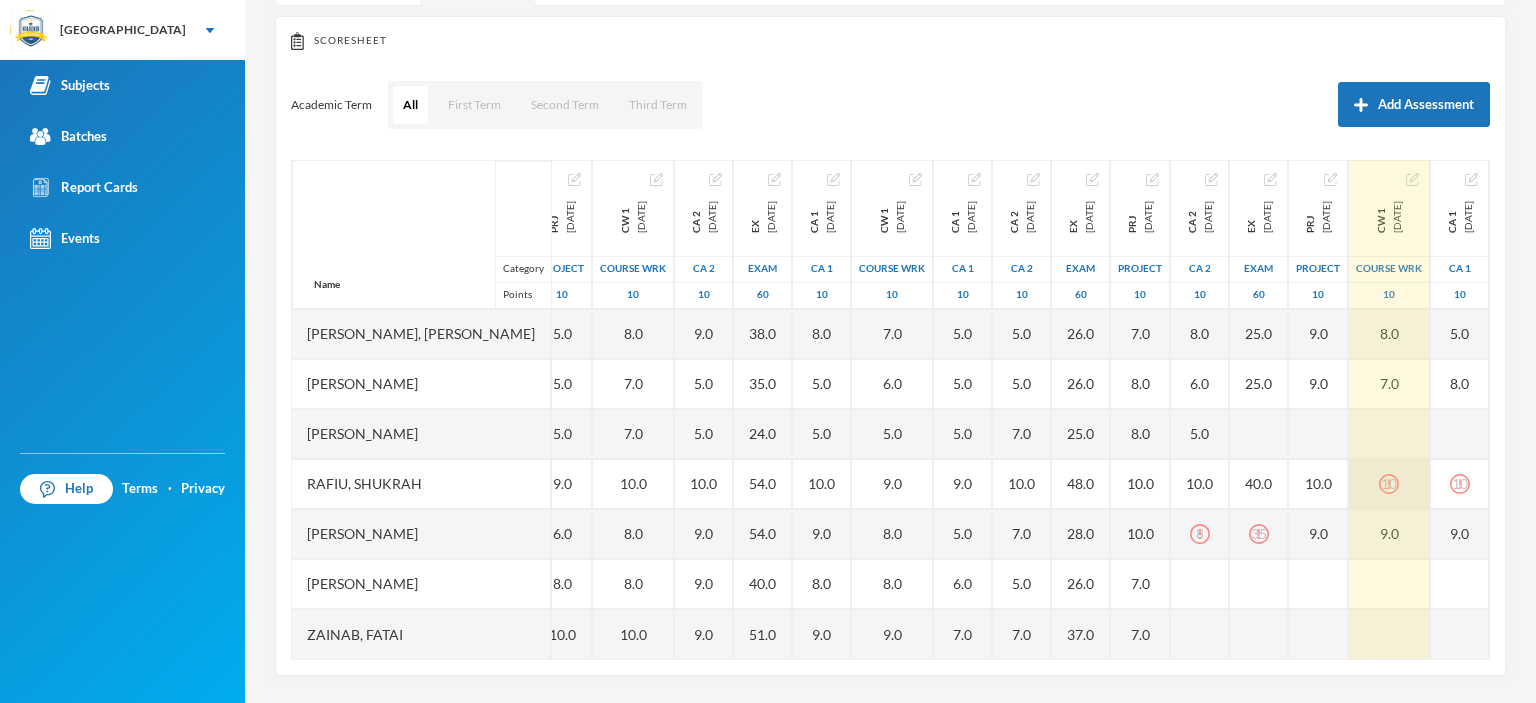 click 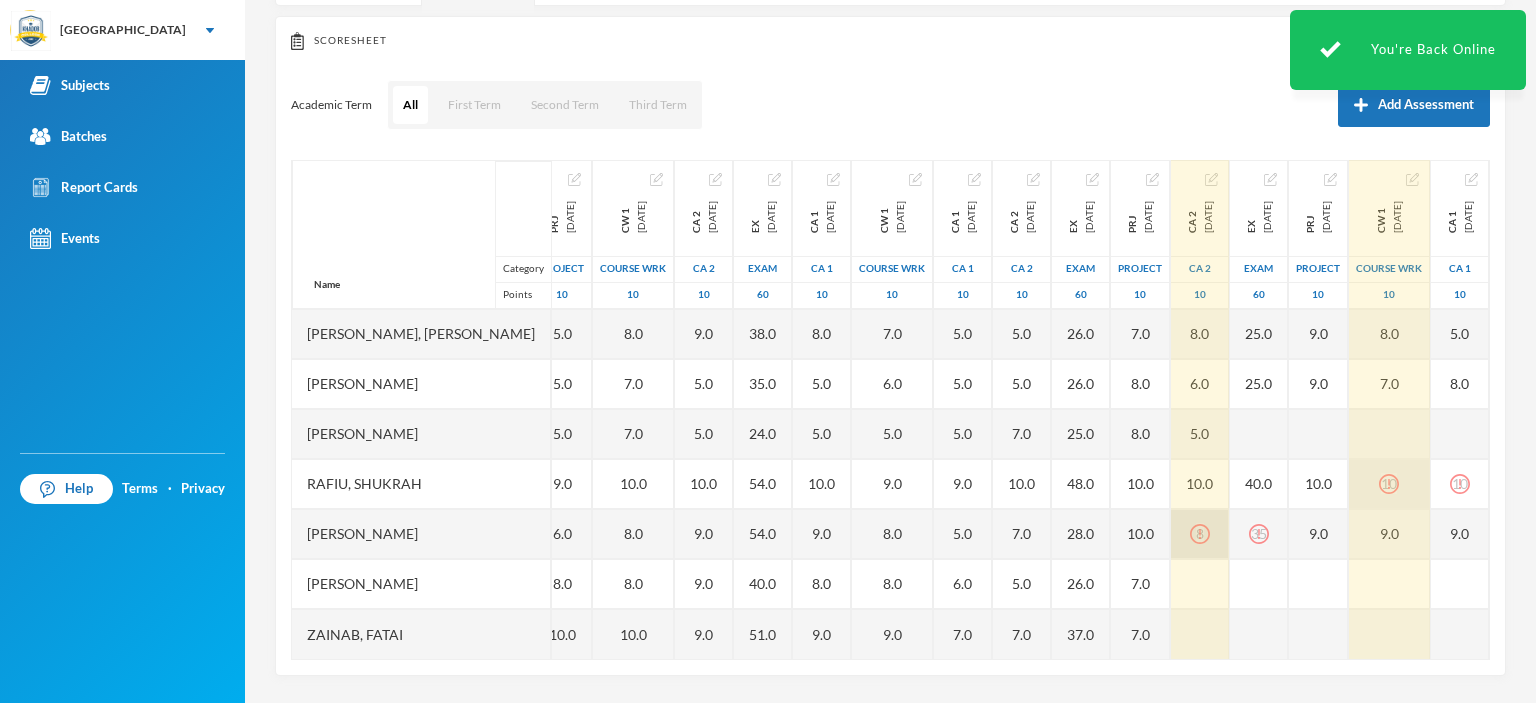 click on "8" at bounding box center [1200, 534] 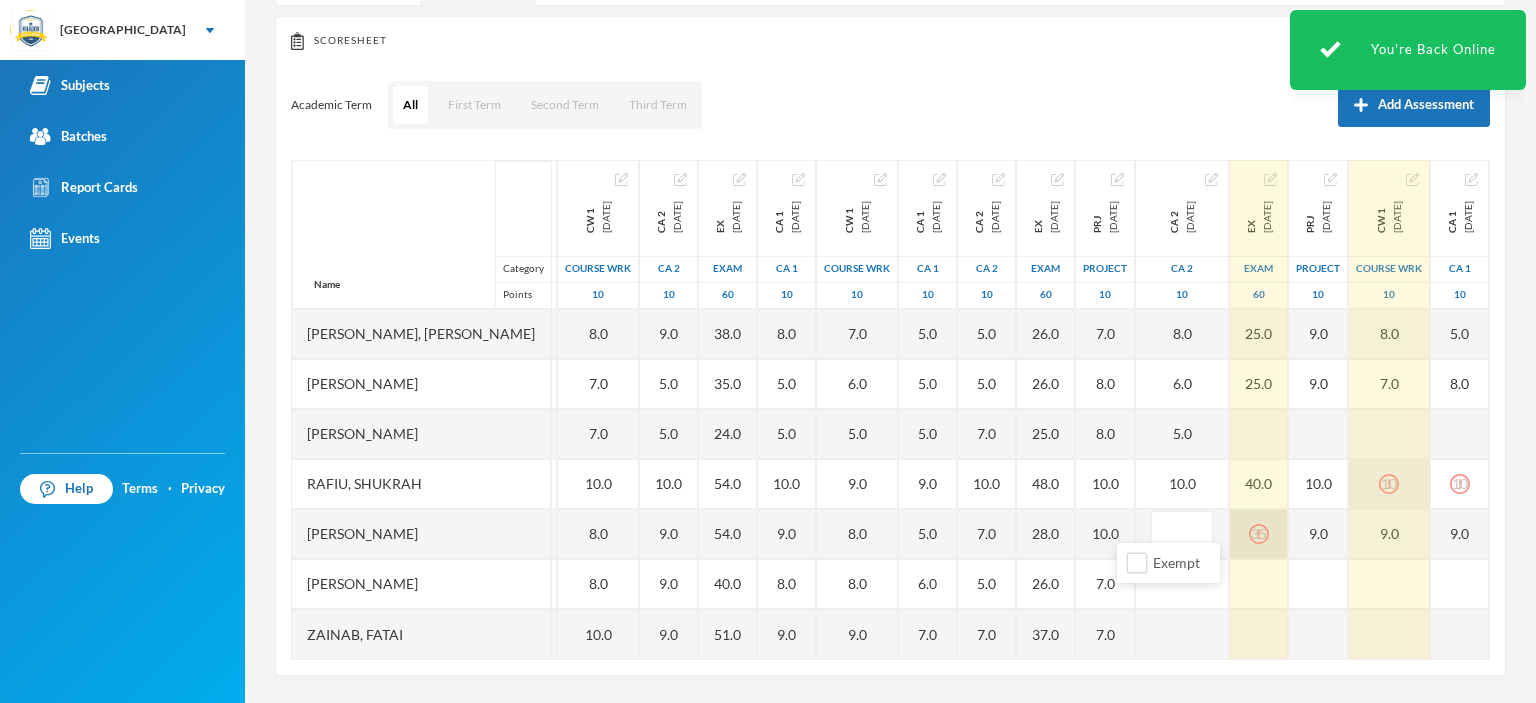 type on "8" 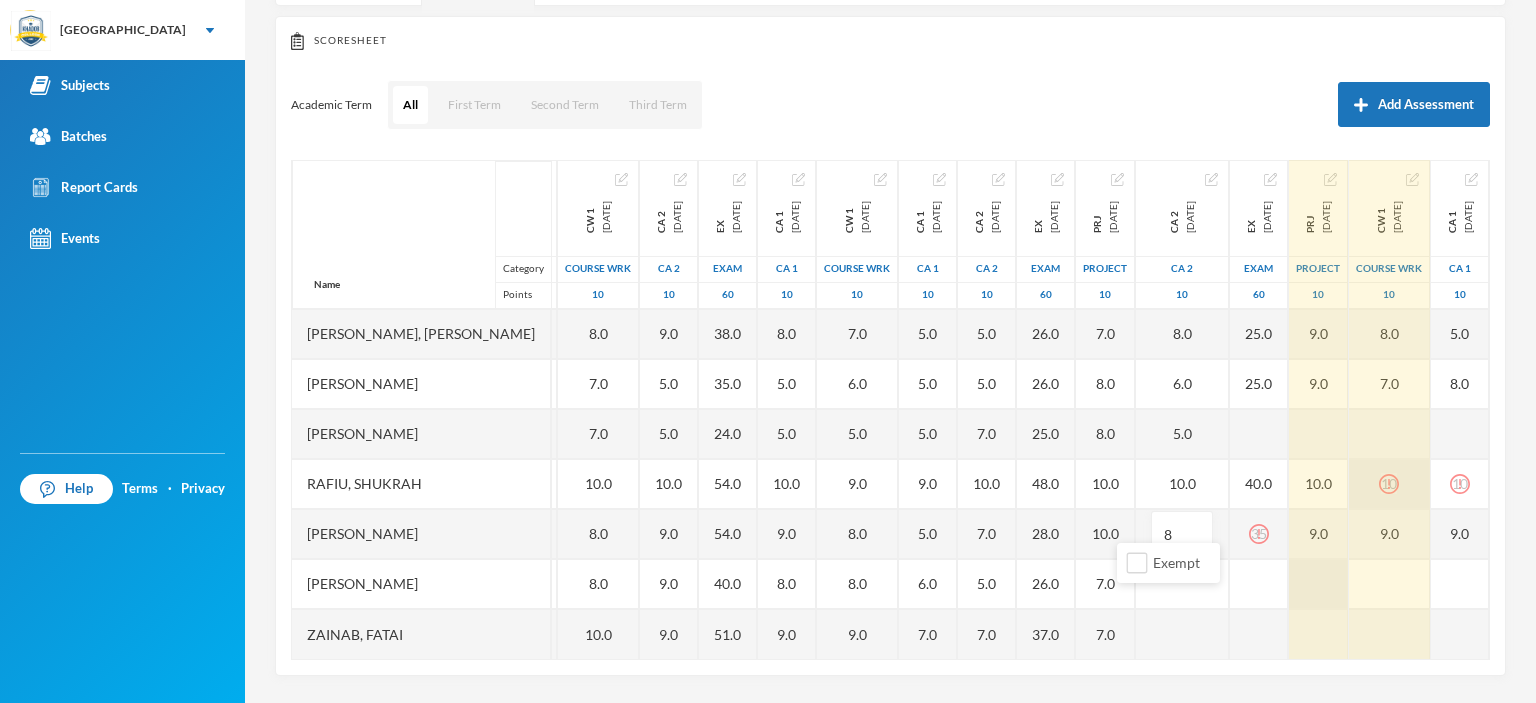 click at bounding box center (1318, 584) 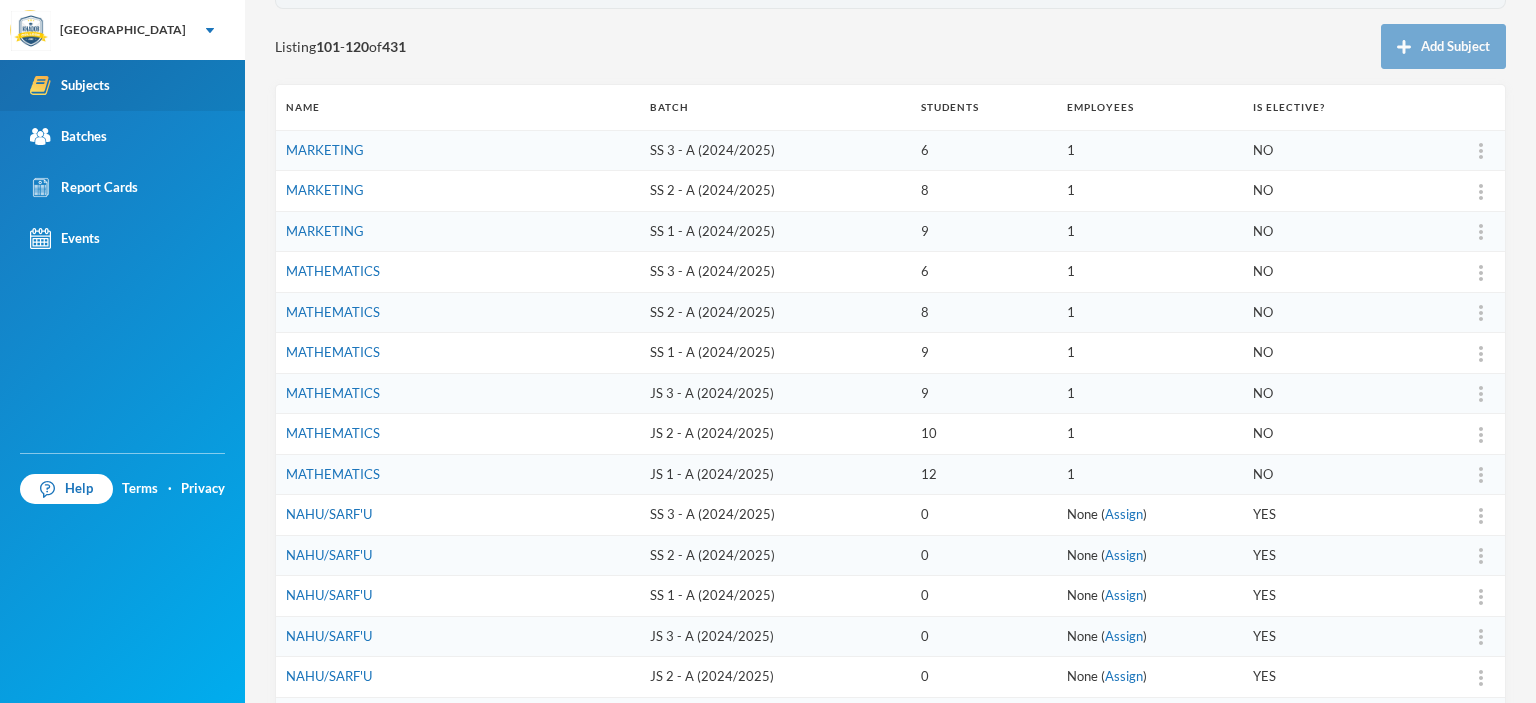 click on "Subjects" at bounding box center (122, 85) 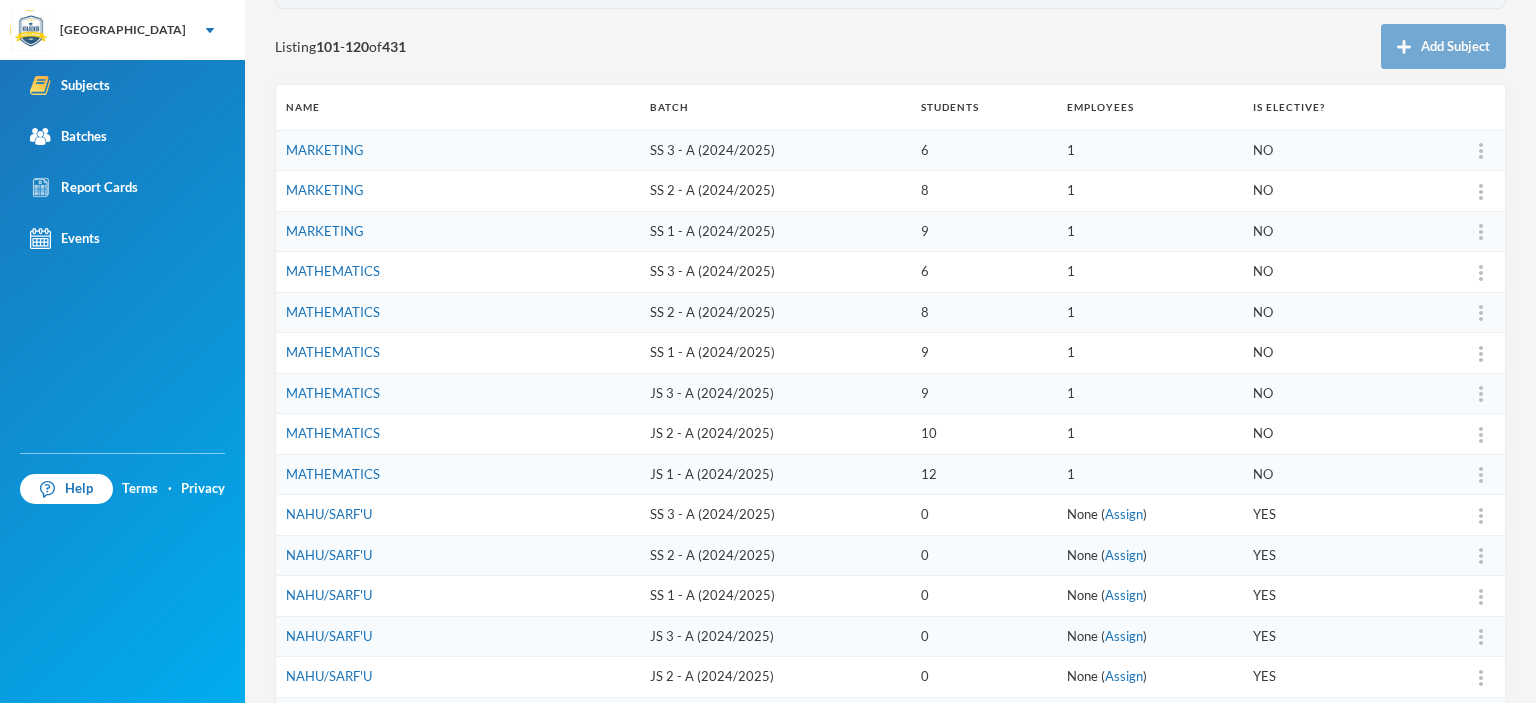 click on "MATHEMATICS" at bounding box center (458, 393) 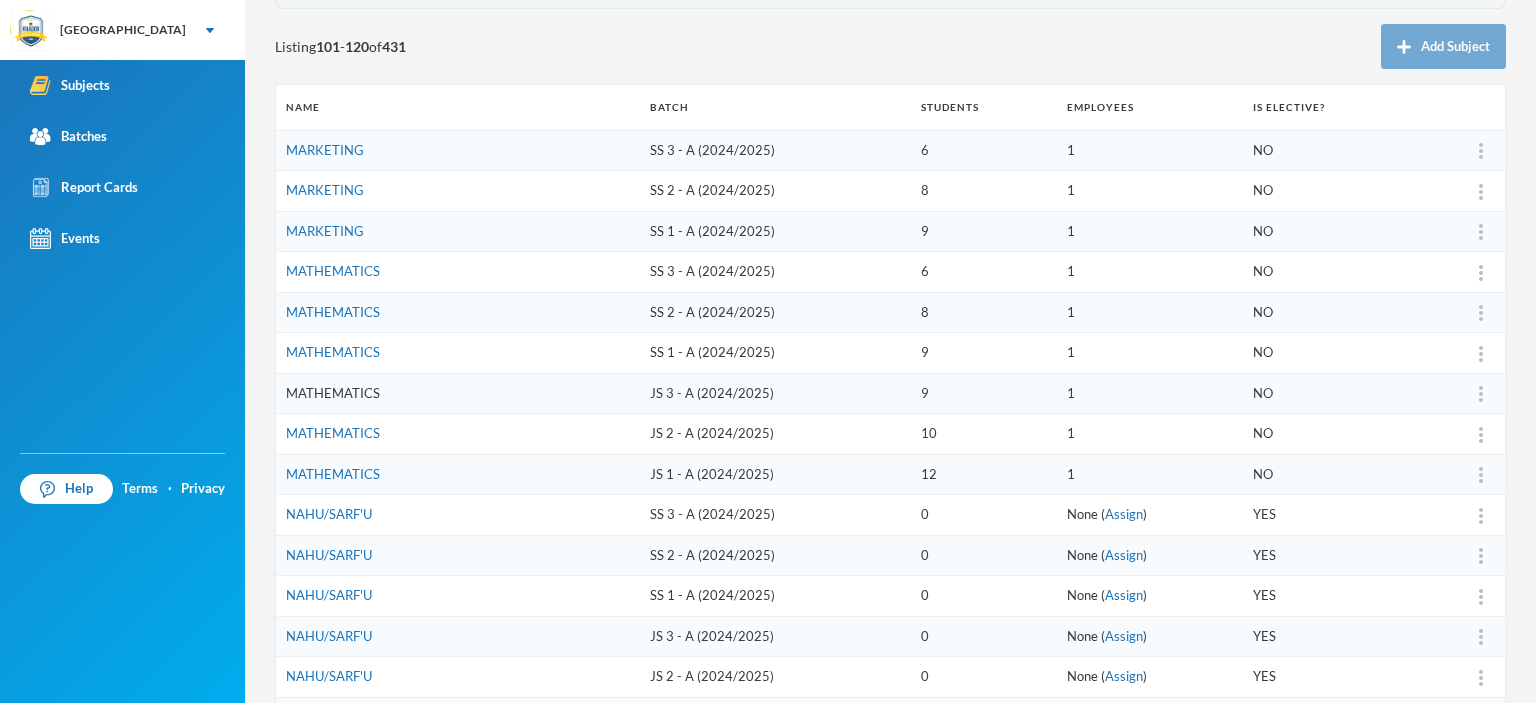 click on "MATHEMATICS" at bounding box center [333, 393] 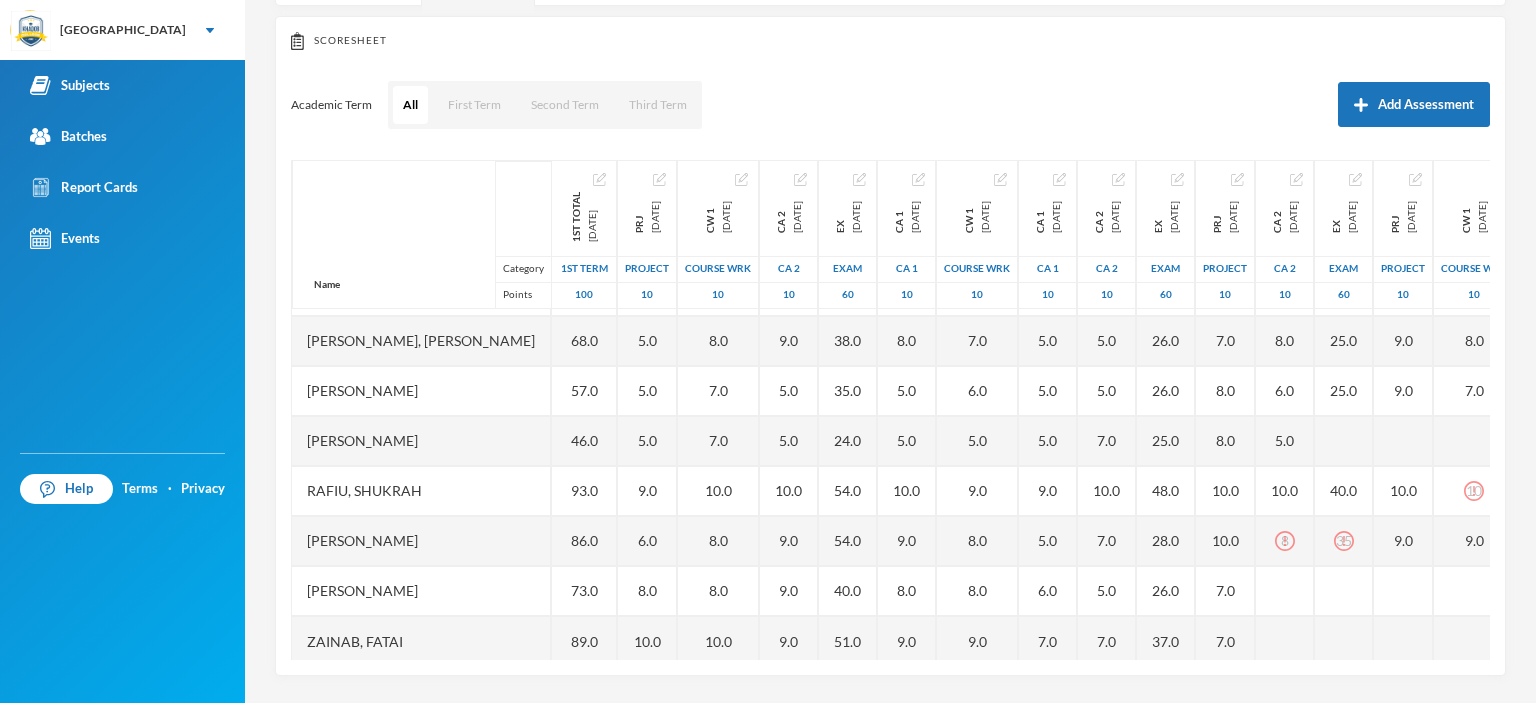 scroll, scrollTop: 115, scrollLeft: 0, axis: vertical 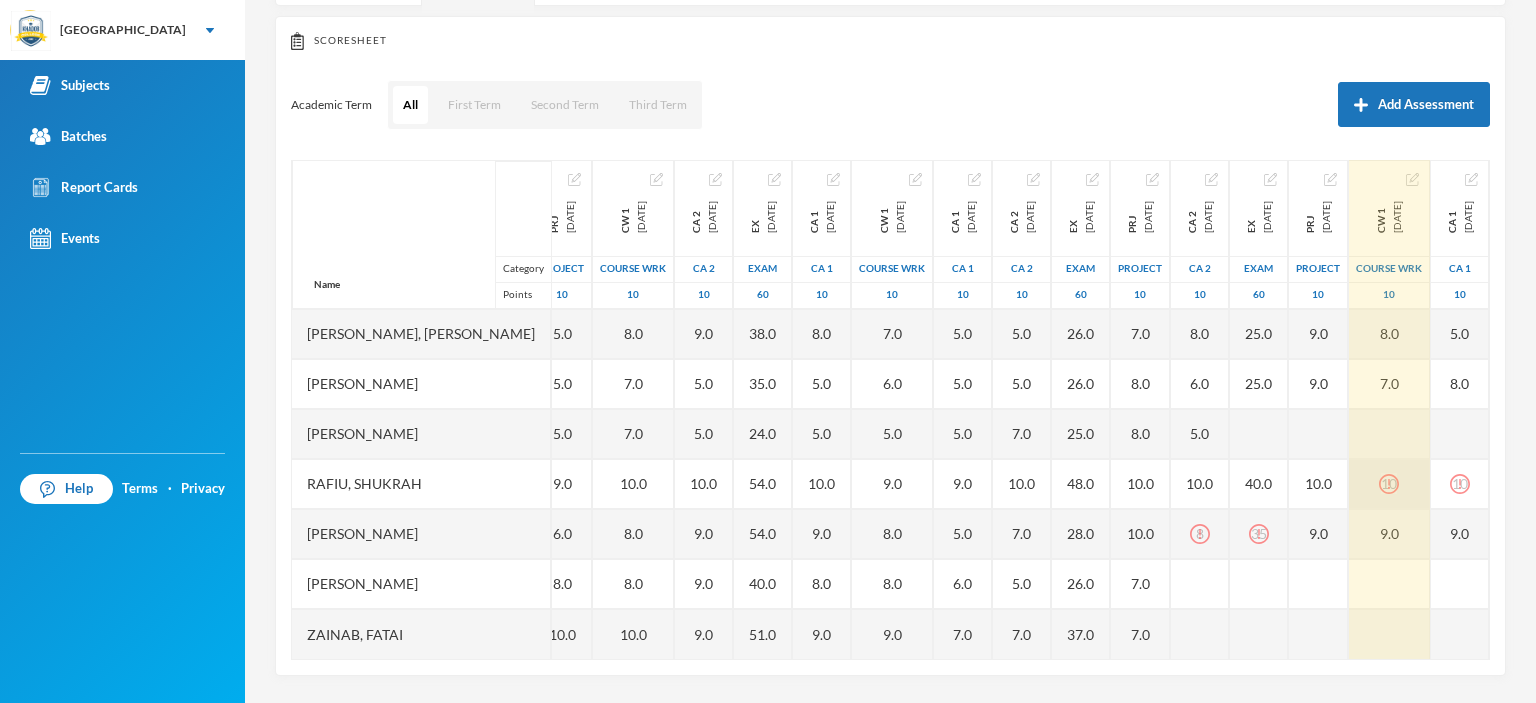 click on "10" at bounding box center [1389, 484] 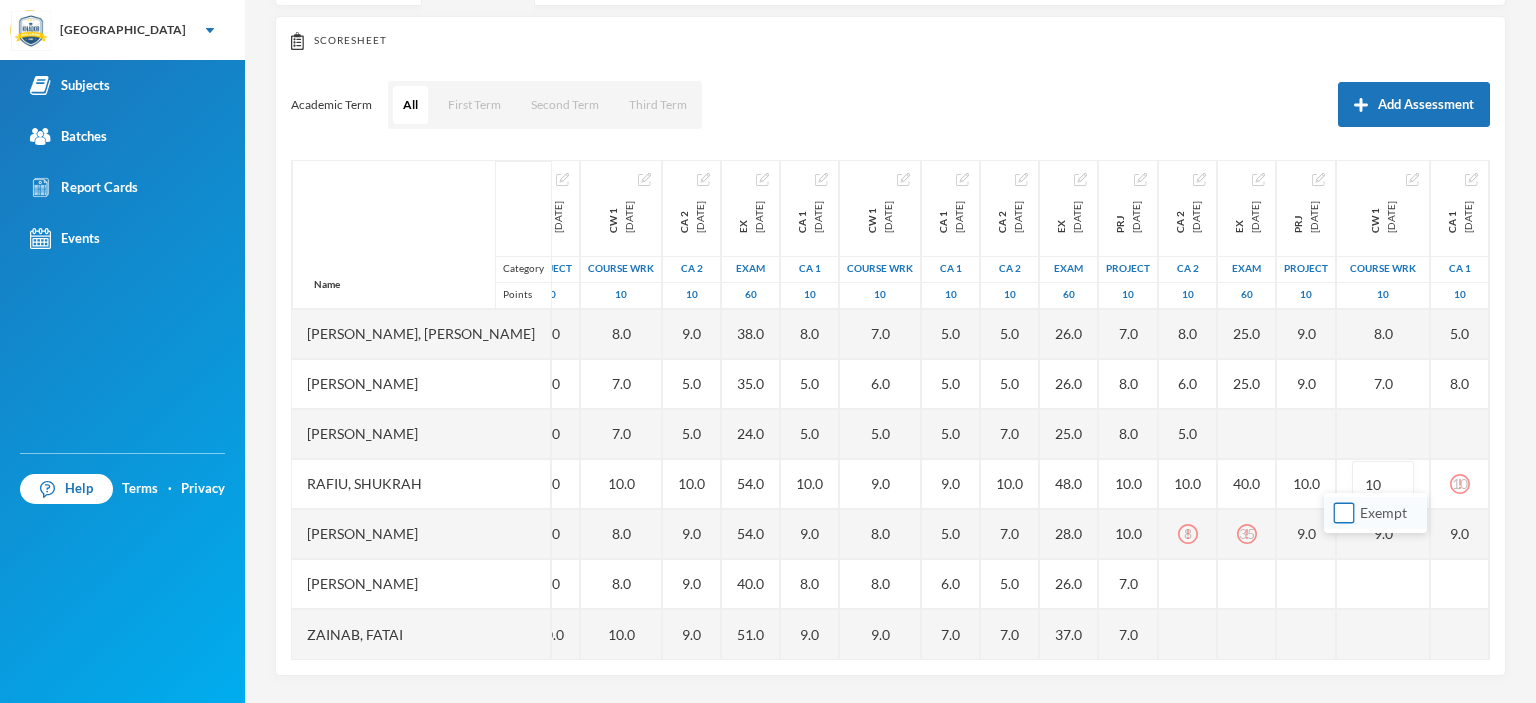 click on "Exempt" at bounding box center (1344, 513) 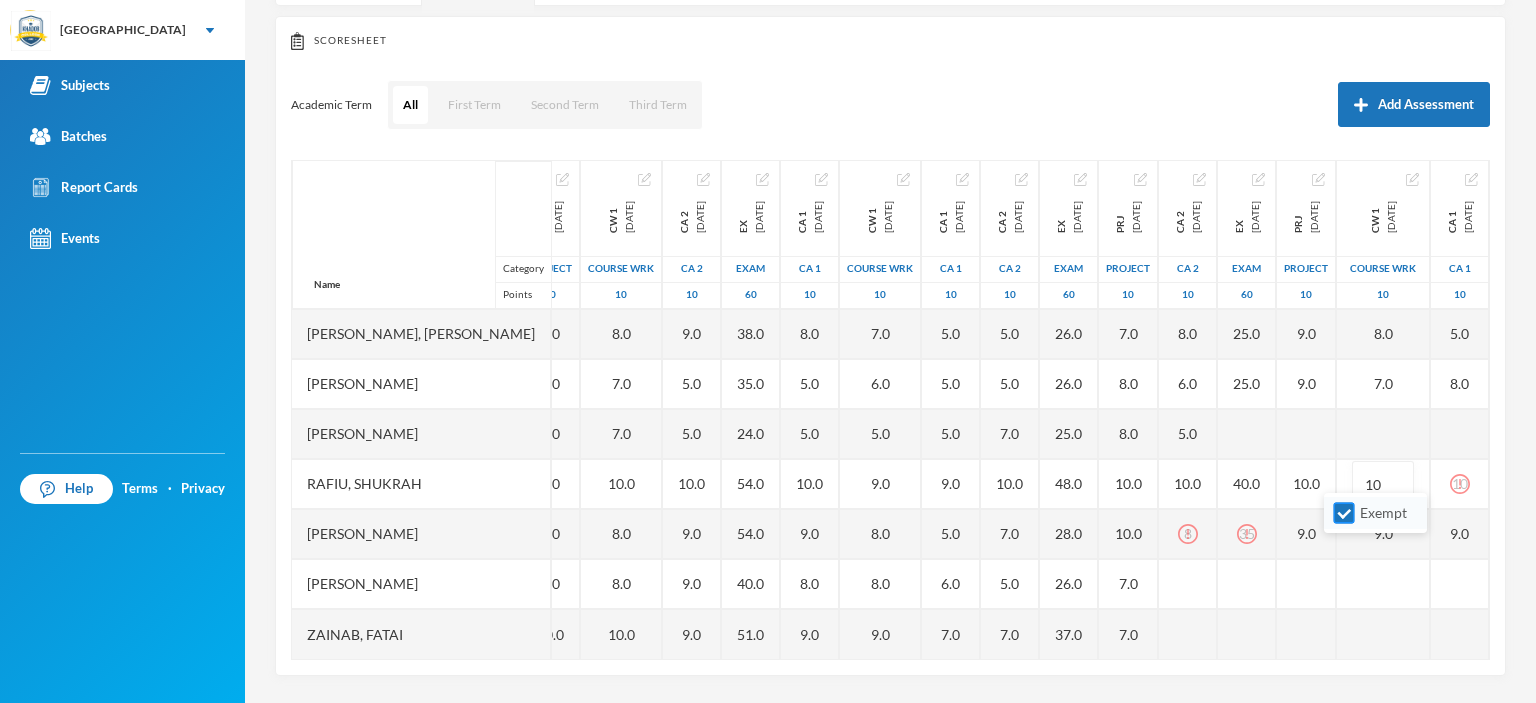 click on "Exempt" at bounding box center [1344, 513] 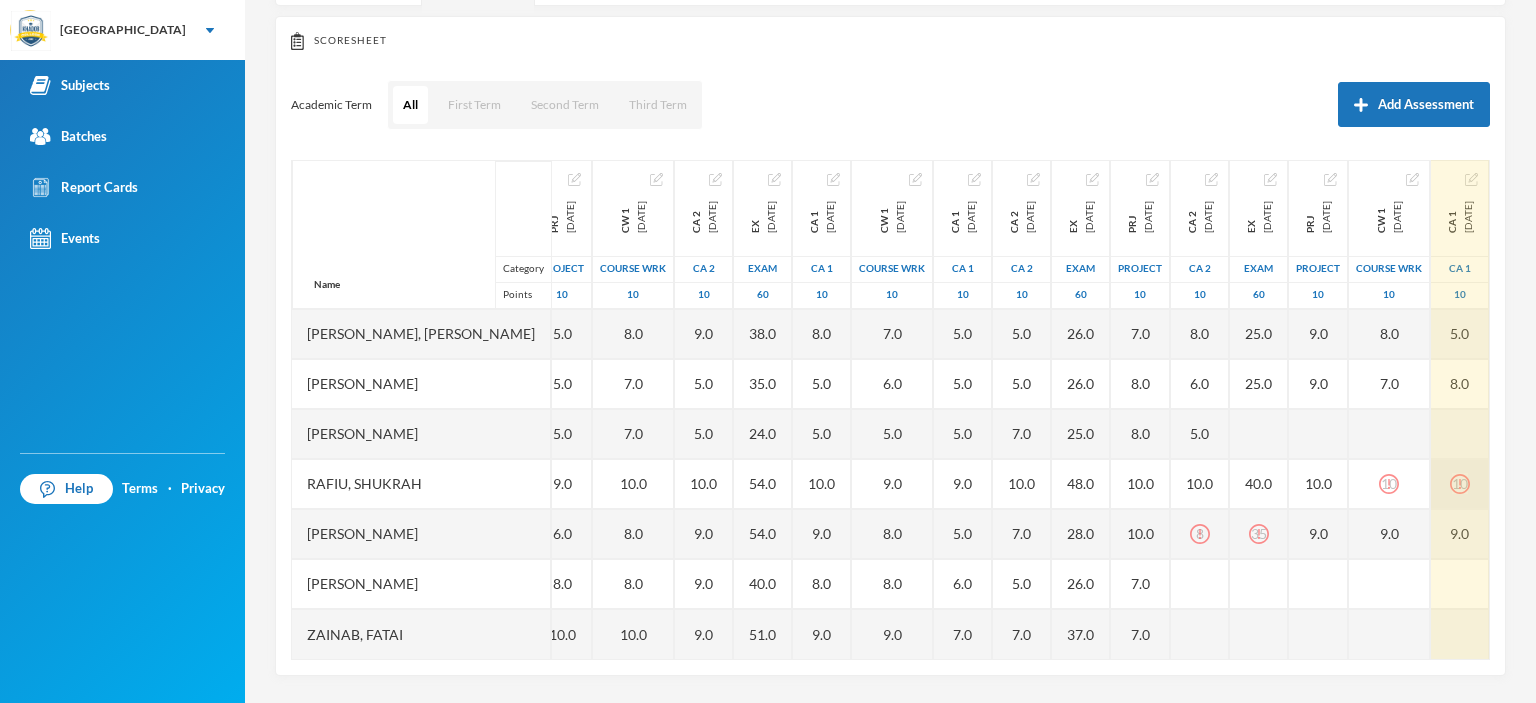 click 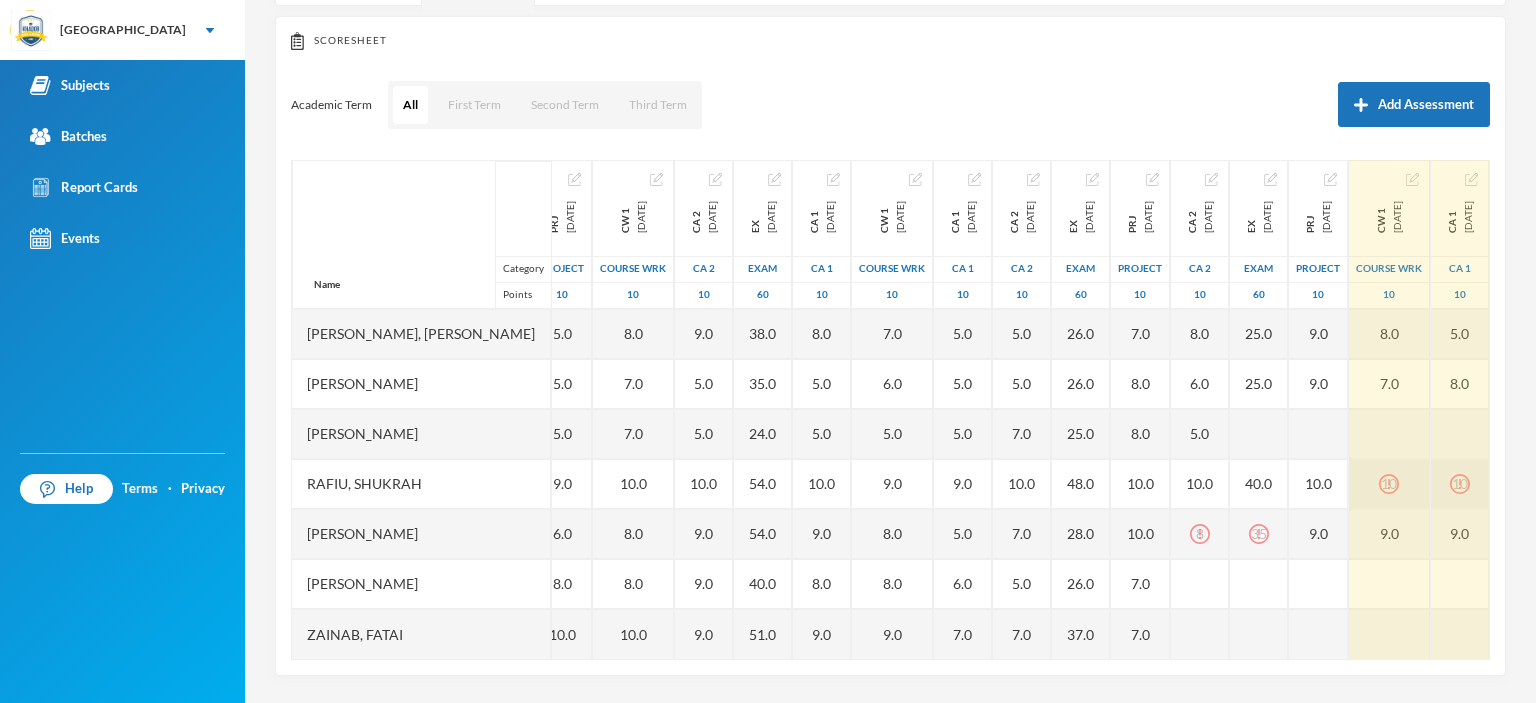 click on "10" at bounding box center [1389, 484] 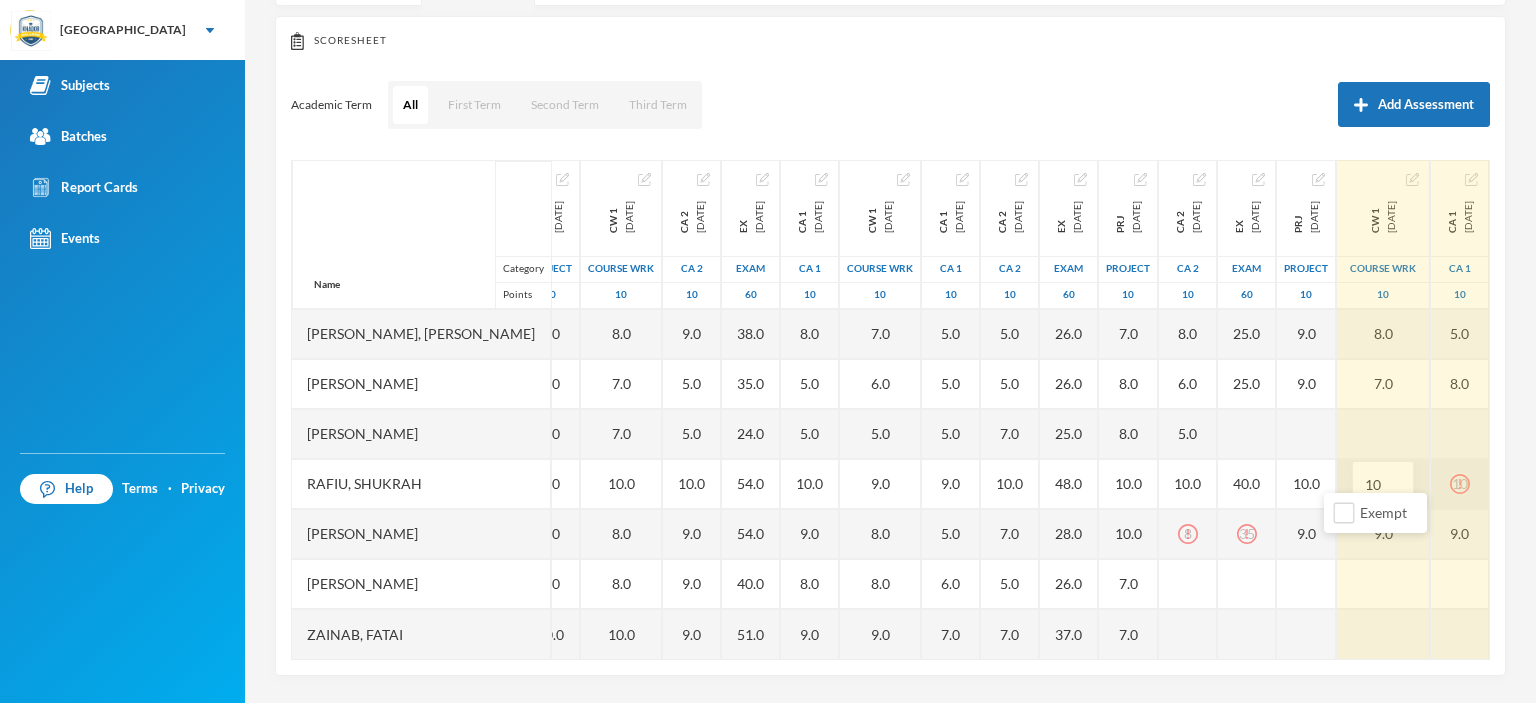 type on "1" 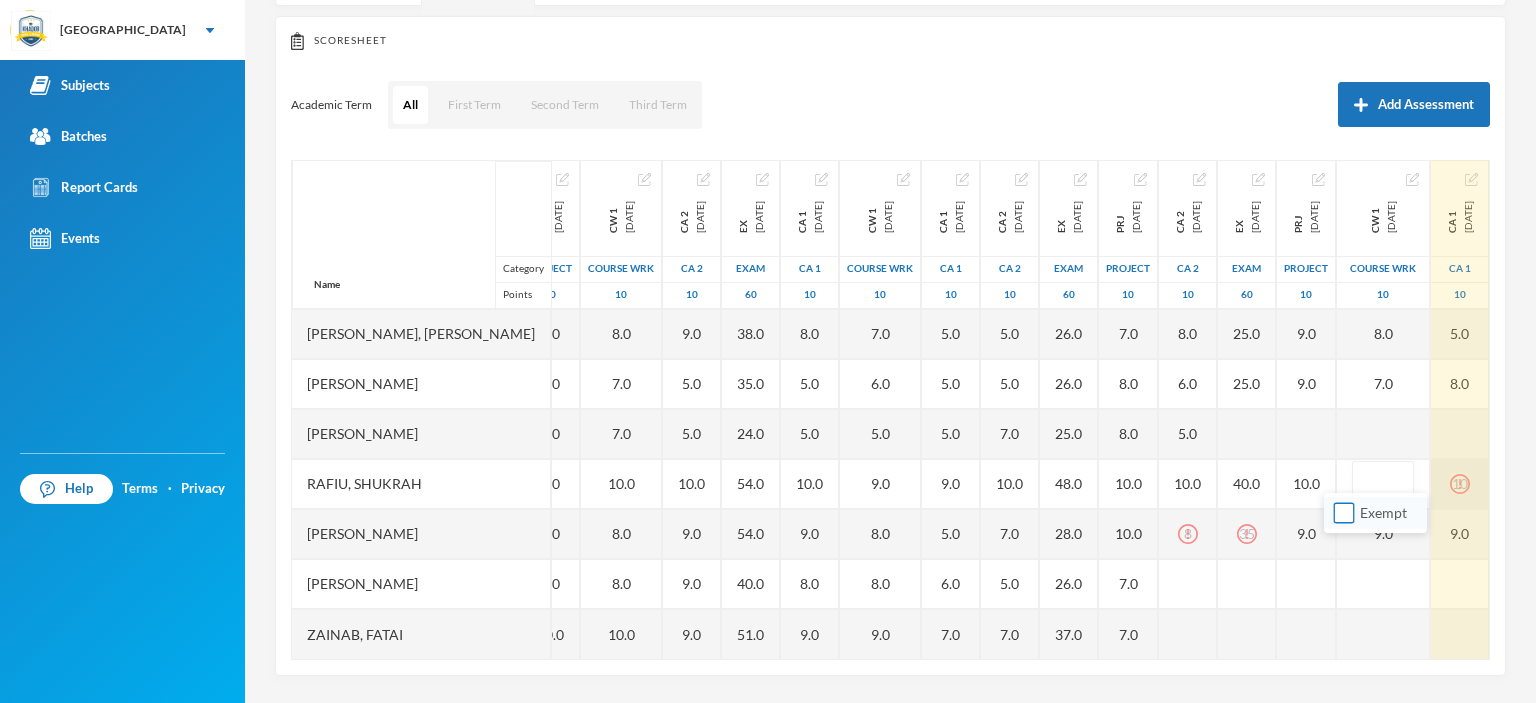 type 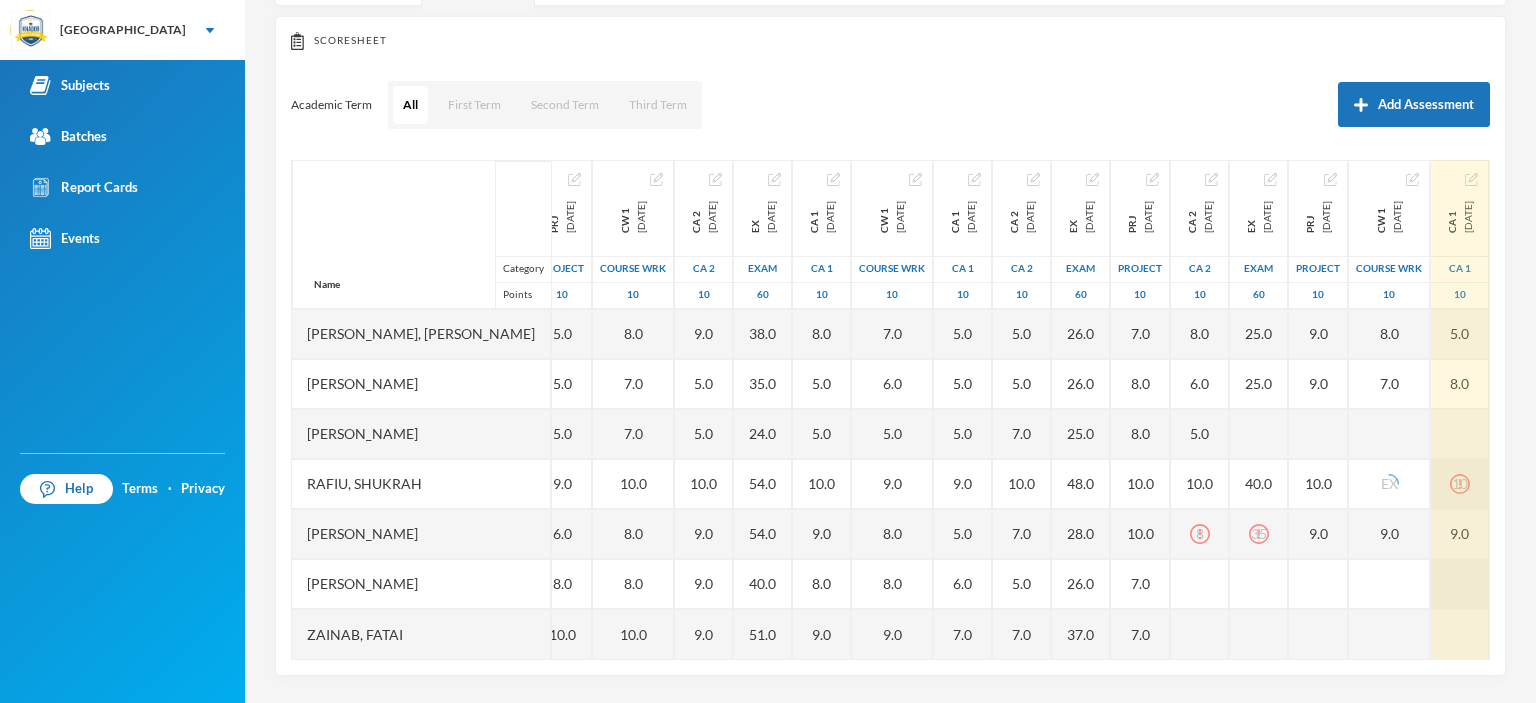 click at bounding box center [1460, 584] 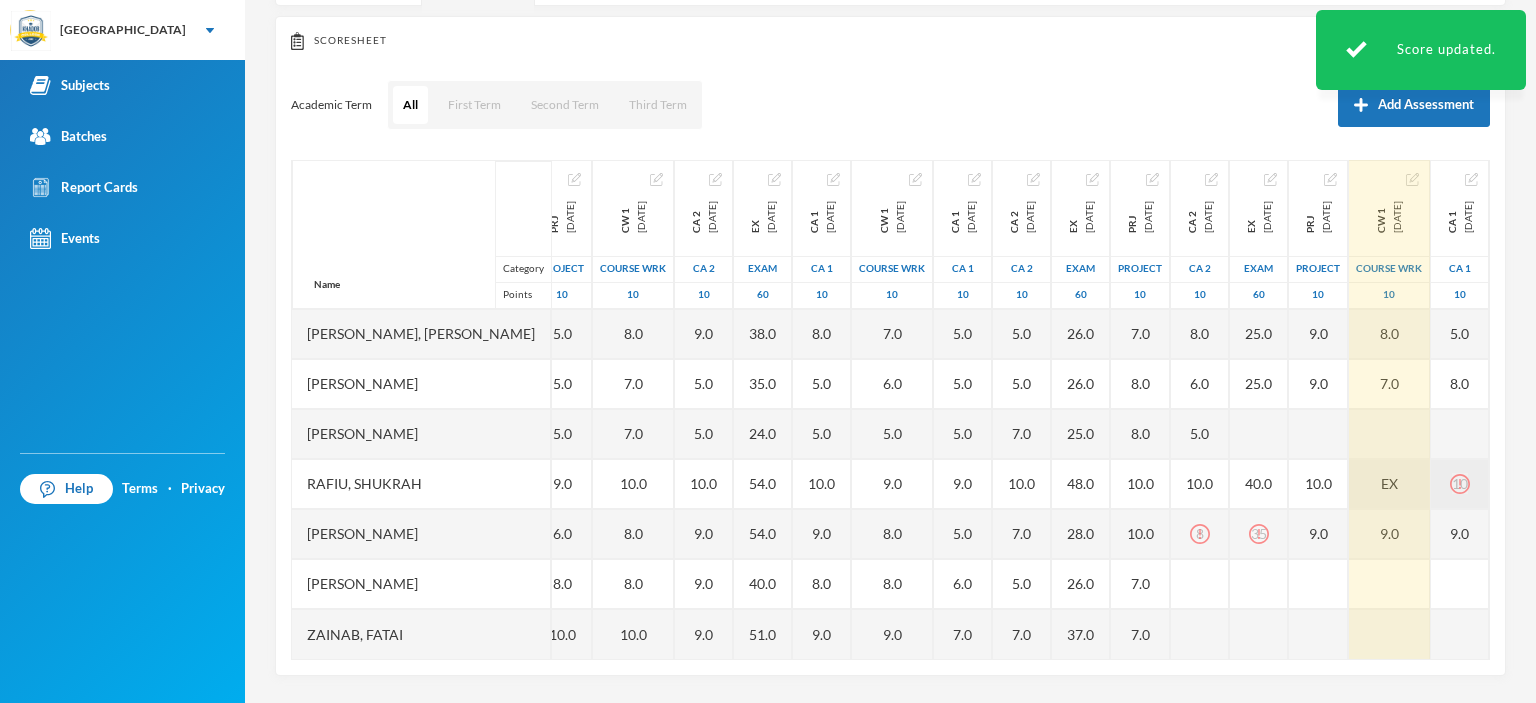 click on "EX" at bounding box center (1389, 484) 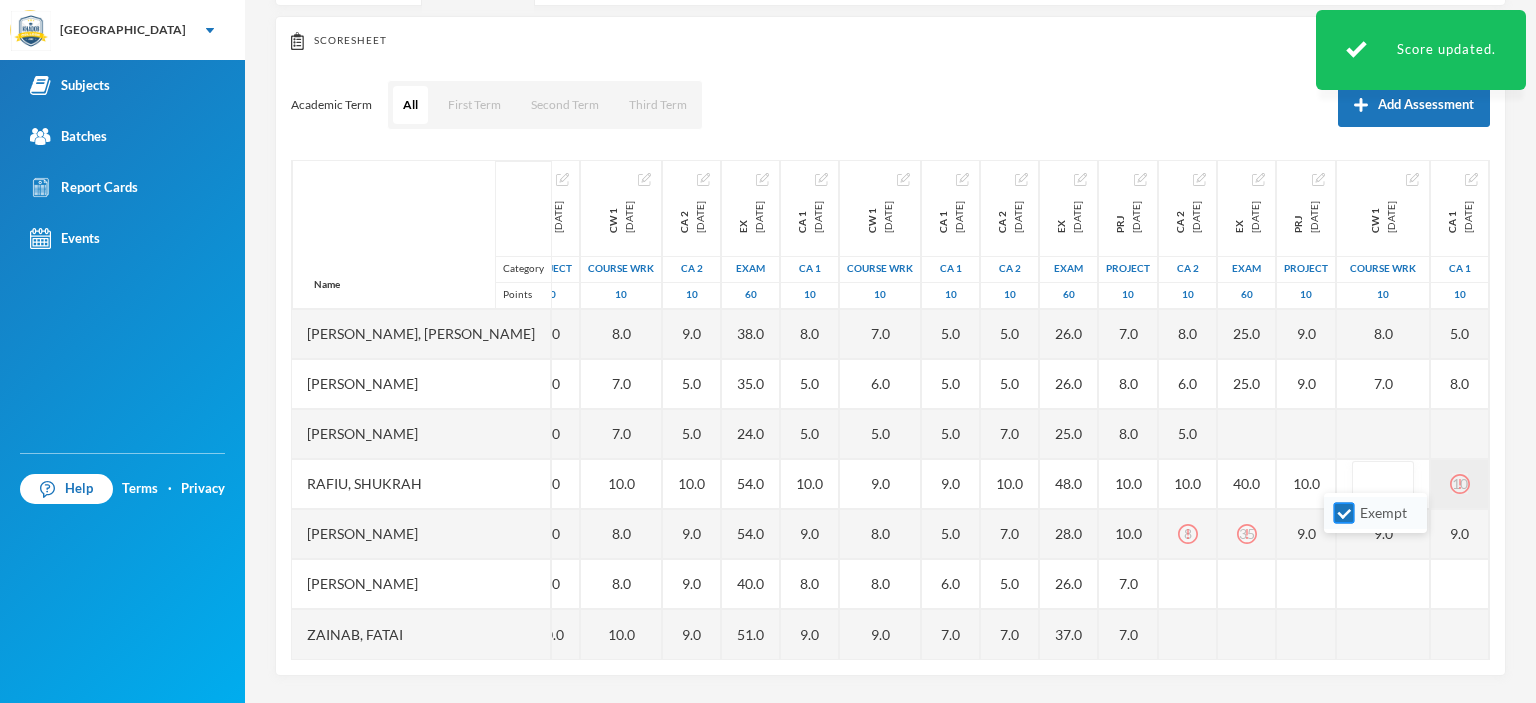 click on "Exempt" at bounding box center (1344, 513) 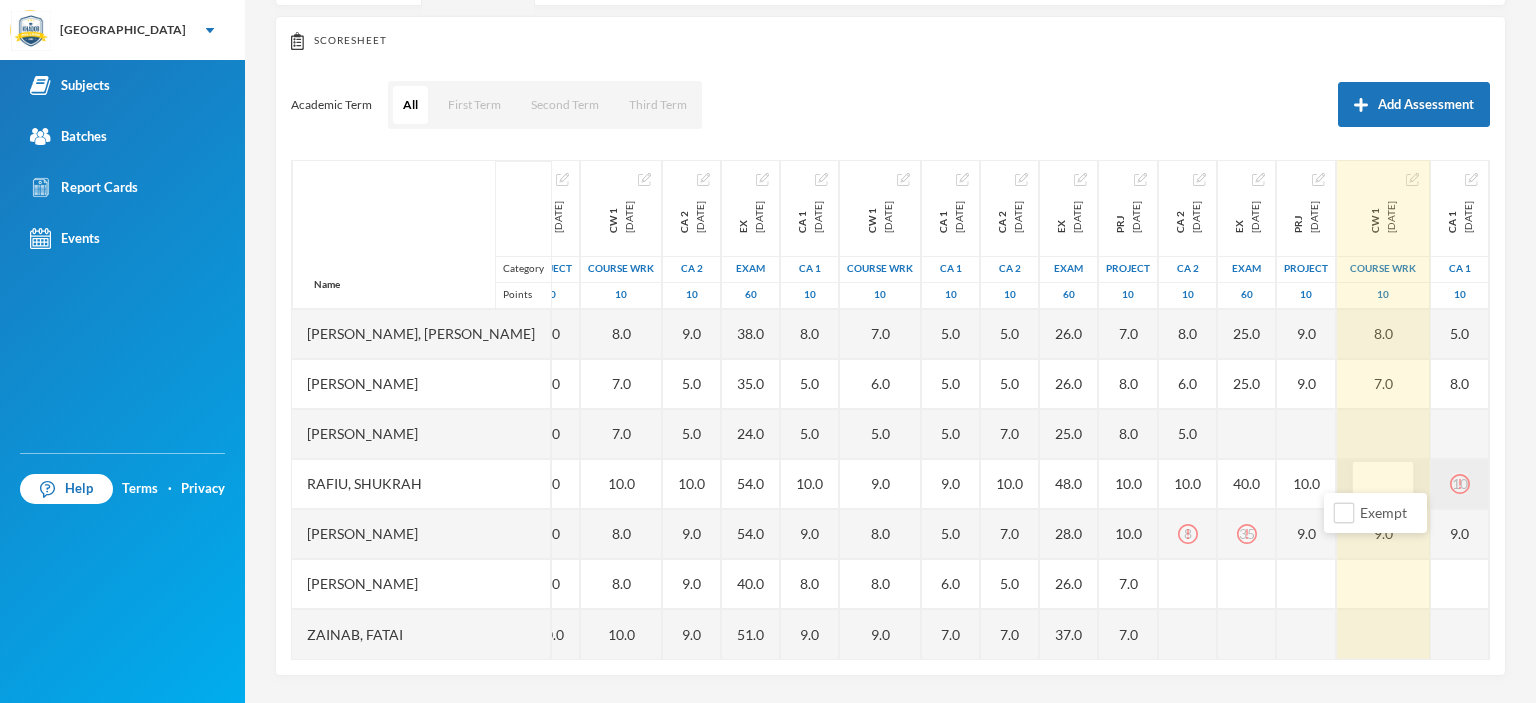 click at bounding box center (1383, 484) 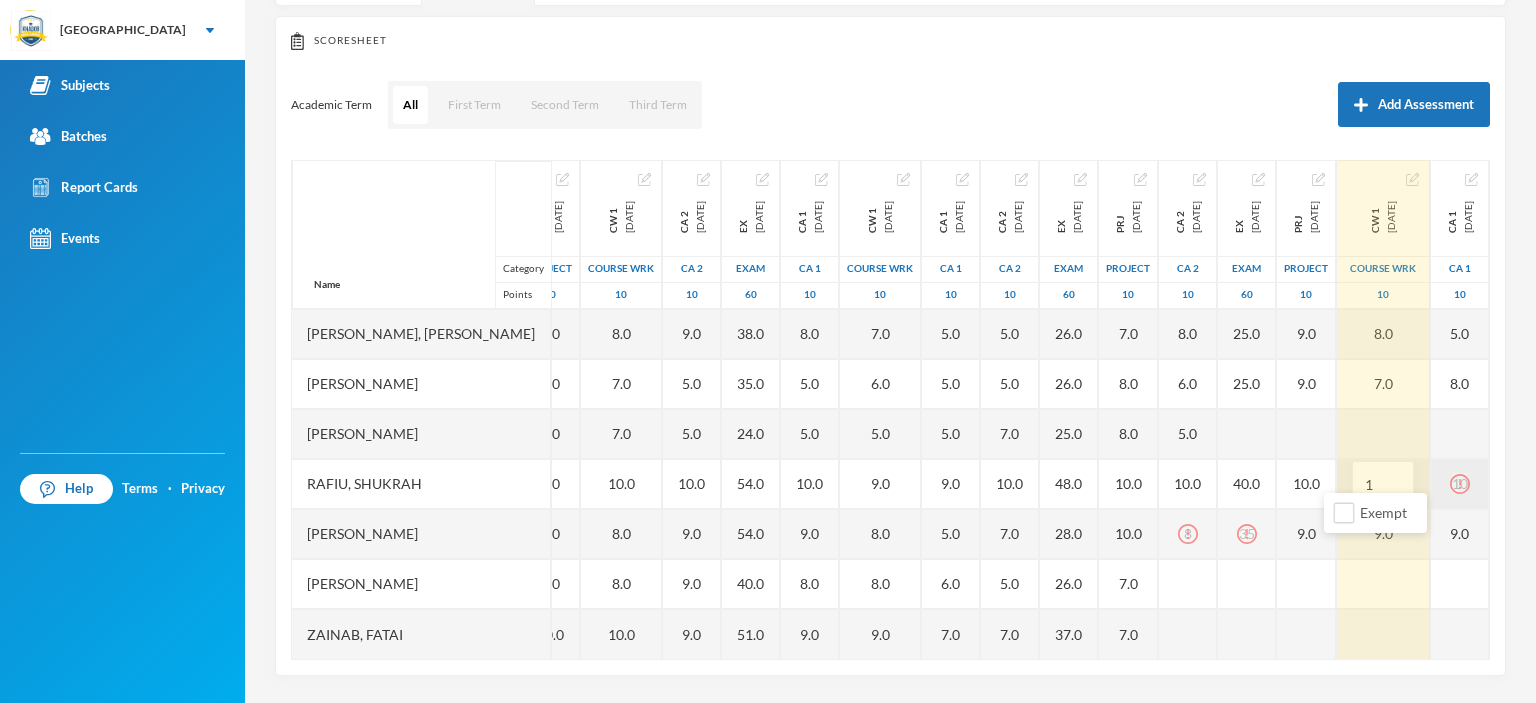 type on "10" 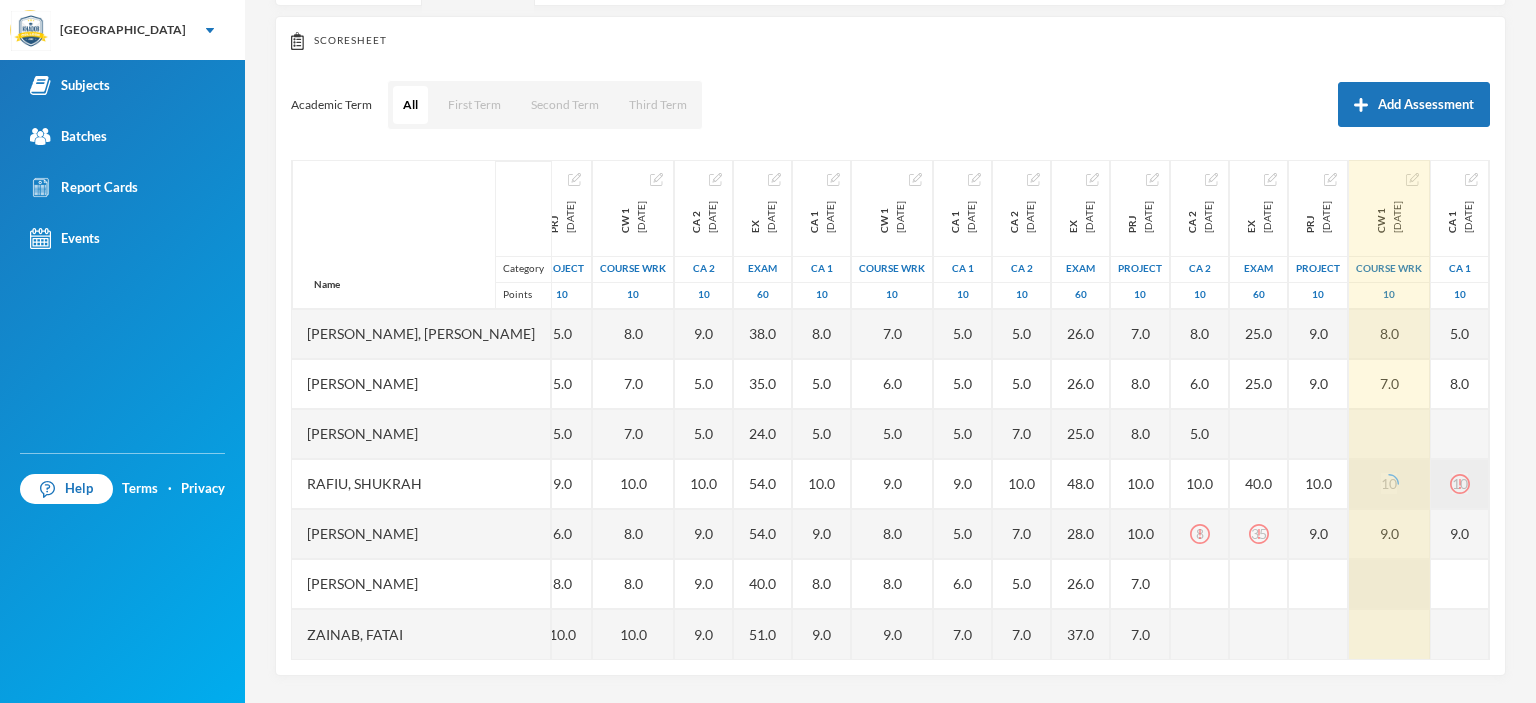 click at bounding box center (1389, 584) 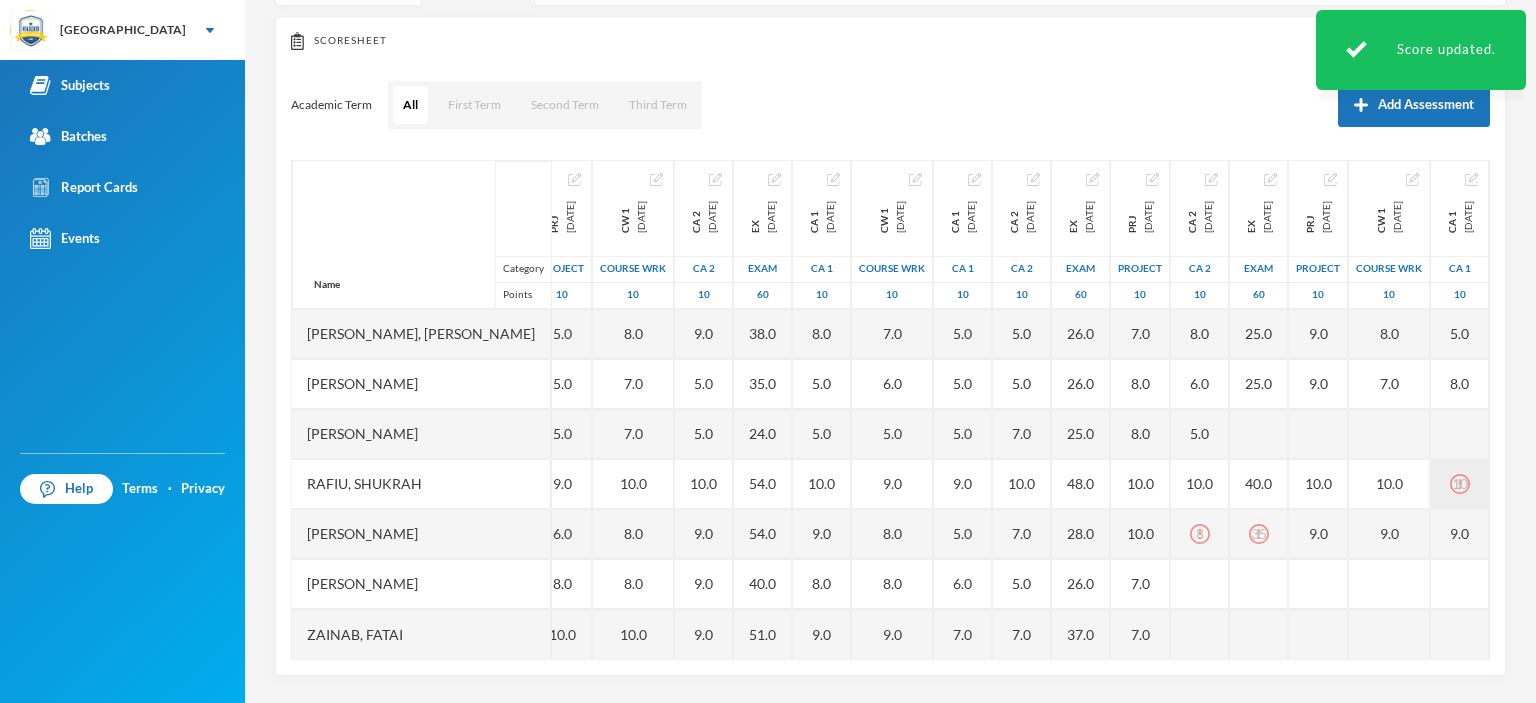 click on "10" at bounding box center [1460, 484] 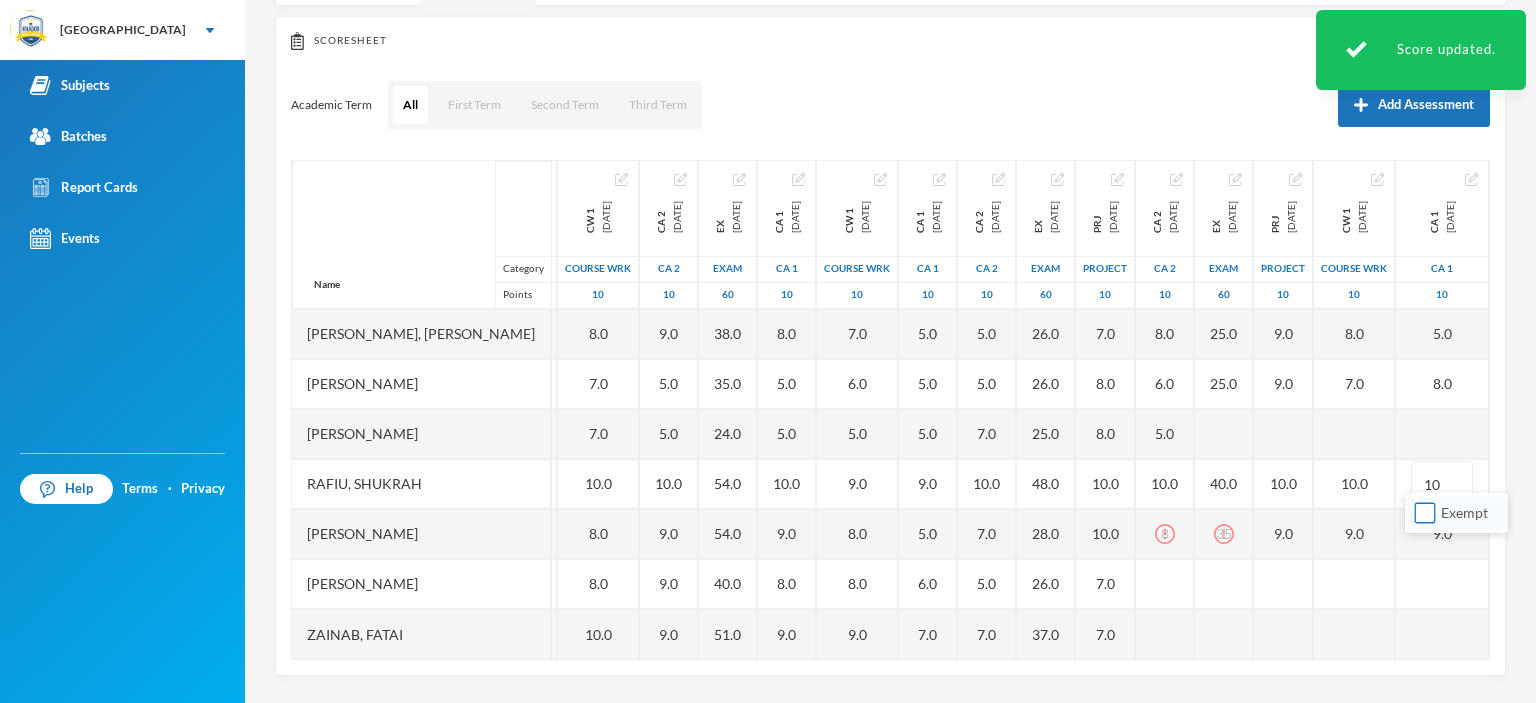 click on "Exempt" at bounding box center [1425, 513] 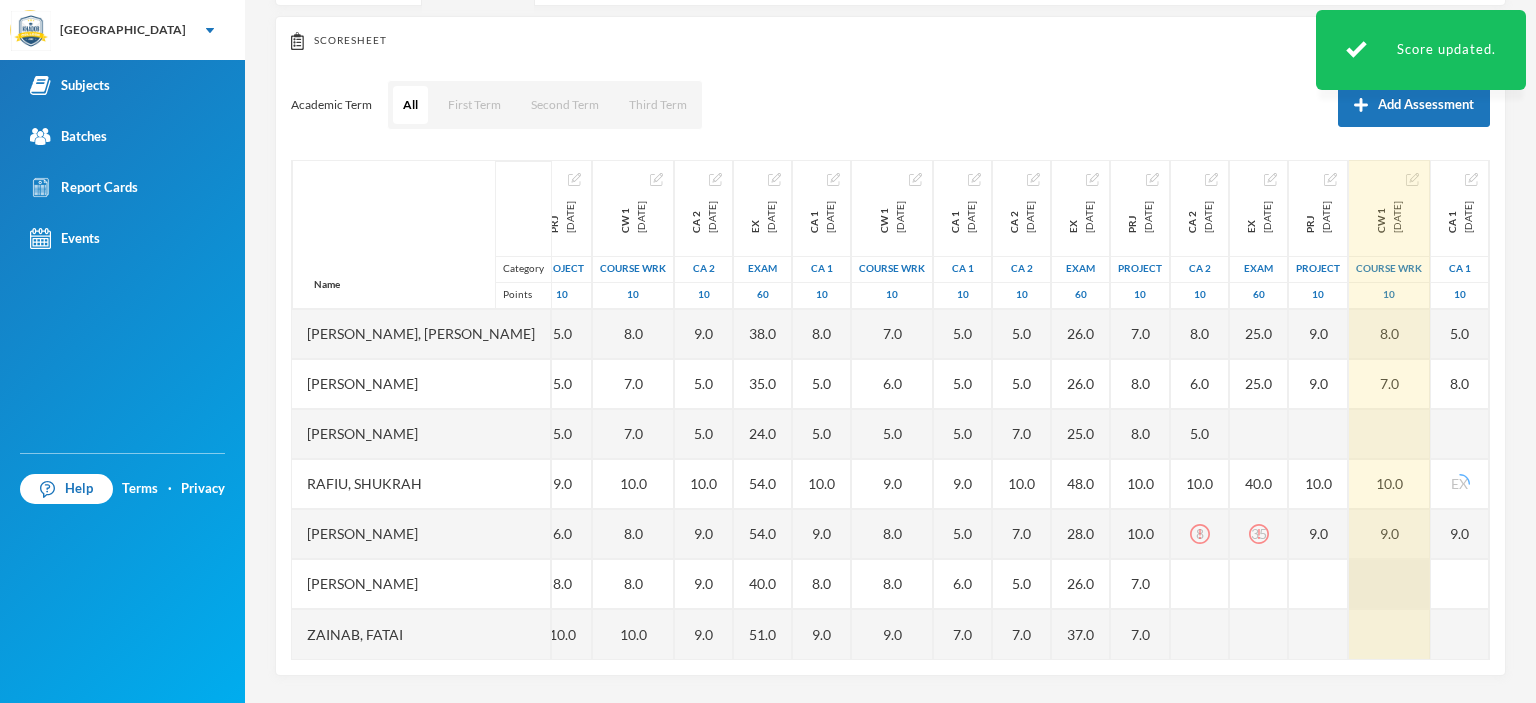 click at bounding box center (1389, 584) 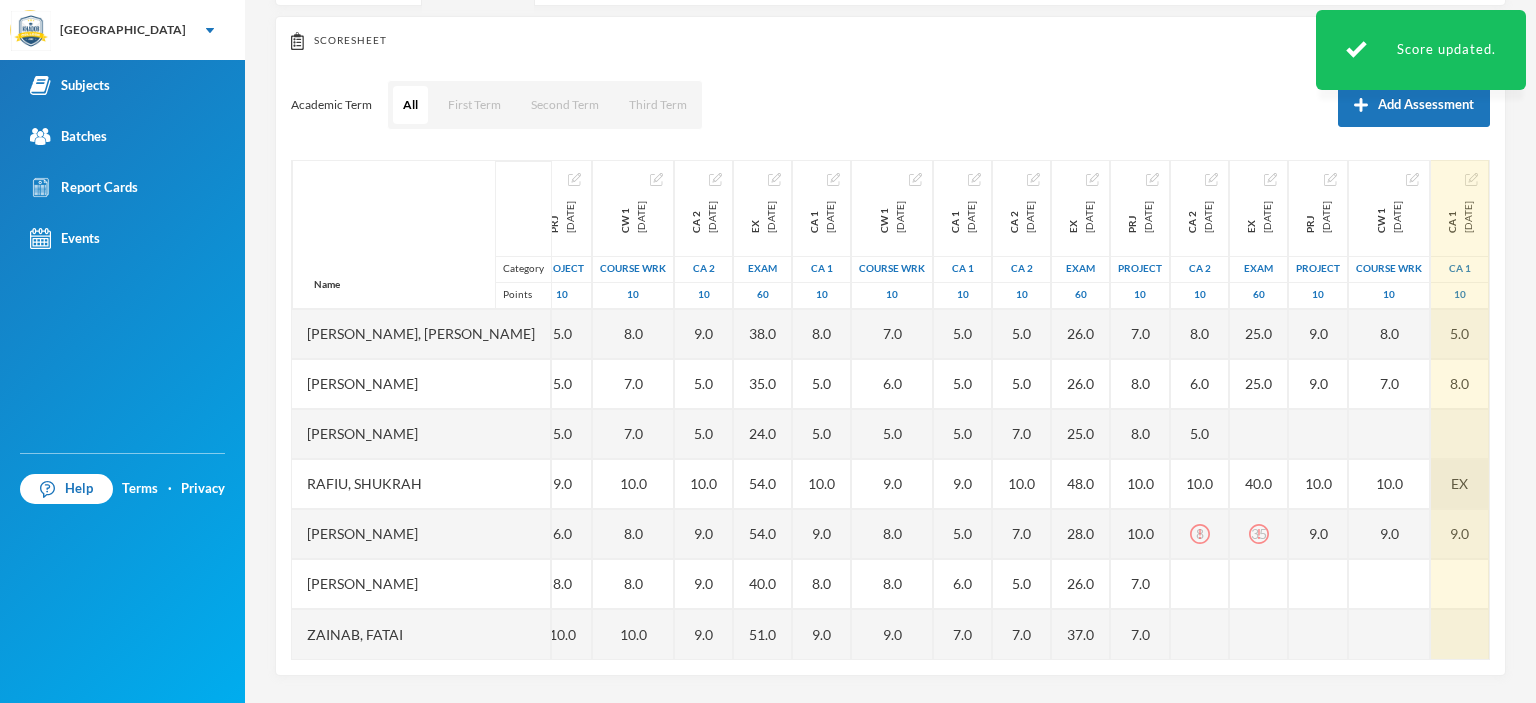 click on "EX" at bounding box center [1460, 484] 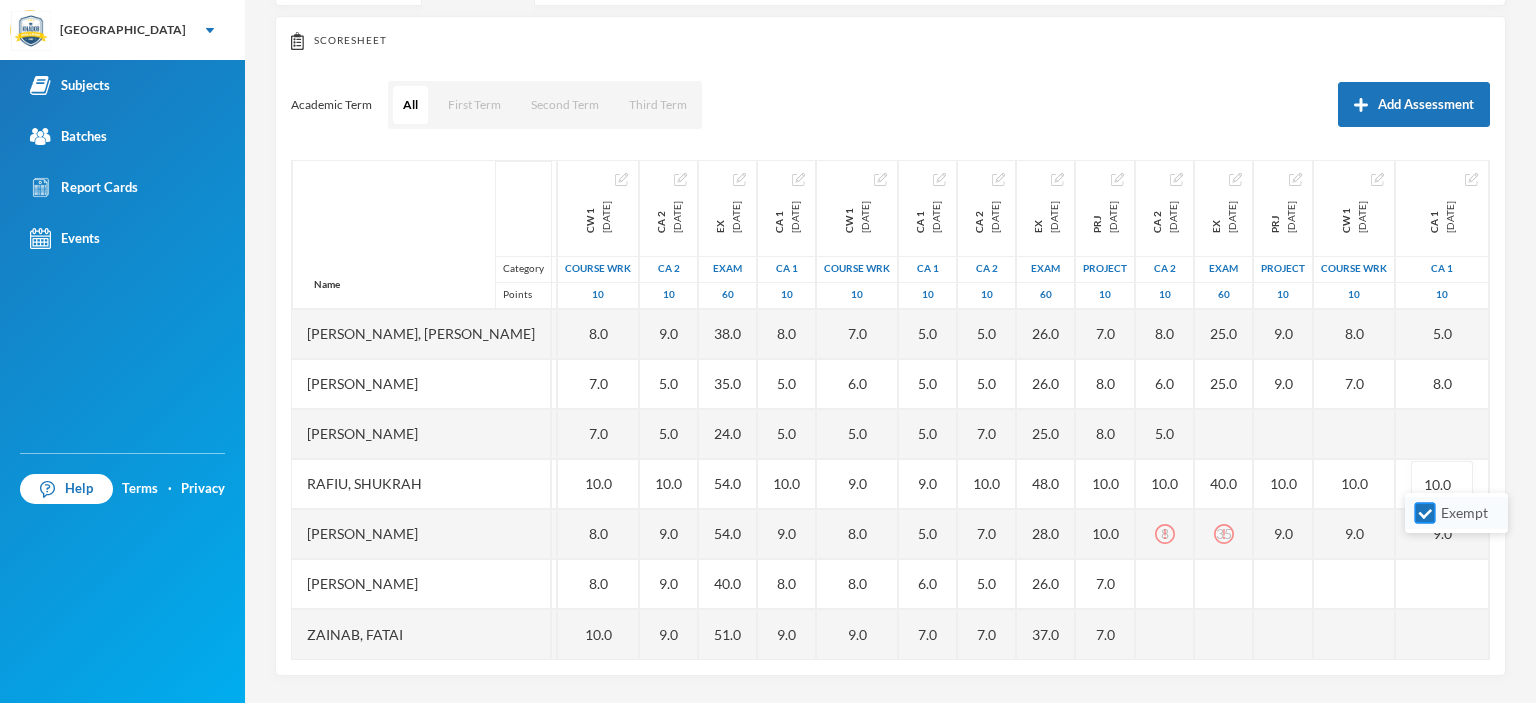 click on "Exempt" at bounding box center (1425, 513) 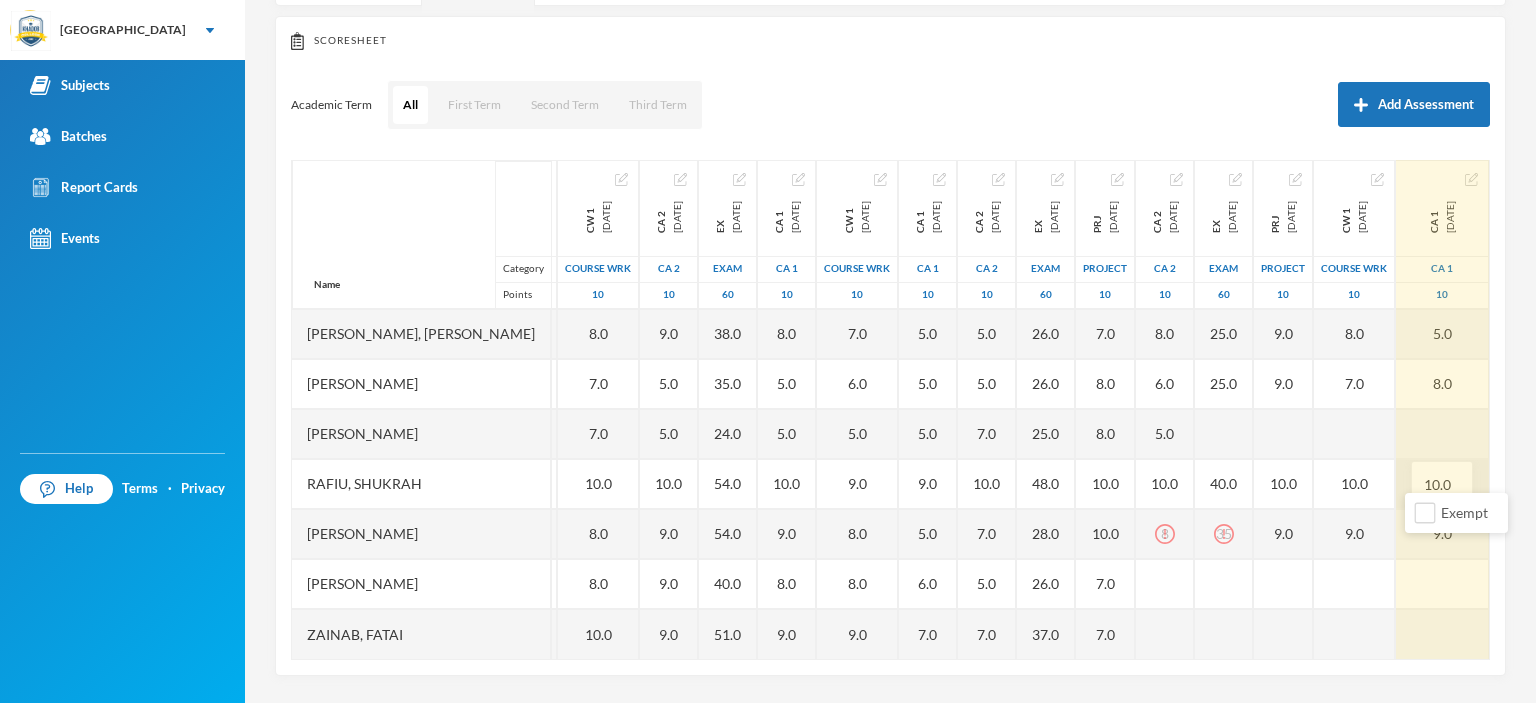 click on "10.0" at bounding box center (1442, 484) 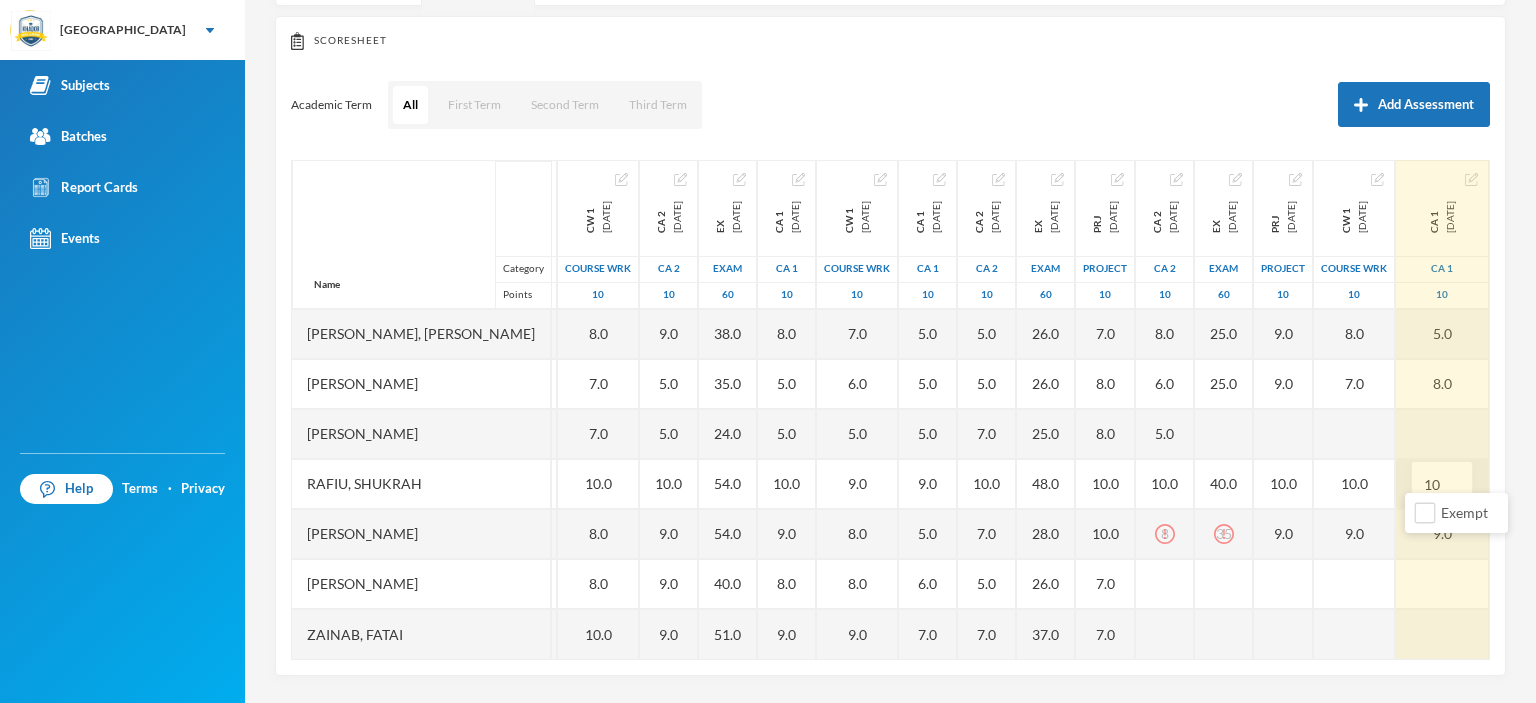 type on "1" 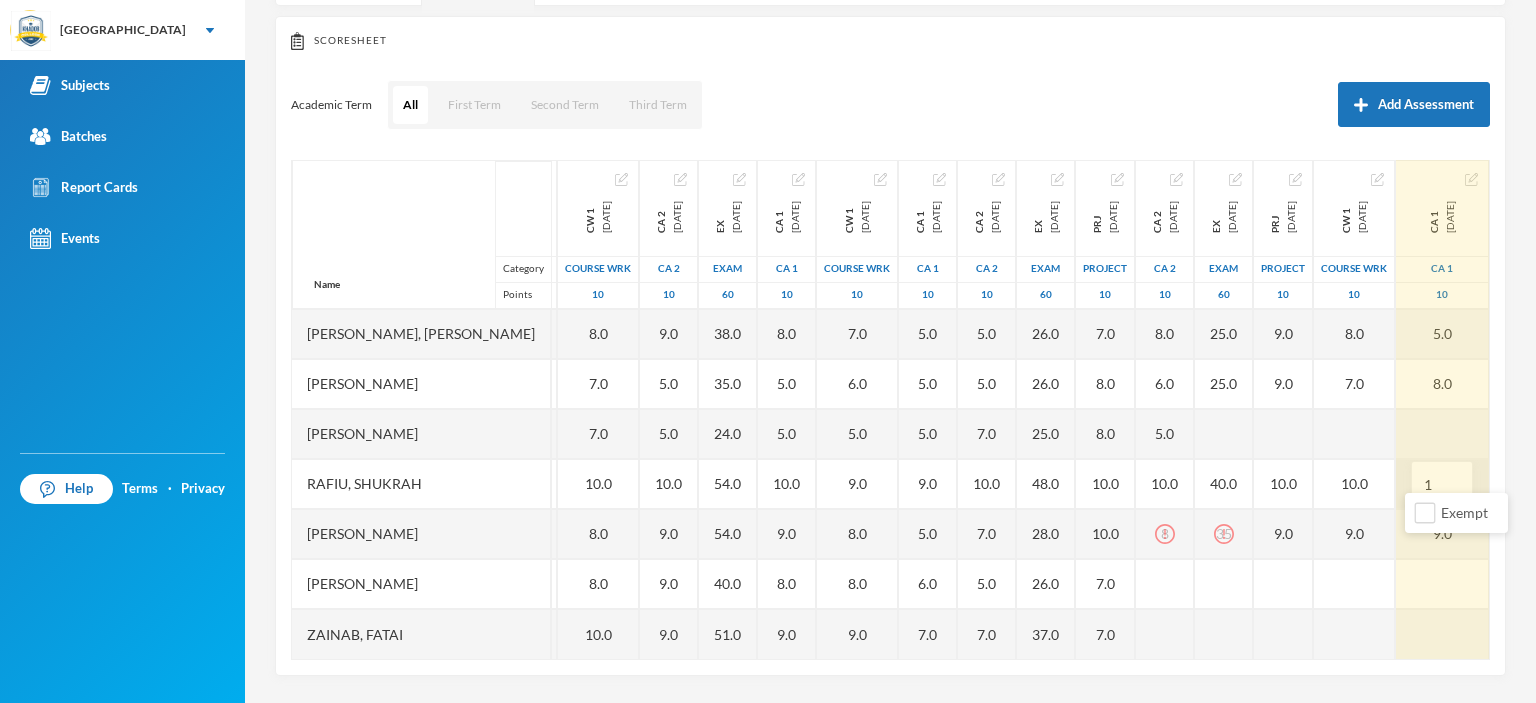 type on "10" 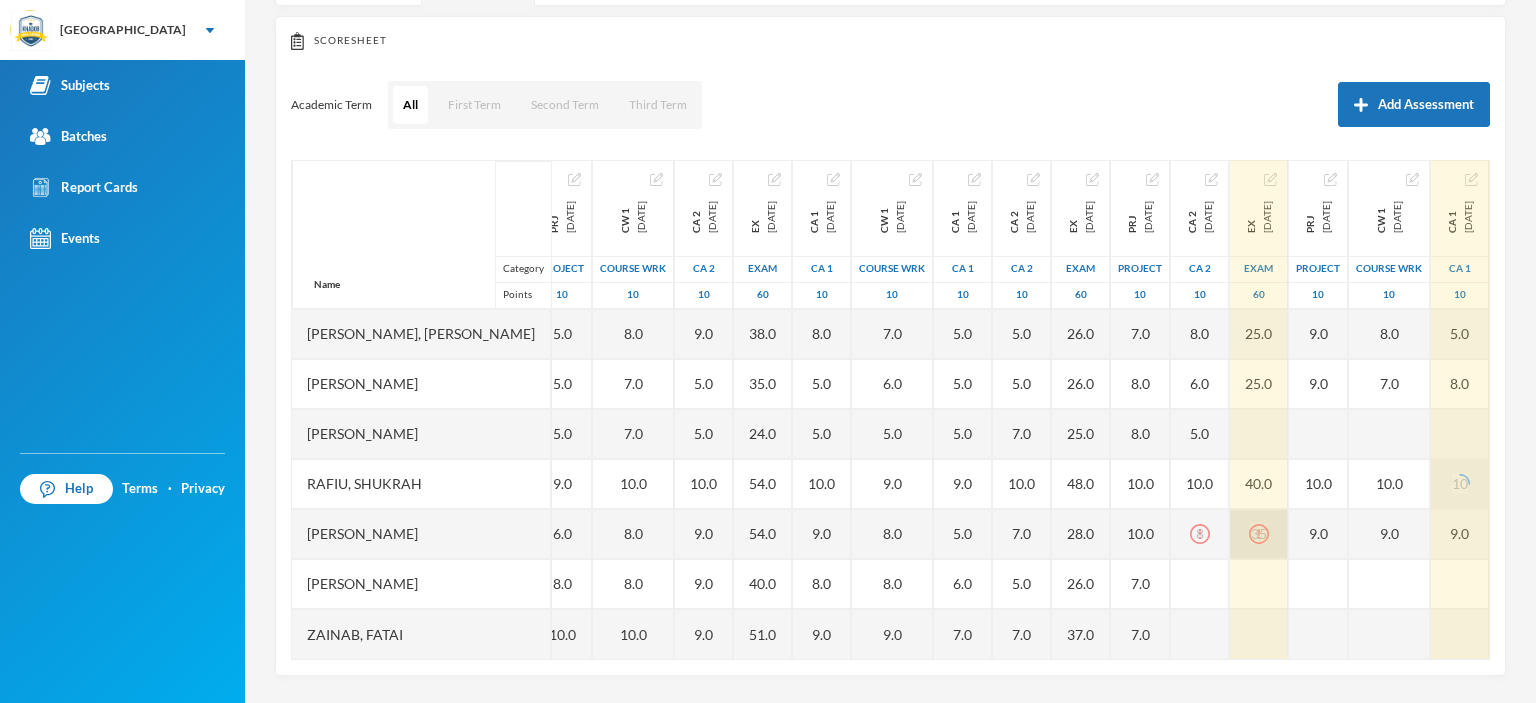 click on "35" at bounding box center [1259, 534] 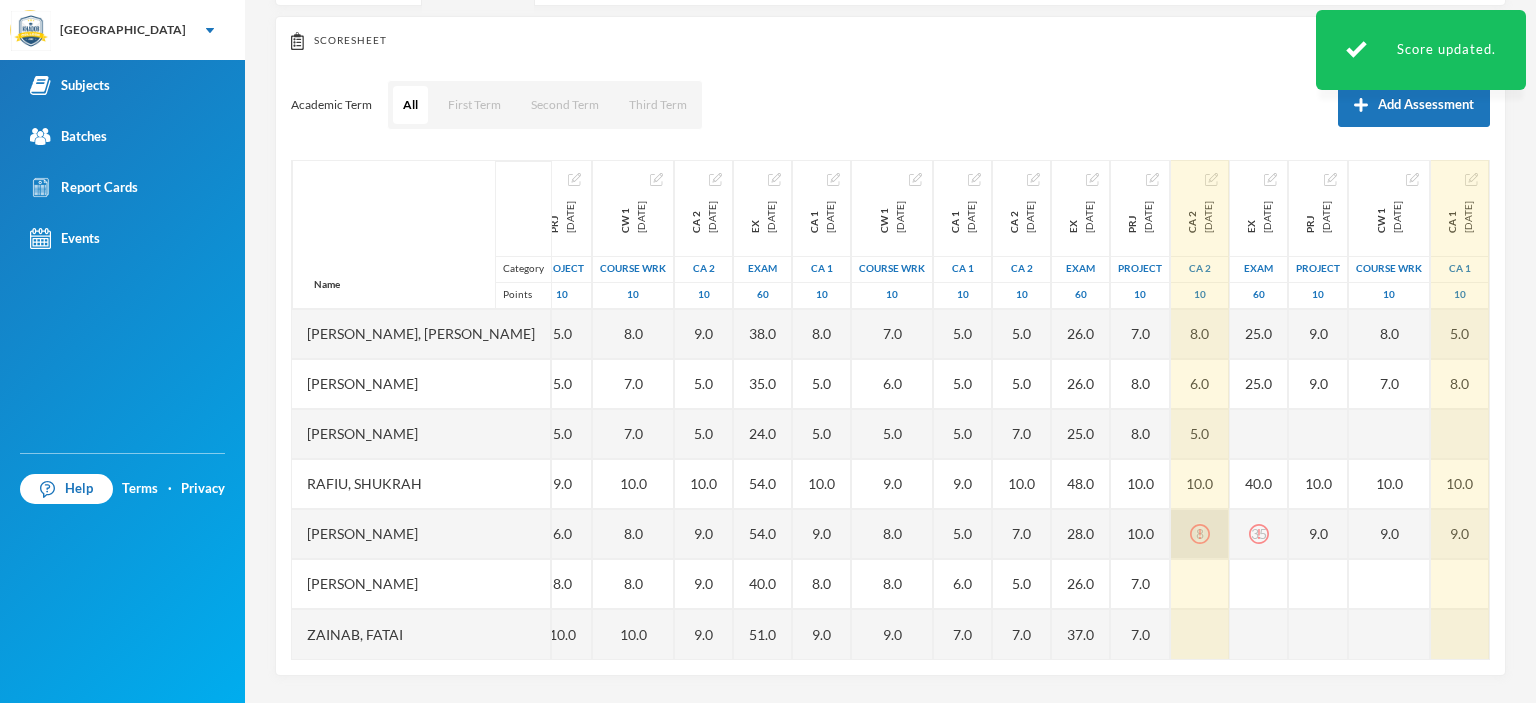 click on "8" at bounding box center (1200, 534) 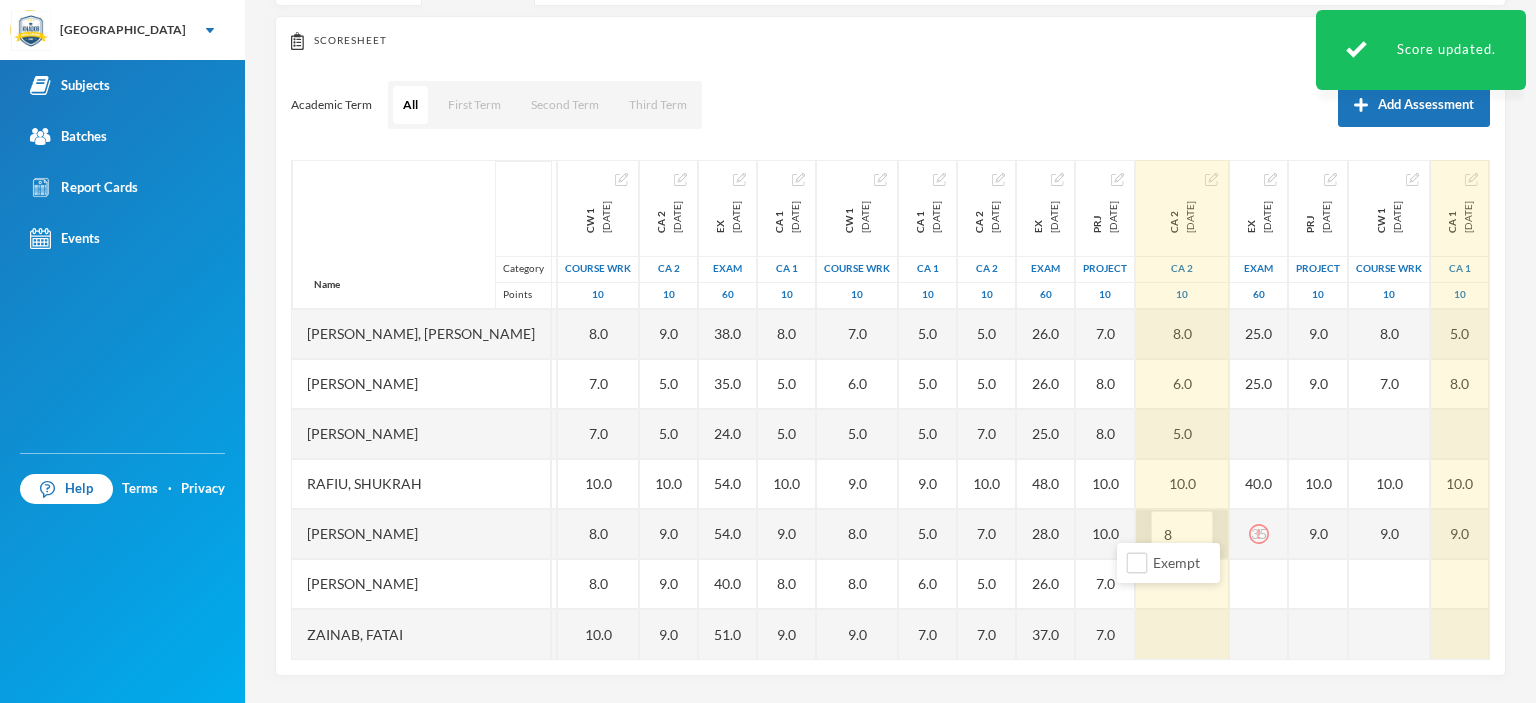 click on "8" at bounding box center [1182, 534] 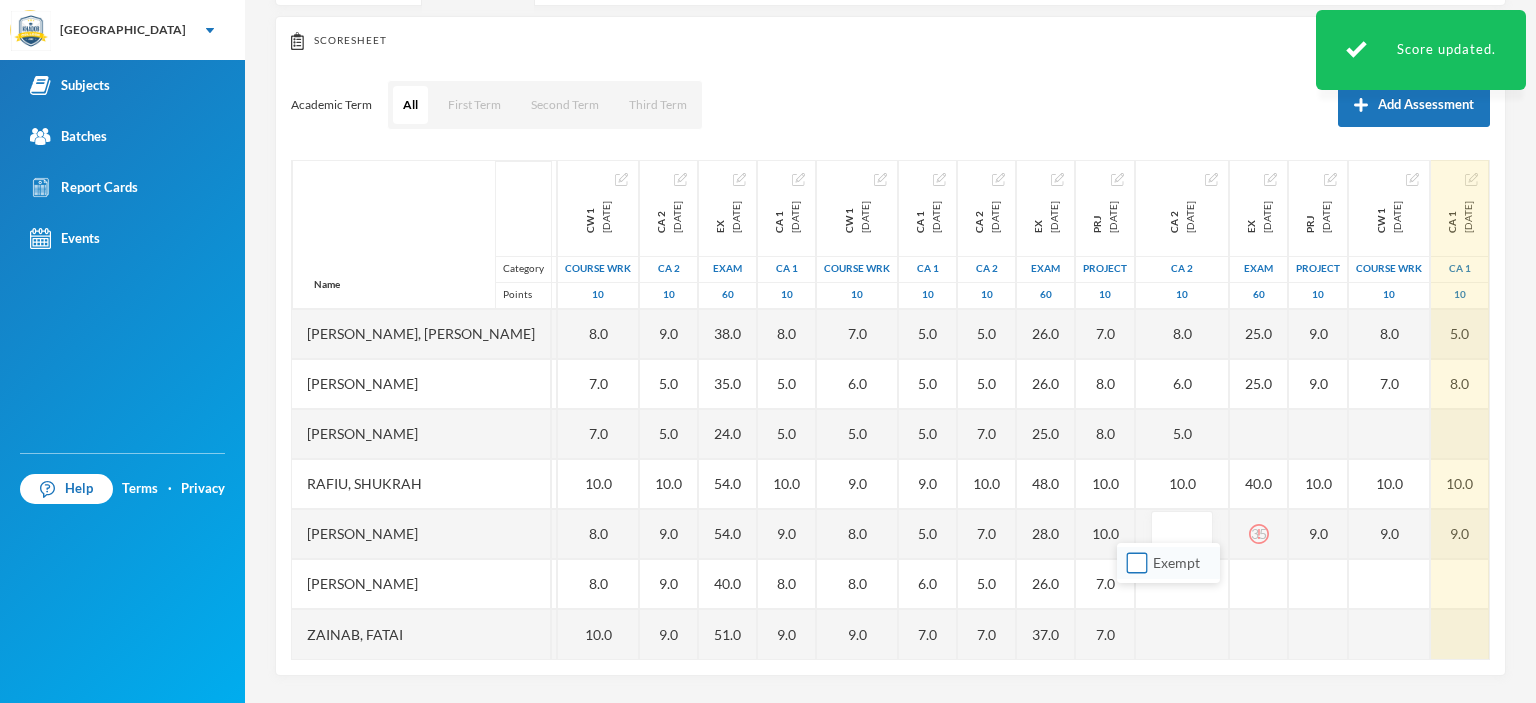 type 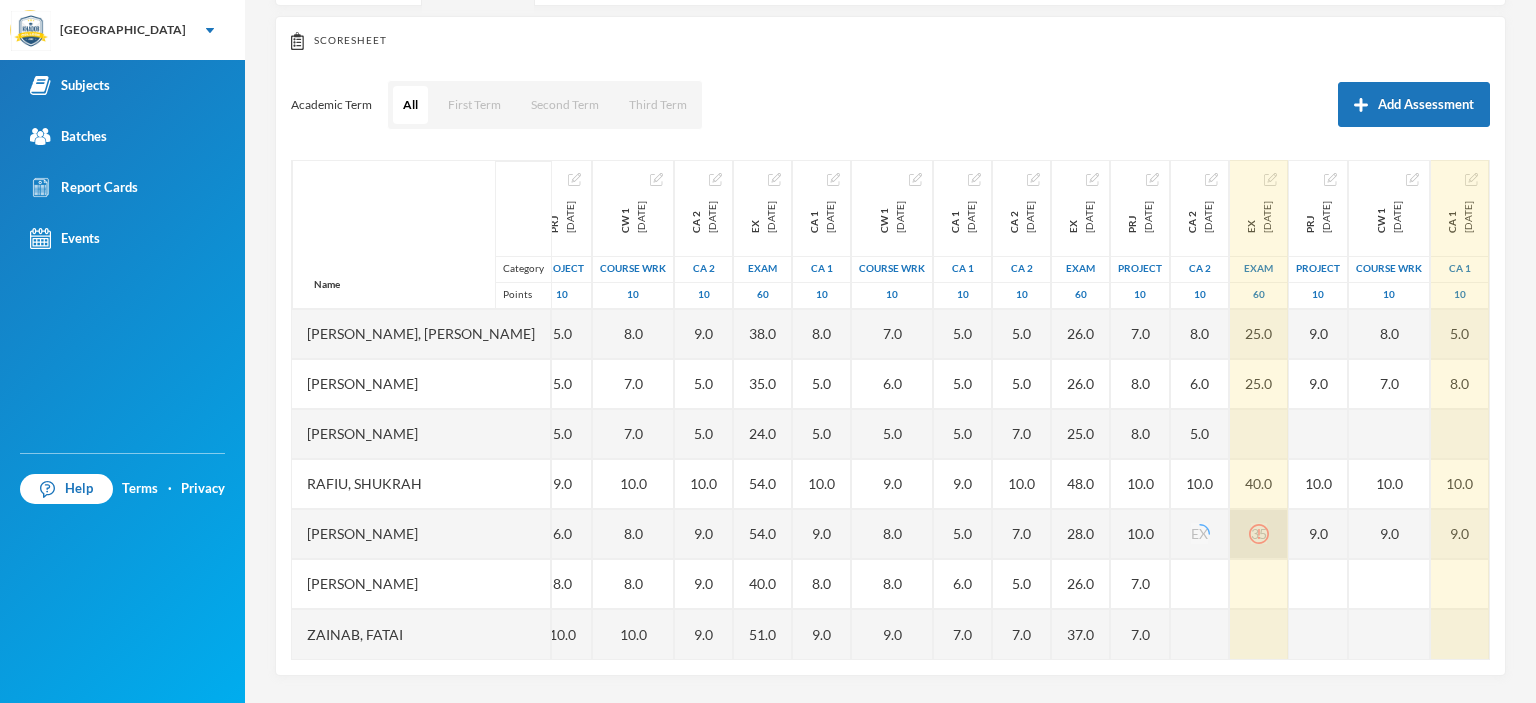 click on "35" at bounding box center [1259, 534] 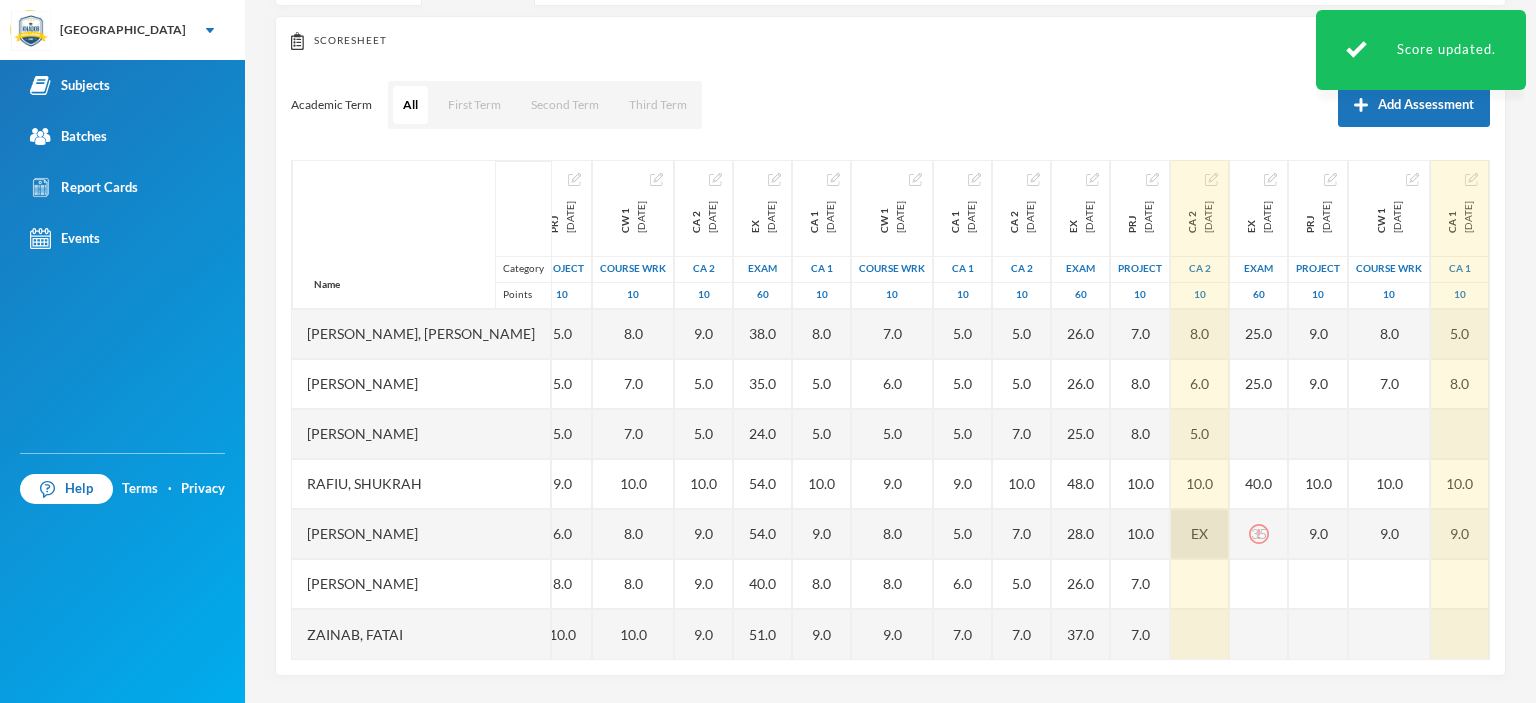 click on "EX" at bounding box center (1200, 534) 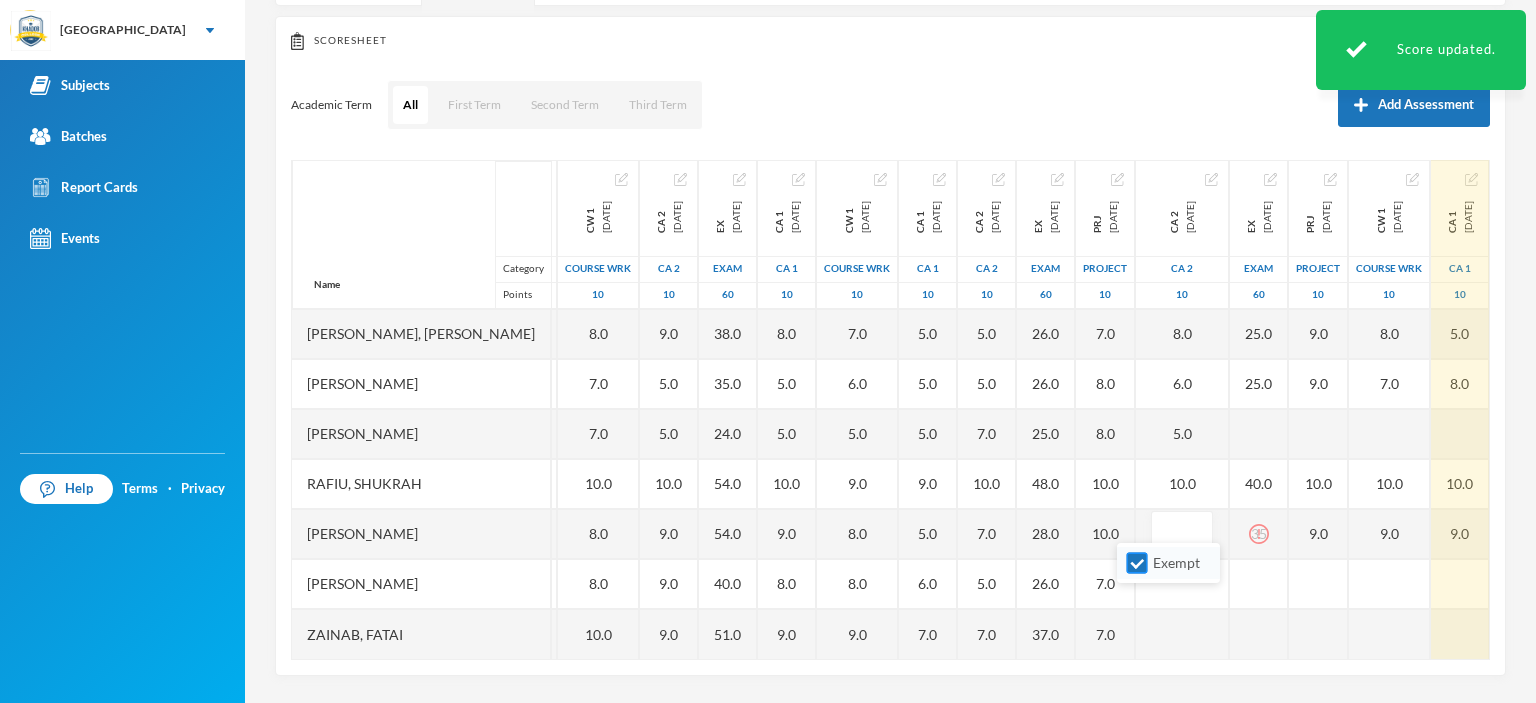 click on "Exempt" at bounding box center (1137, 563) 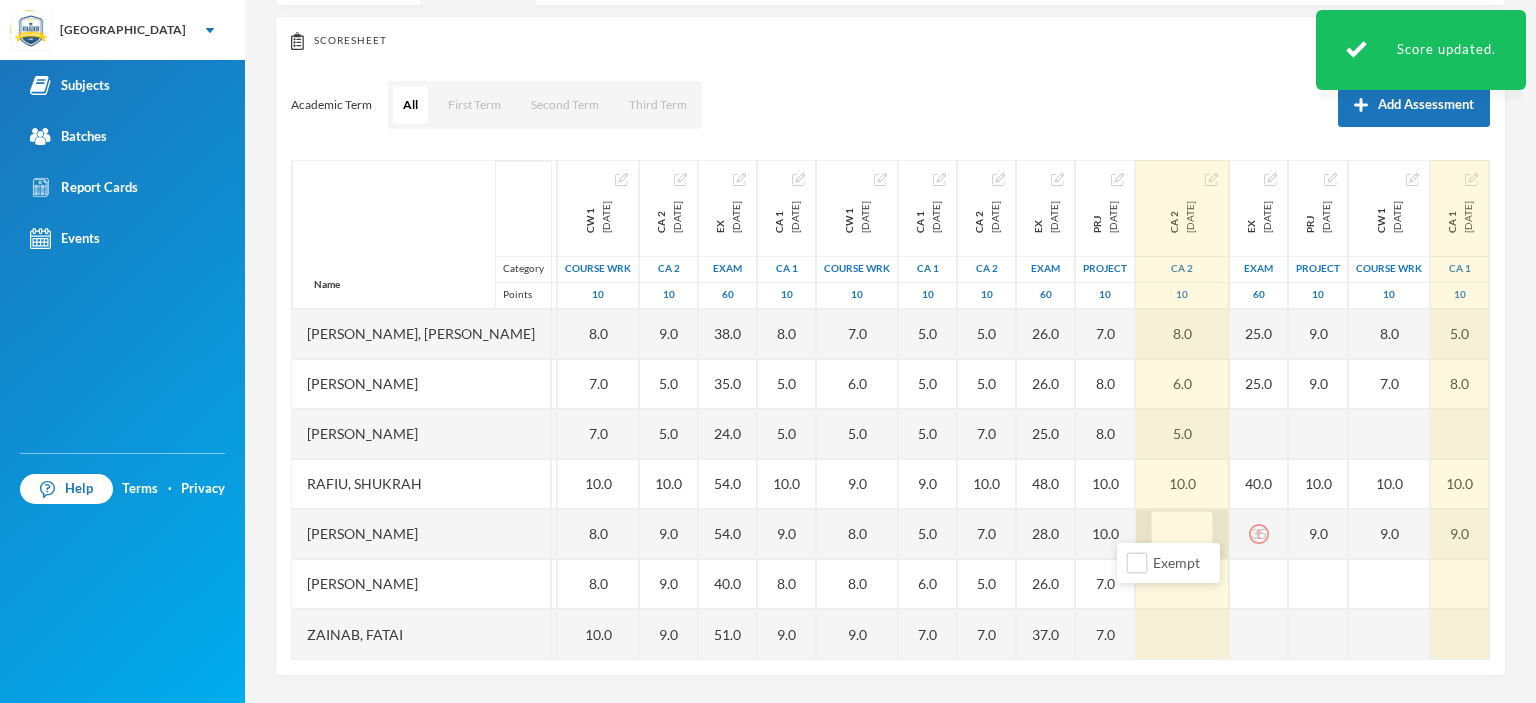click at bounding box center (1182, 534) 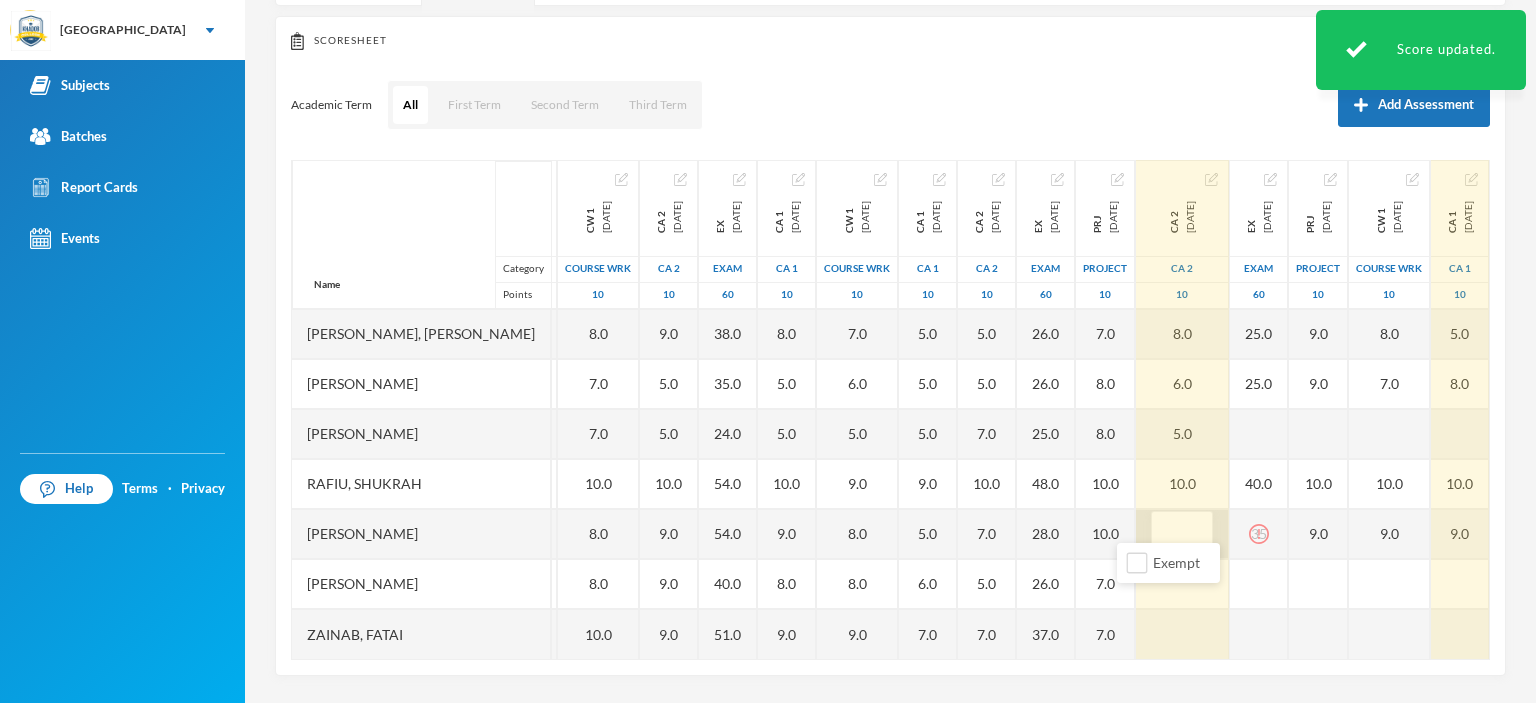 type on "8" 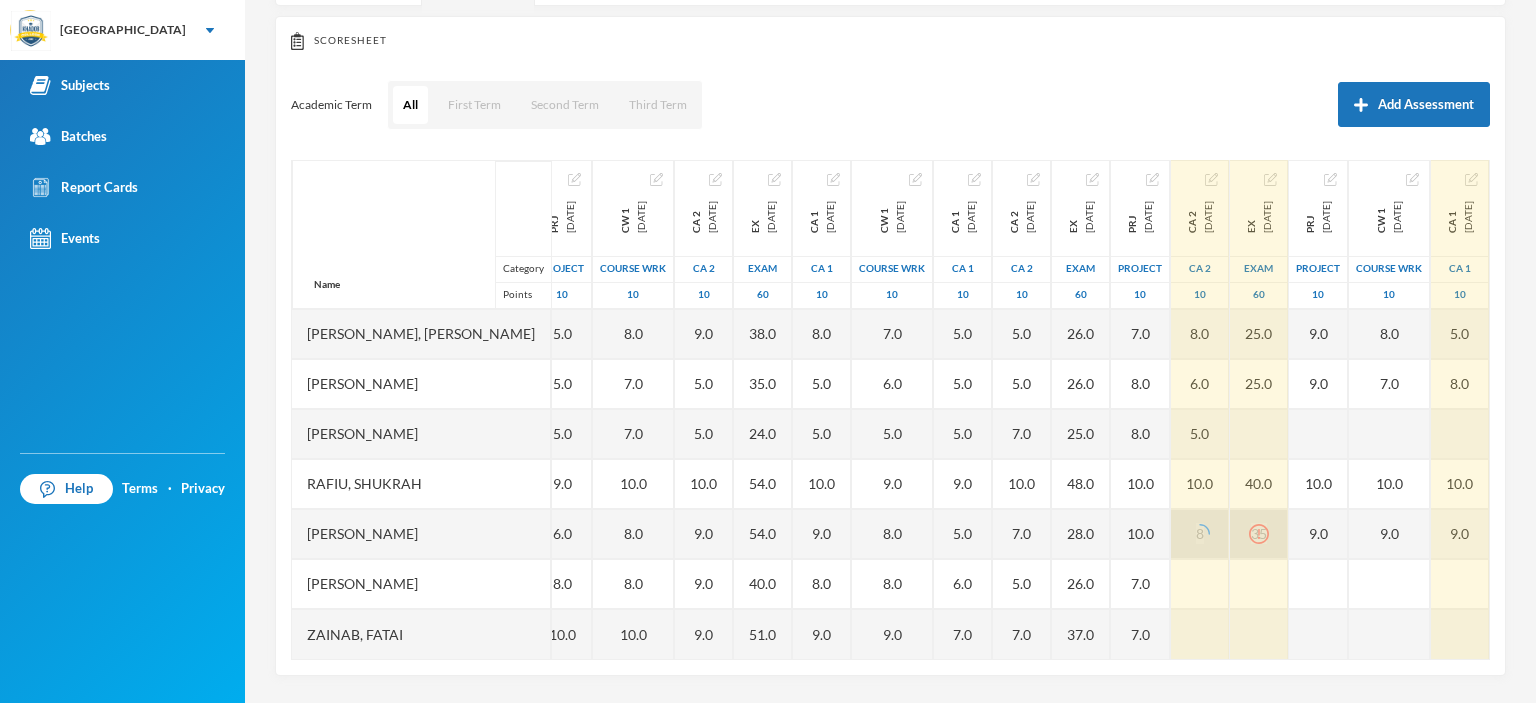 click on "Name   Category Points [PERSON_NAME], [PERSON_NAME], [PERSON_NAME], [PERSON_NAME], [PERSON_NAME], [PERSON_NAME], [PERSON_NAME], [PERSON_NAME], [PERSON_NAME], [PERSON_NAME] 1st Total [DATE] 1st Term 100 88.0 68.0 57.0 46.0 93.0 86.0 73.0 89.0 PRJ [DATE] project 10 7.0 10.0 5.0 5.0 5.0 9.0 6.0 8.0 10.0 CW 1 [DATE] COURSE WRK 10 8.0 9.0 8.0 7.0 7.0 10.0 8.0 8.0 10.0 CA 2 [DATE] CA 2 10 10.0 9.0 5.0 5.0 10.0 9.0 9.0 9.0 EX [DATE] Exam 60 50.0 38.0 35.0 24.0 54.0 54.0 40.0 51.0 CA 1 [DATE] CA 1 10 9.0 8.0 5.0 5.0 10.0 9.0 8.0 9.0 CW 1 [DATE] COURSE WRK 10 9.0 7.0 6.0 5.0 9.0 8.0 8.0 9.0 CA 1 [DATE] CA 1 10 EX 10.0 5.0 5.0 5.0 9.0 5.0 6.0 7.0 CA 2 [DATE] CA 2 10 EX 10.0 5.0 5.0 7.0 10.0 7.0 5.0 7.0 EX [DATE] Exam 60 EX 47.0 26.0 26.0 25.0 48.0 28.0 26.0 37.0 PRJ [DATE] project 10 EX 10.0 7.0 8.0 8.0 10.0 10.0 7.0 7.0 CA 2 [DATE] CA 2 10 EX 10.0 8.0 6.0 5.0 10.0 8 EX [DATE] Exam 60 EX 45.0 25.0 25.0 40.0 35 PRJ [DATE] project 10 EX 10.0 9.0 9.0 10.0" at bounding box center [890, 410] 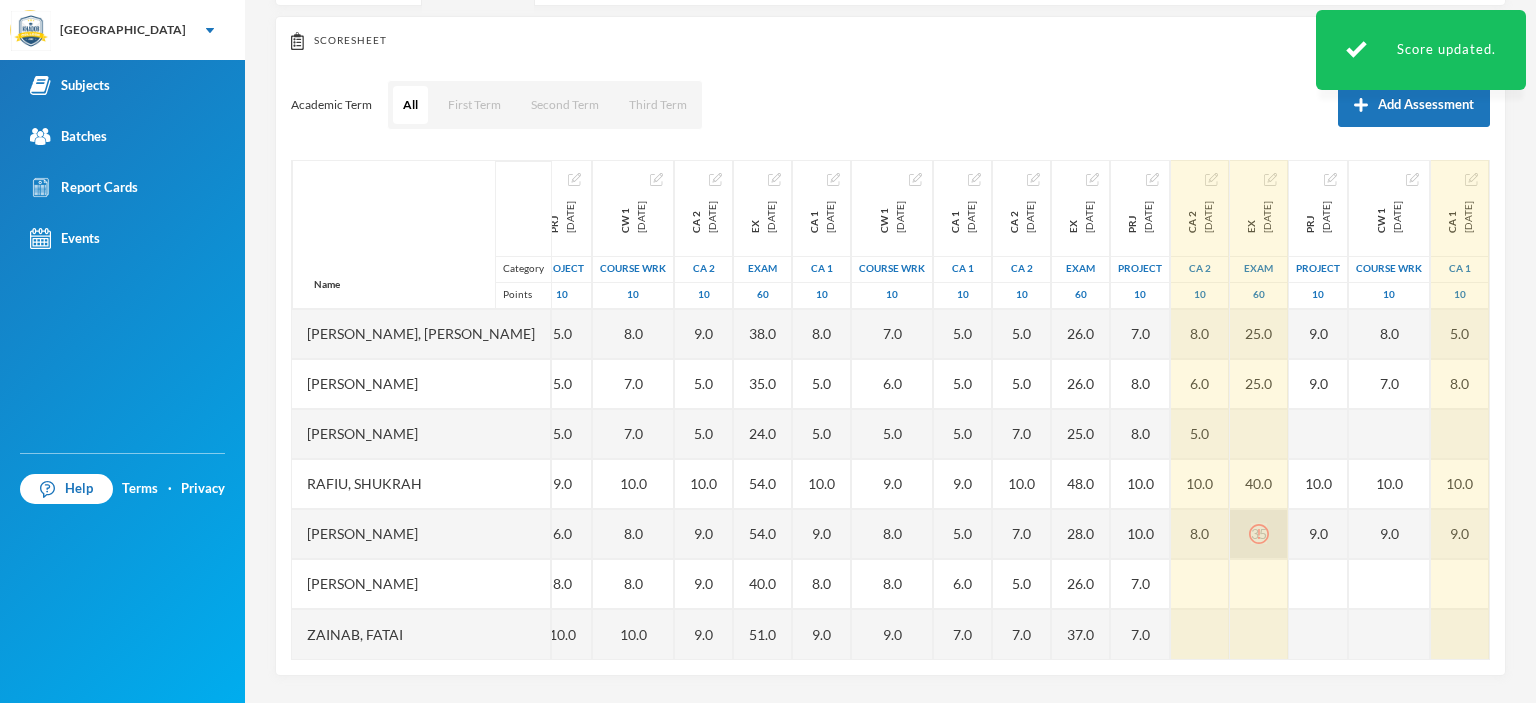 click on "35" at bounding box center [1259, 534] 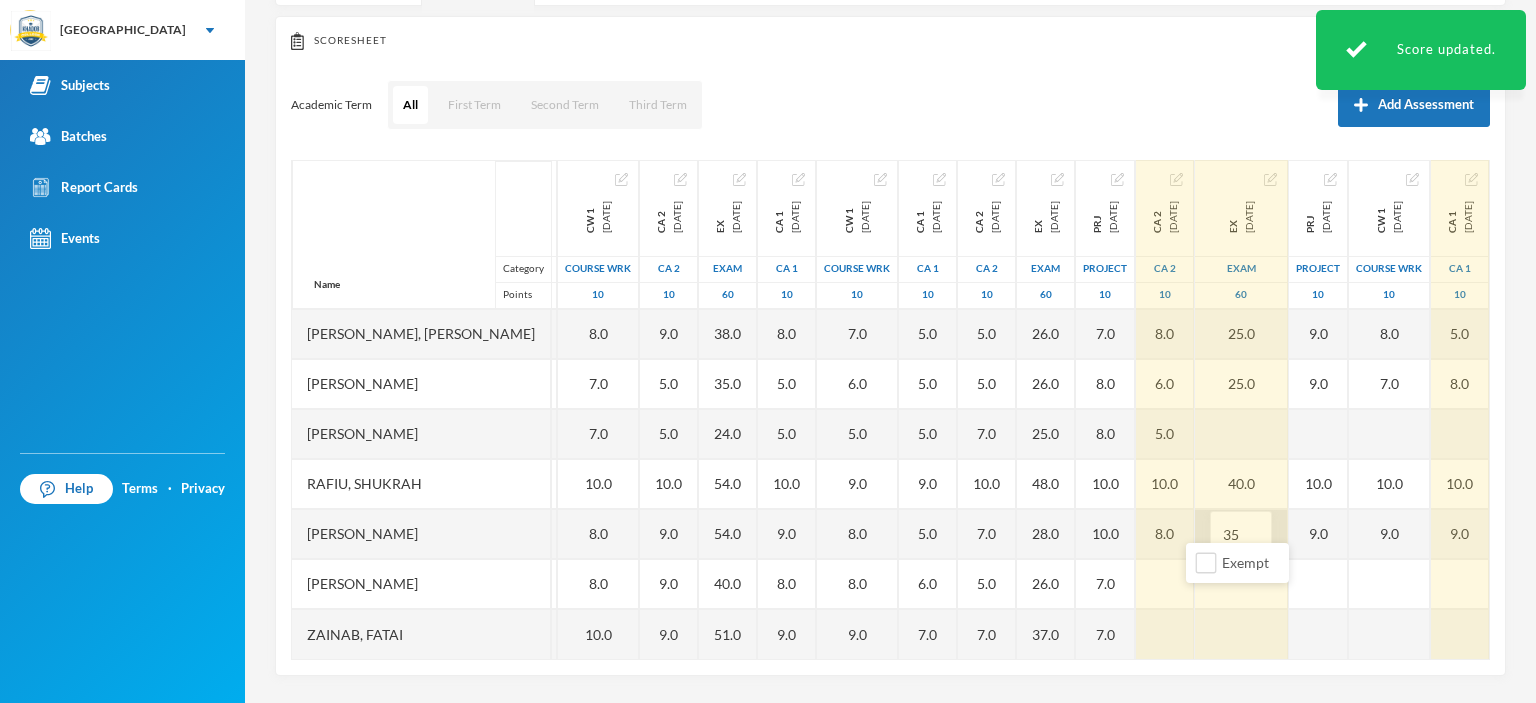 type on "3" 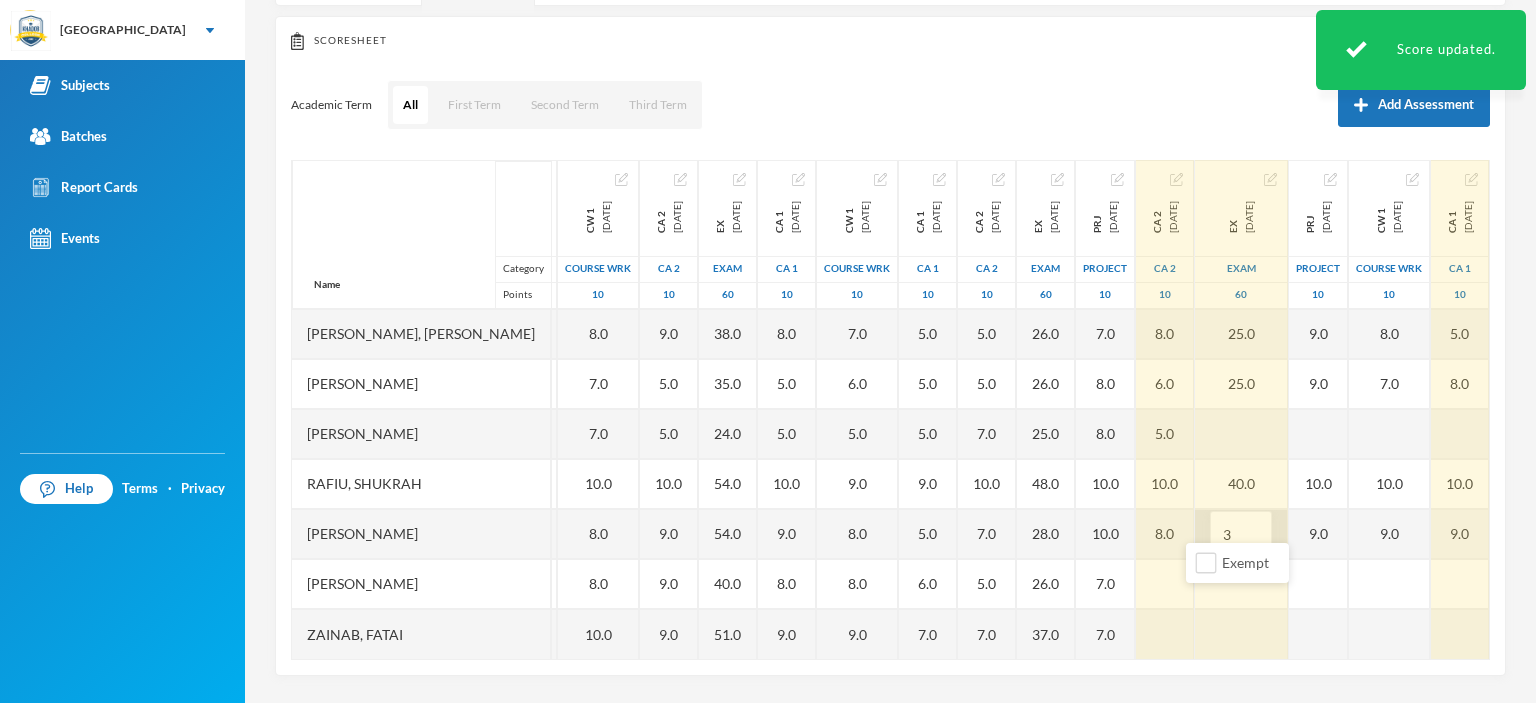 type 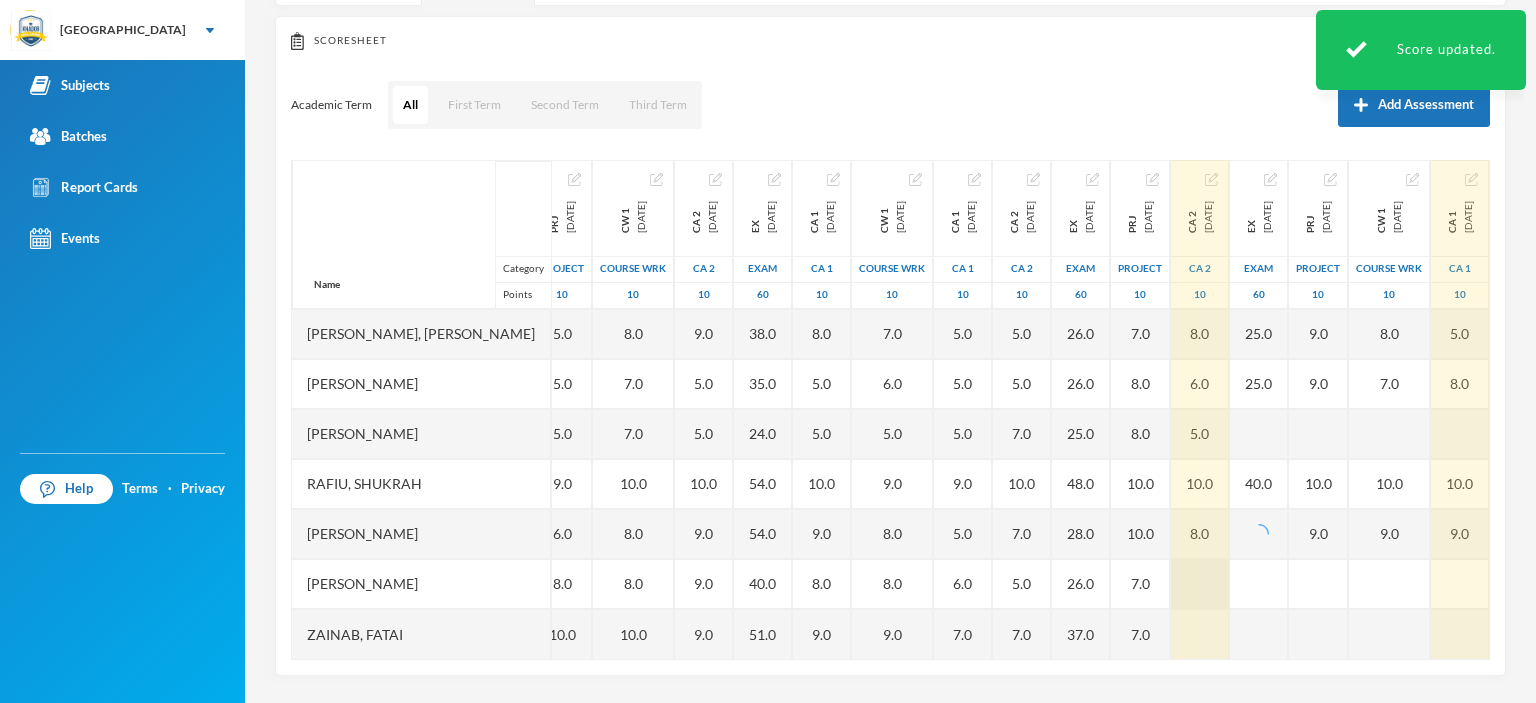 click at bounding box center [1200, 584] 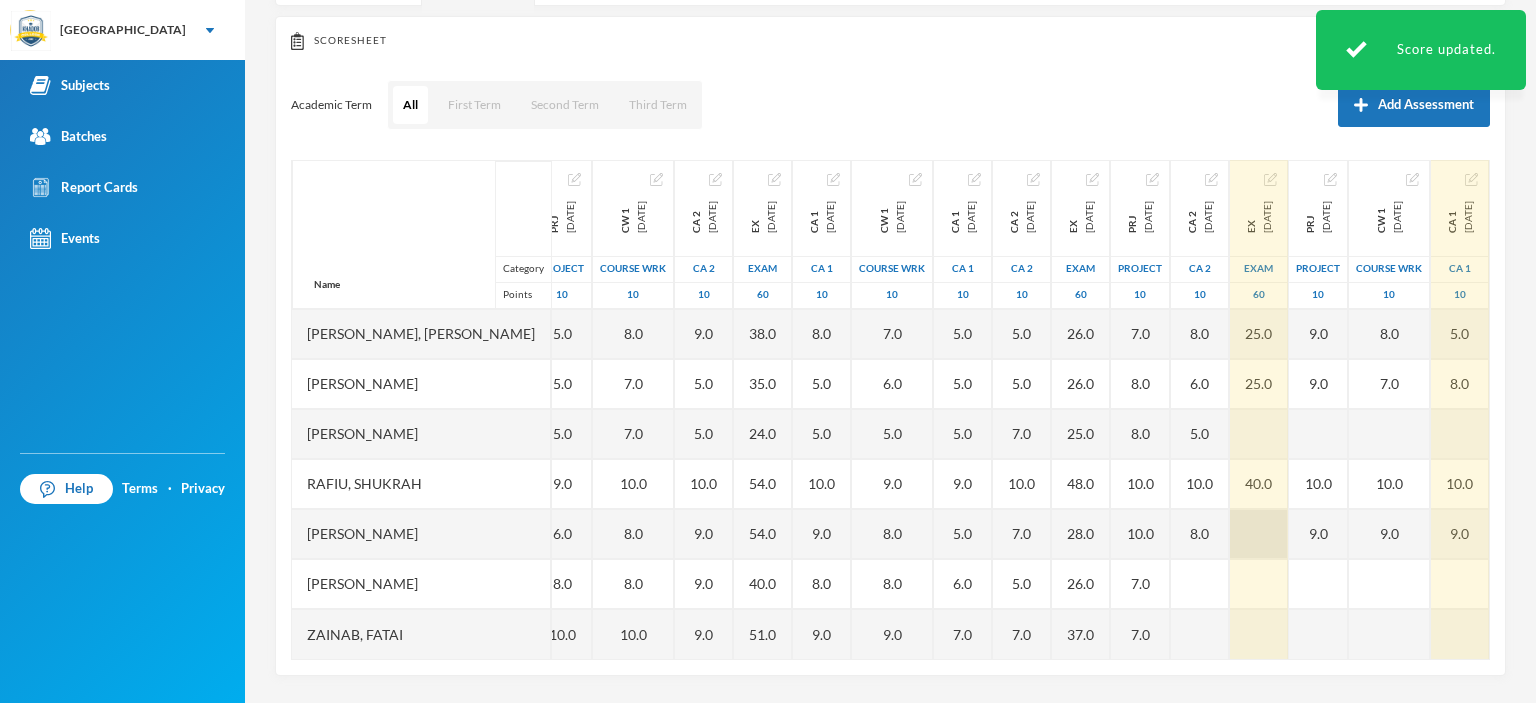 click at bounding box center (1259, 534) 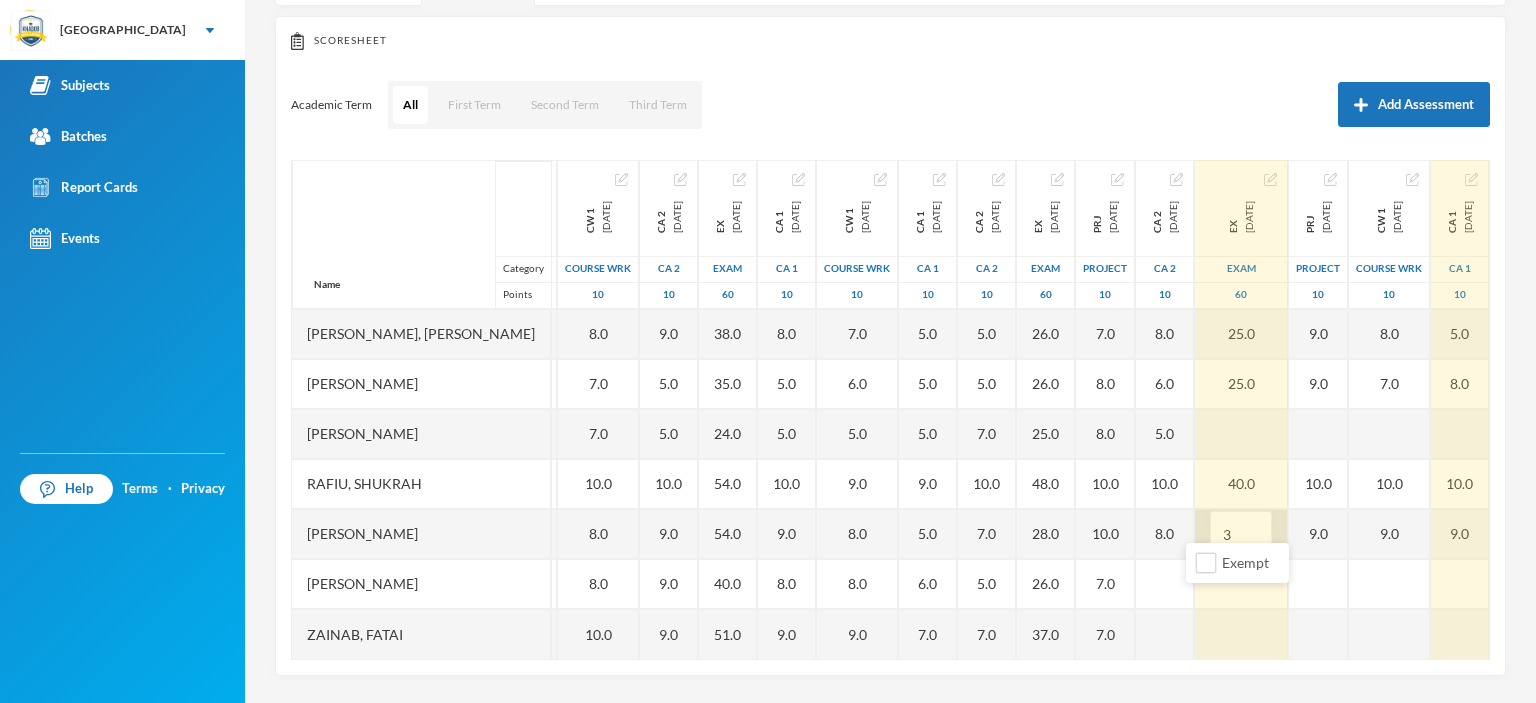 type on "35" 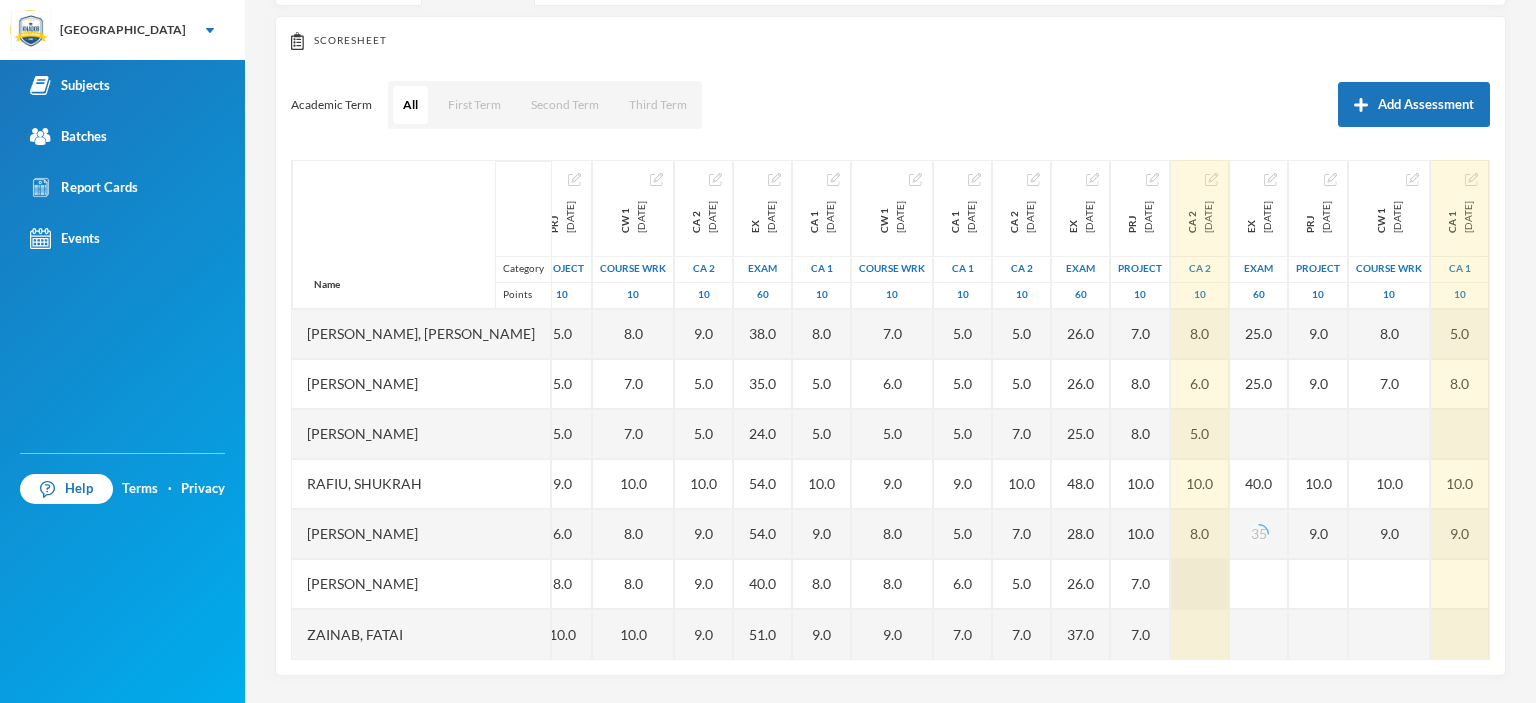 click at bounding box center [1200, 584] 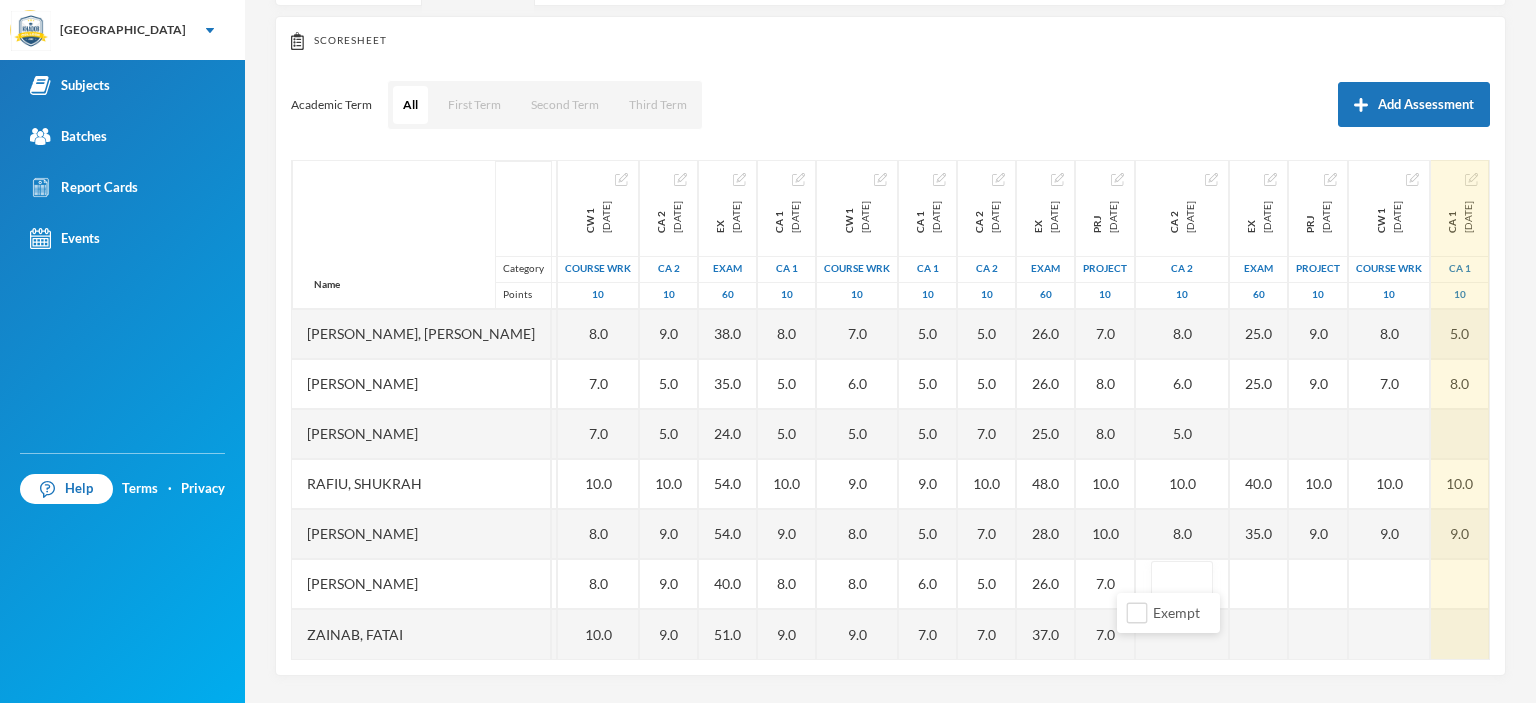 scroll, scrollTop: 115, scrollLeft: 218, axis: both 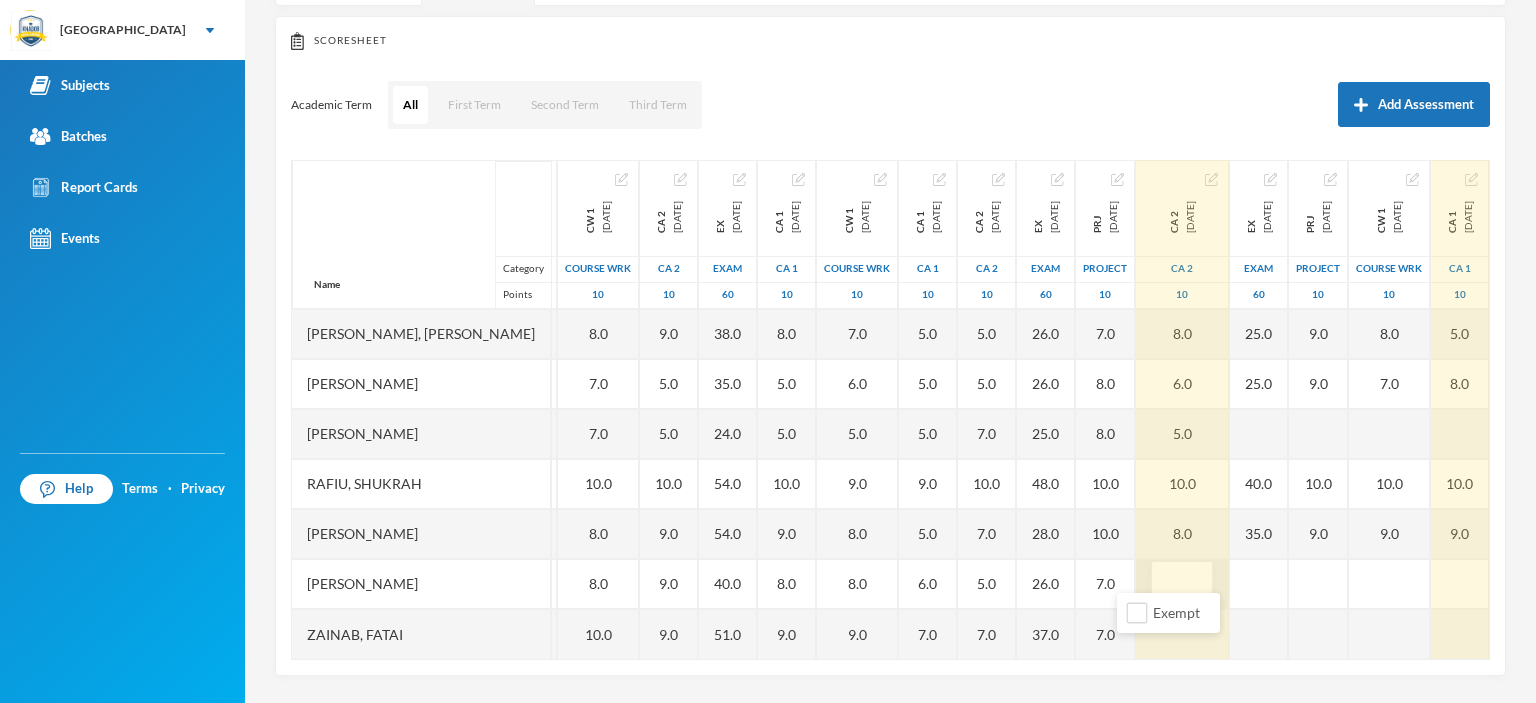 type on "7" 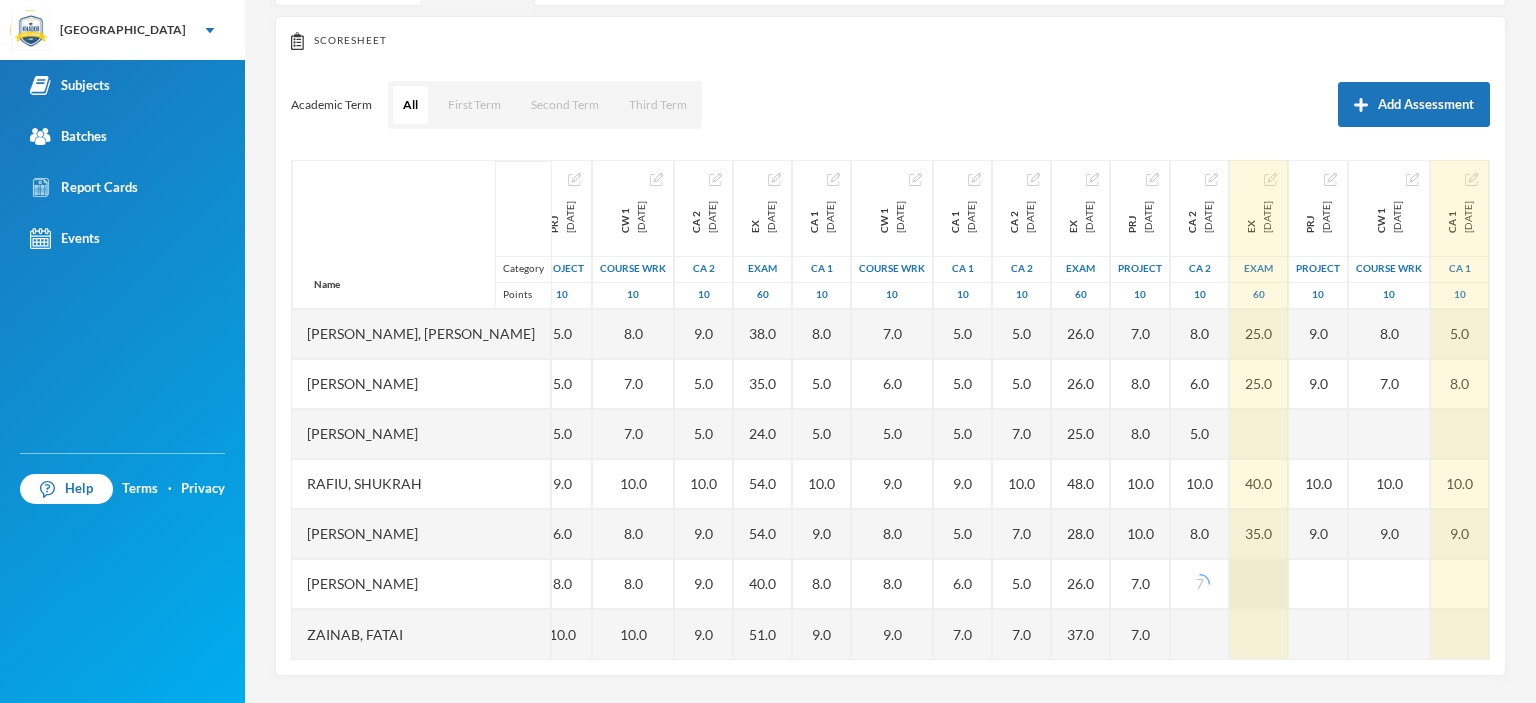 click at bounding box center [1259, 584] 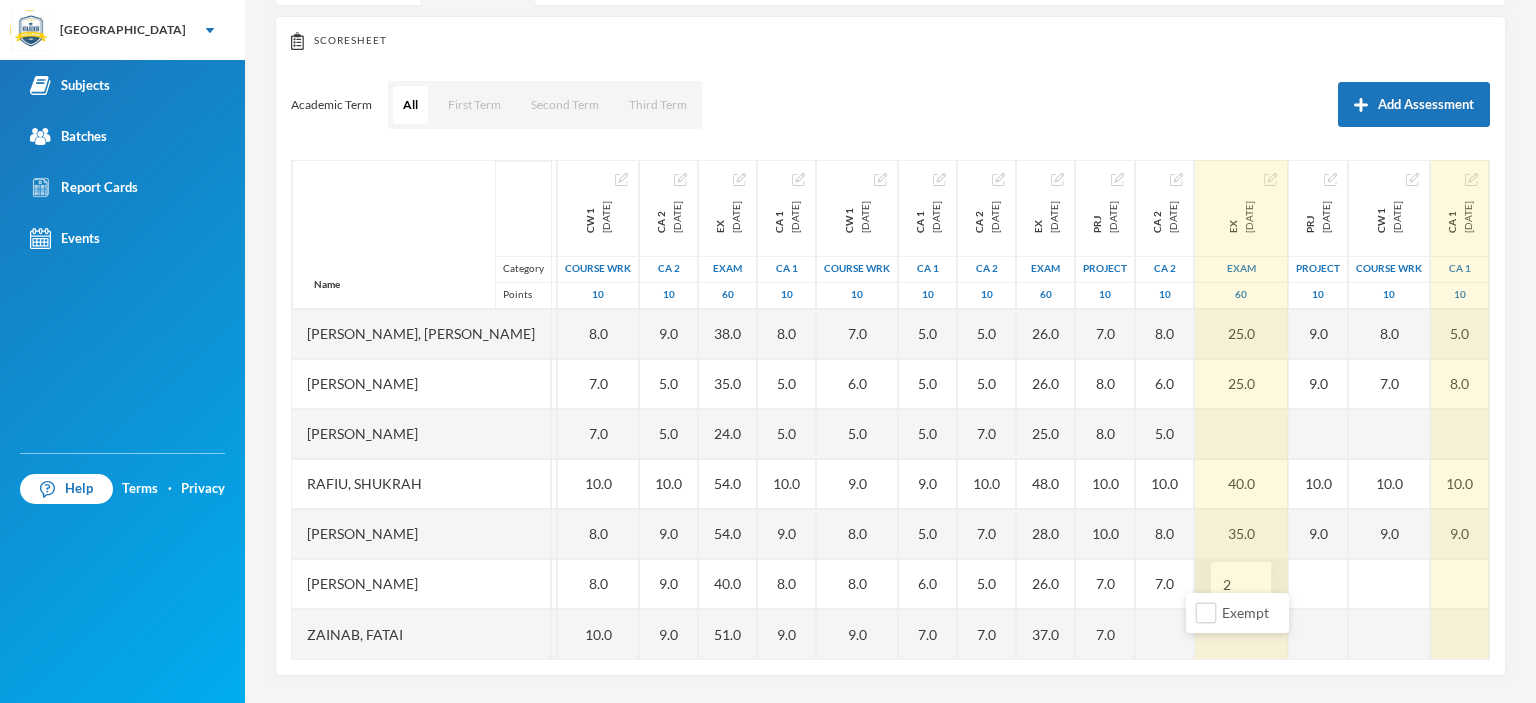 type on "26" 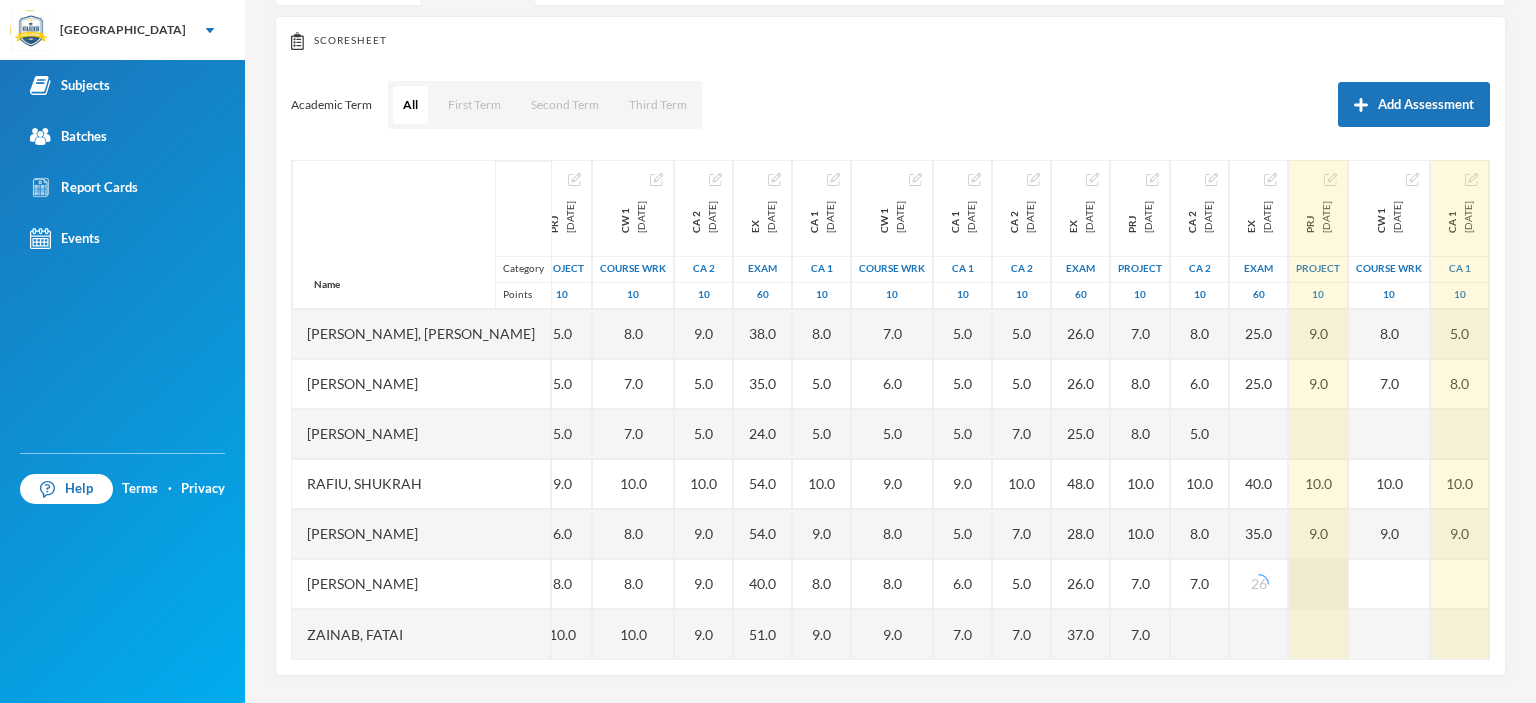 click at bounding box center (1318, 584) 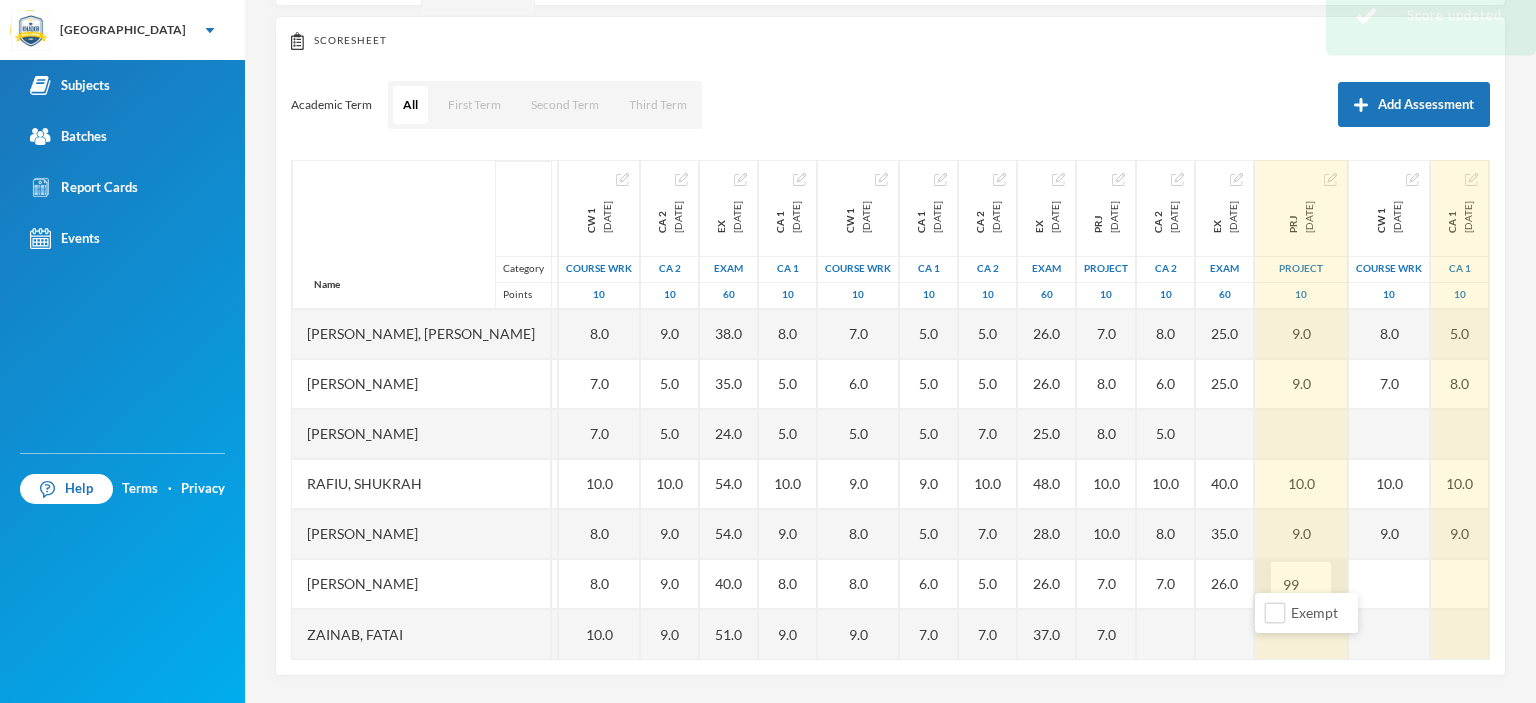type on "9" 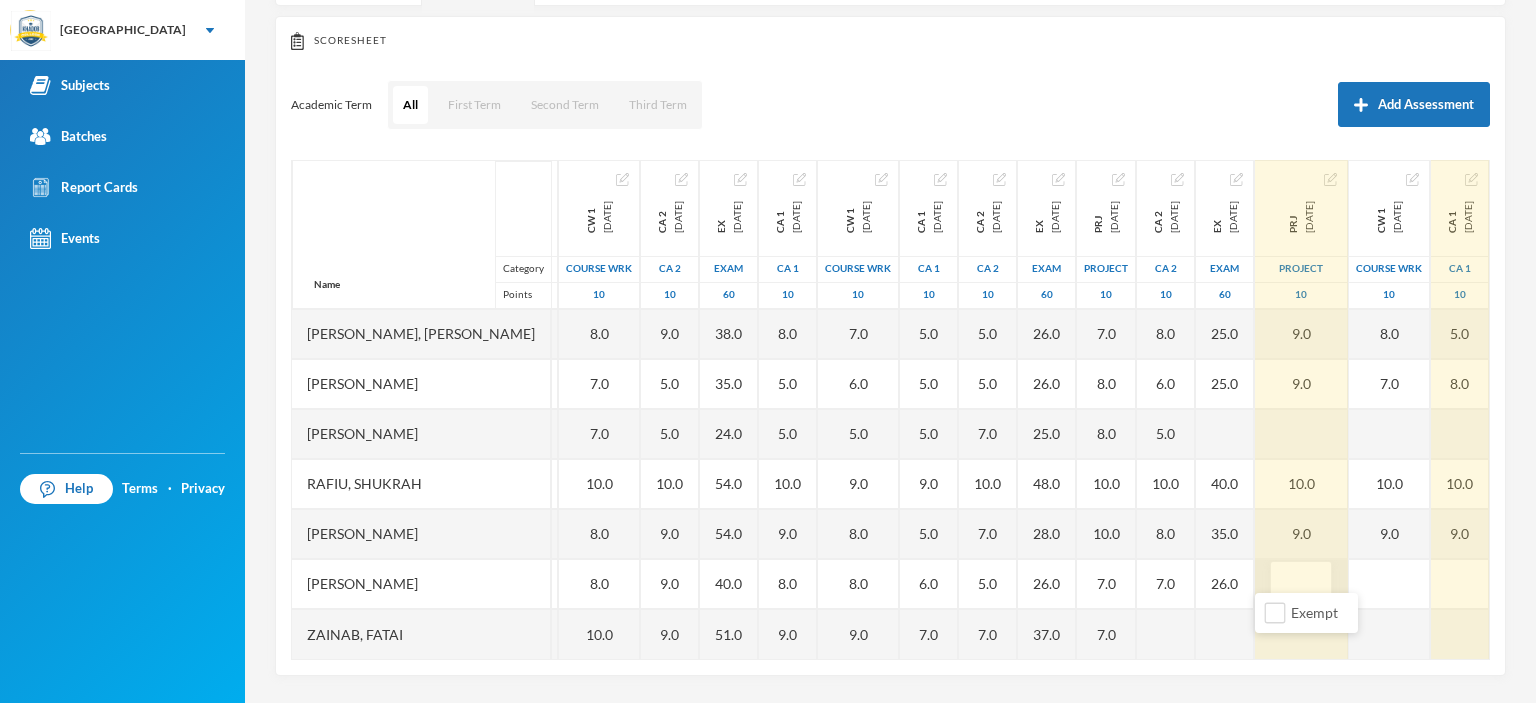 type on "9" 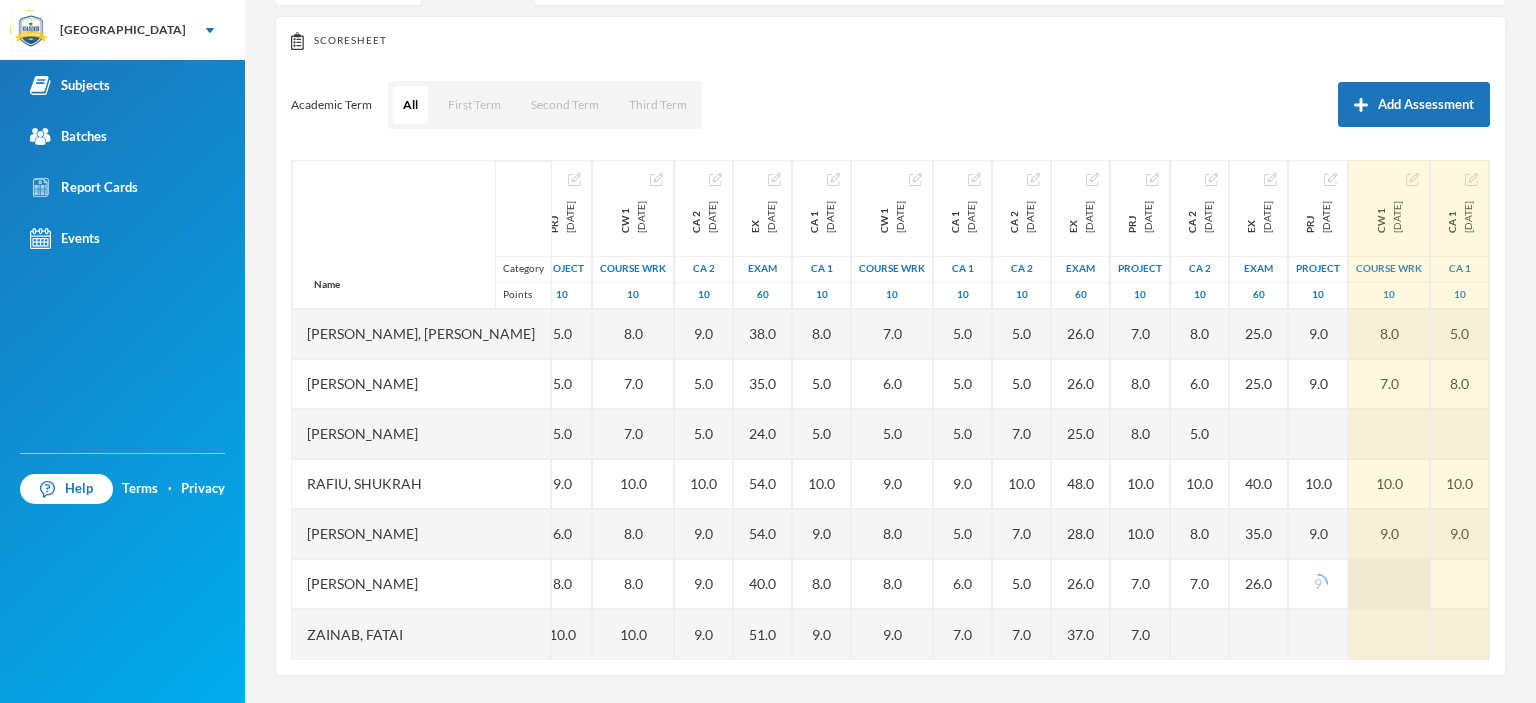 click at bounding box center (1389, 584) 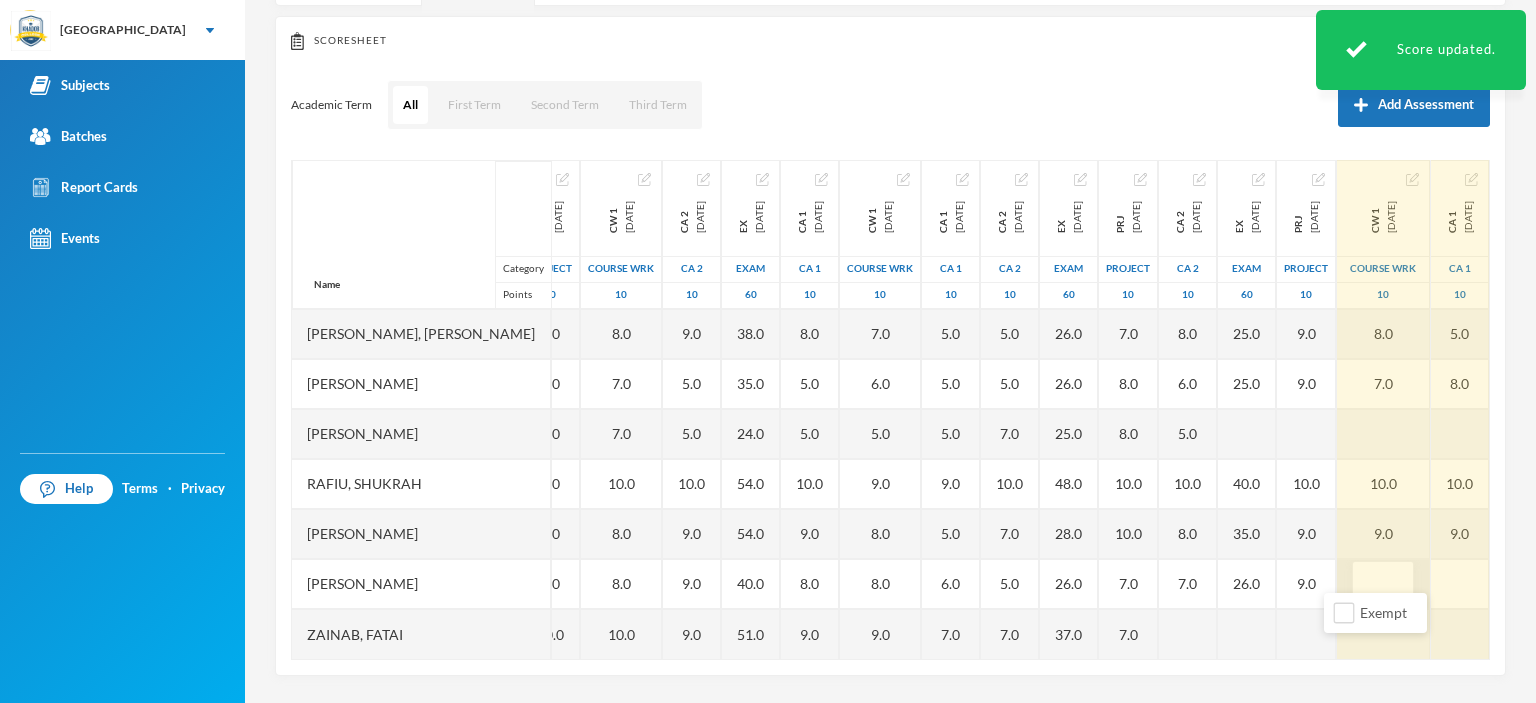 type on "9" 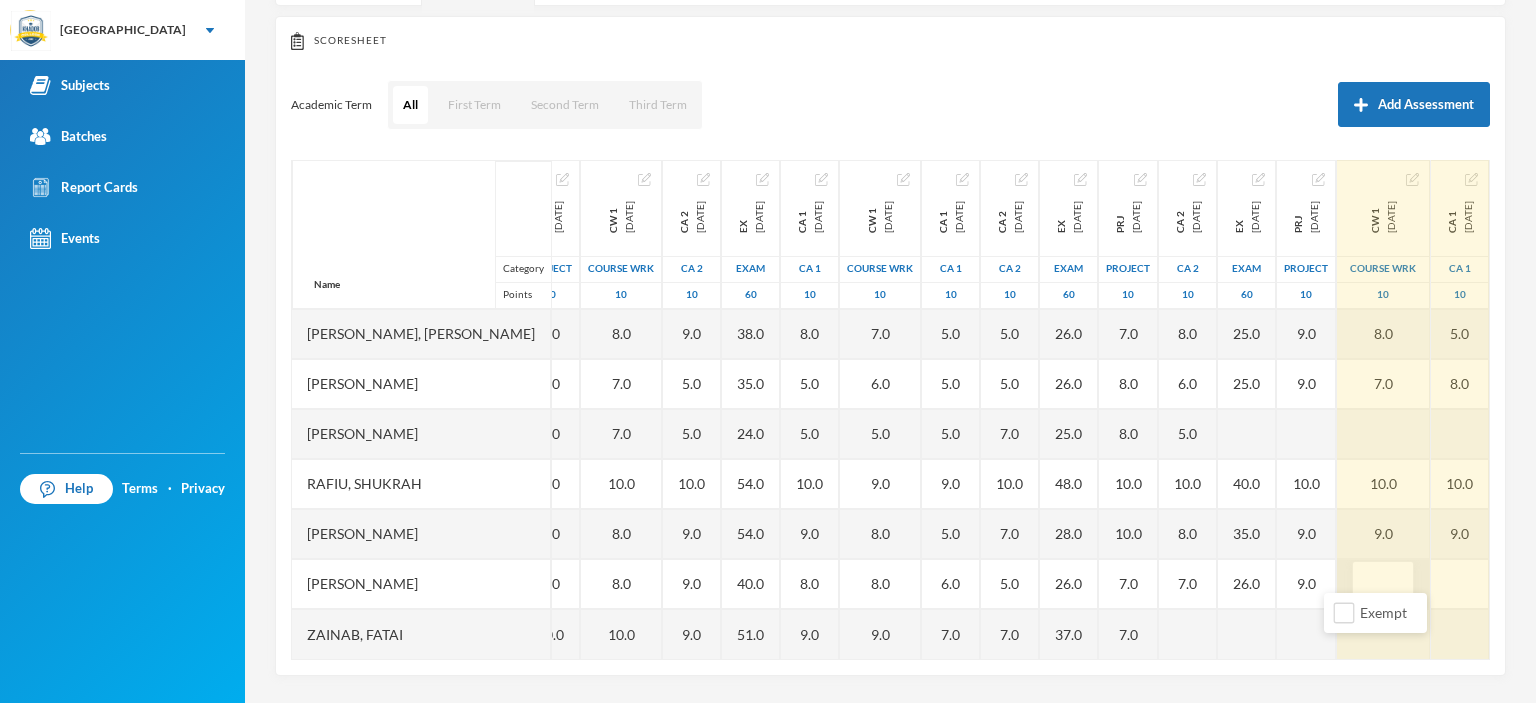 type on "8" 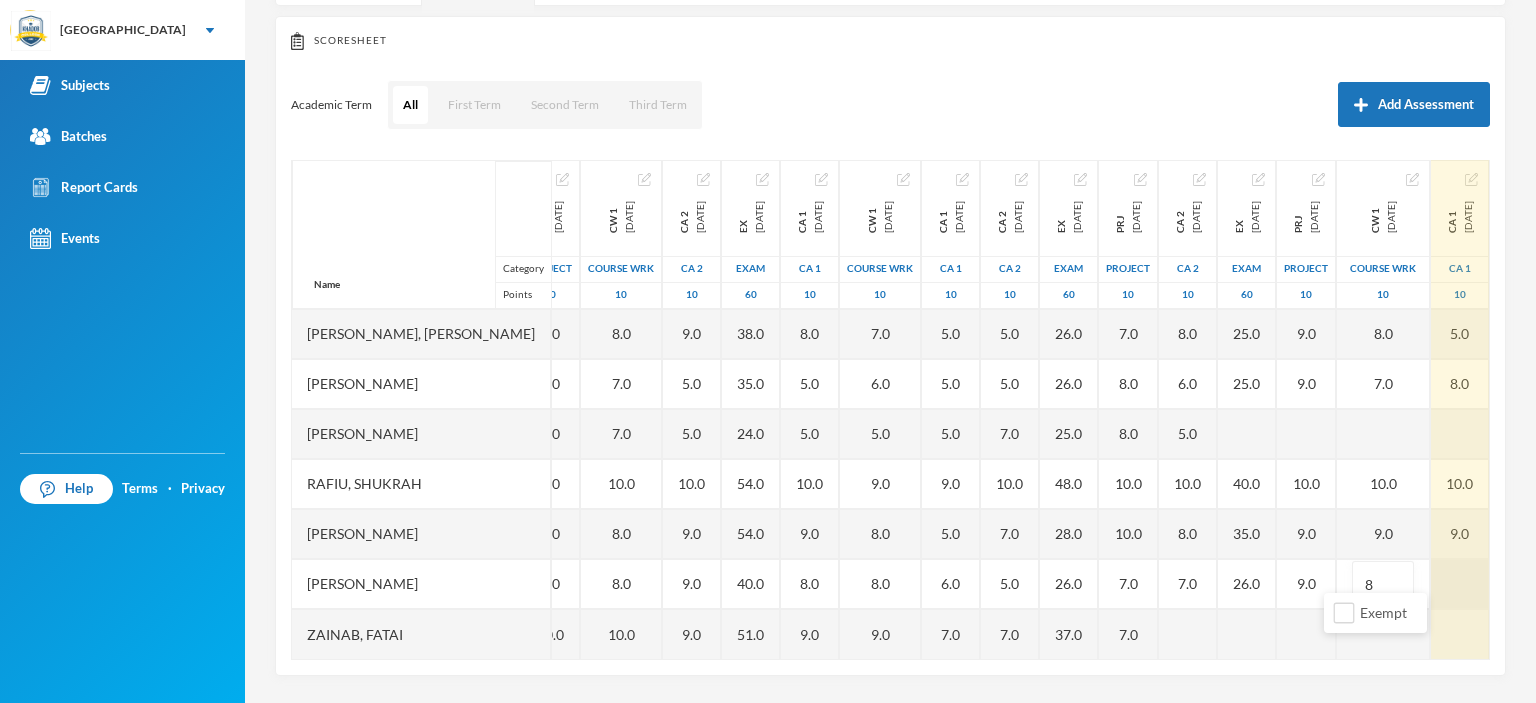 click at bounding box center (1460, 584) 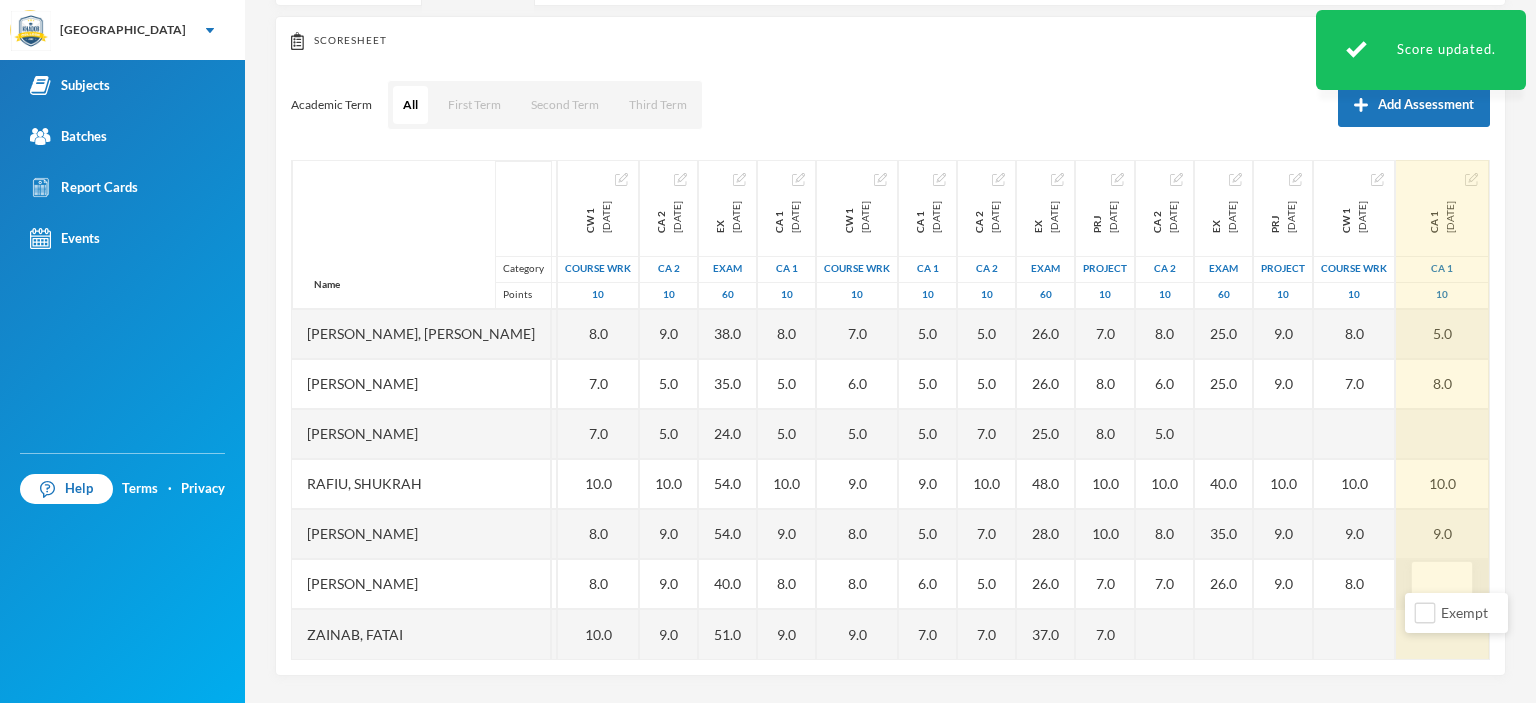 type on "6" 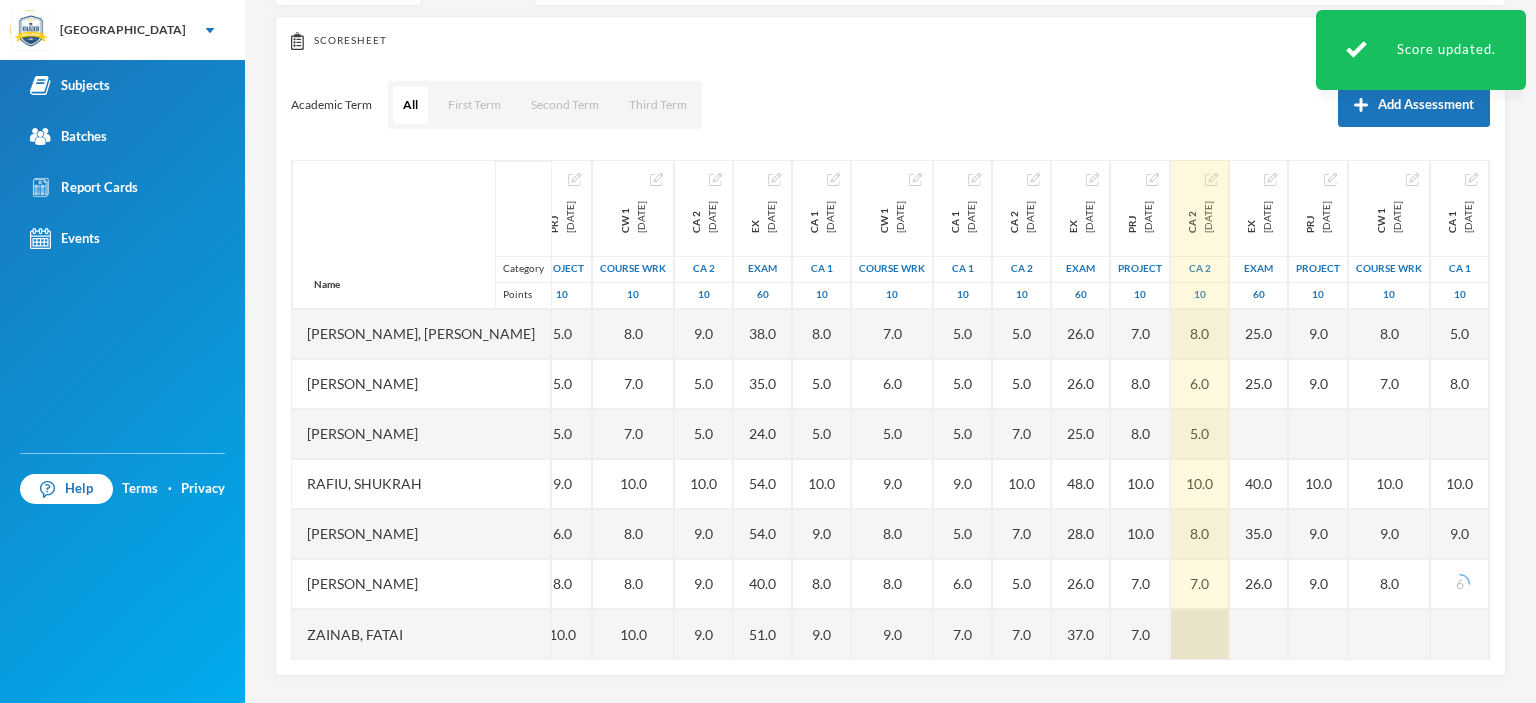 click at bounding box center [1200, 634] 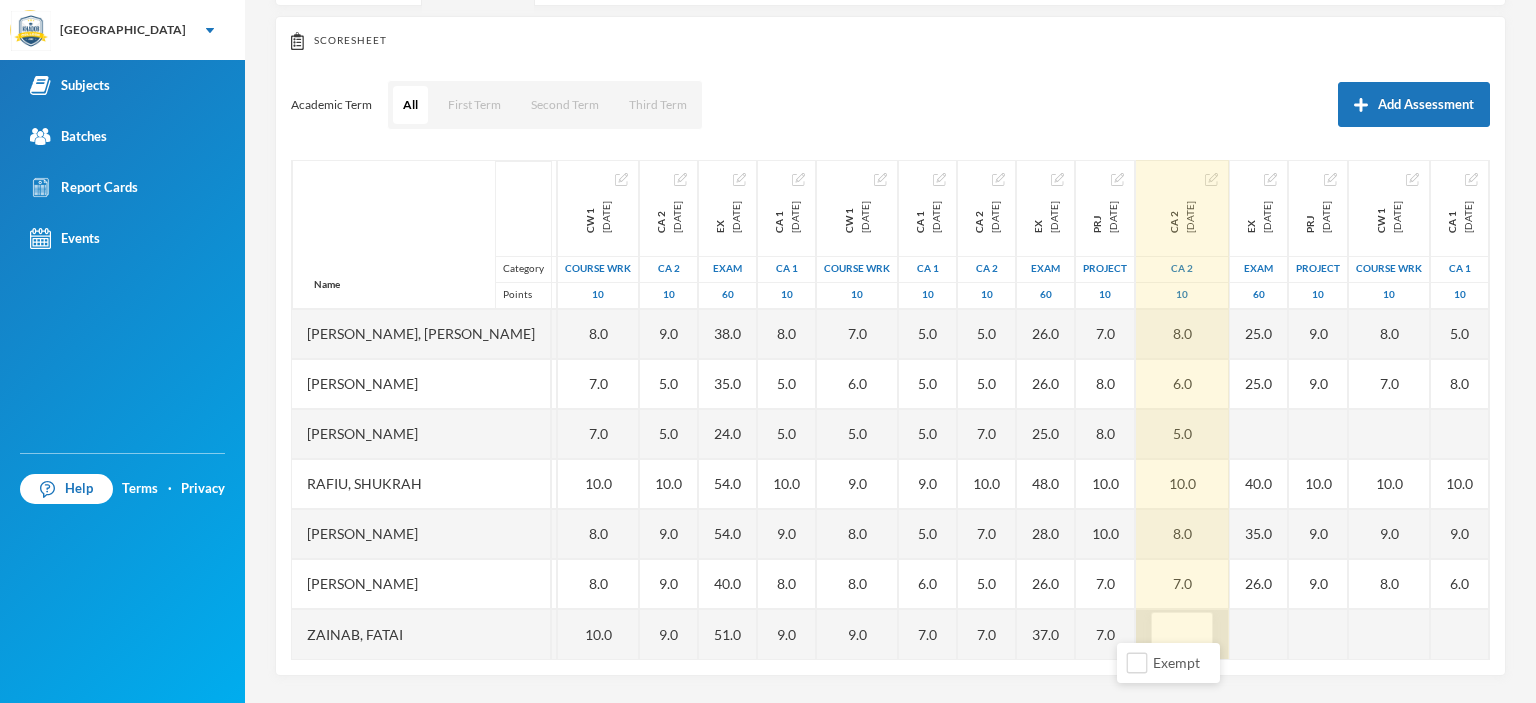 type on "8" 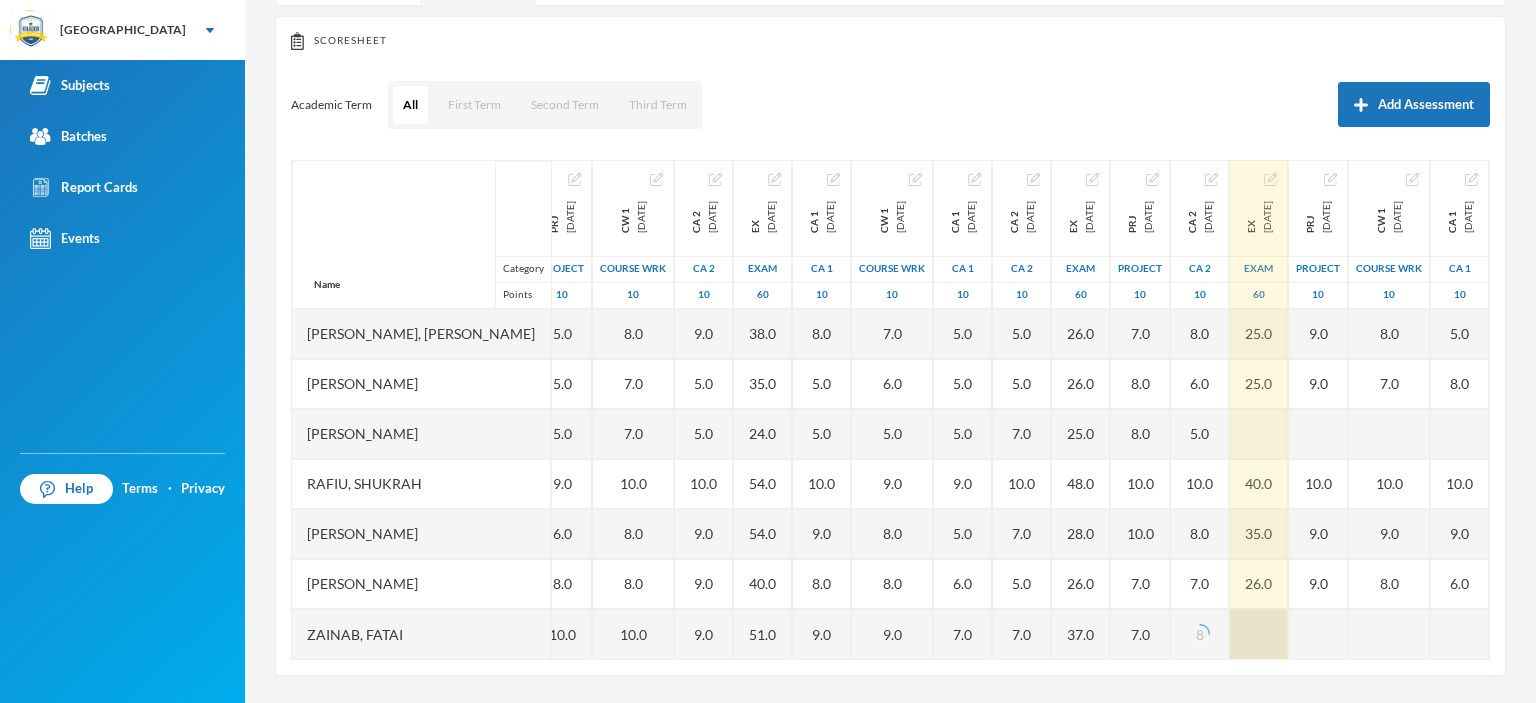 click at bounding box center (1259, 634) 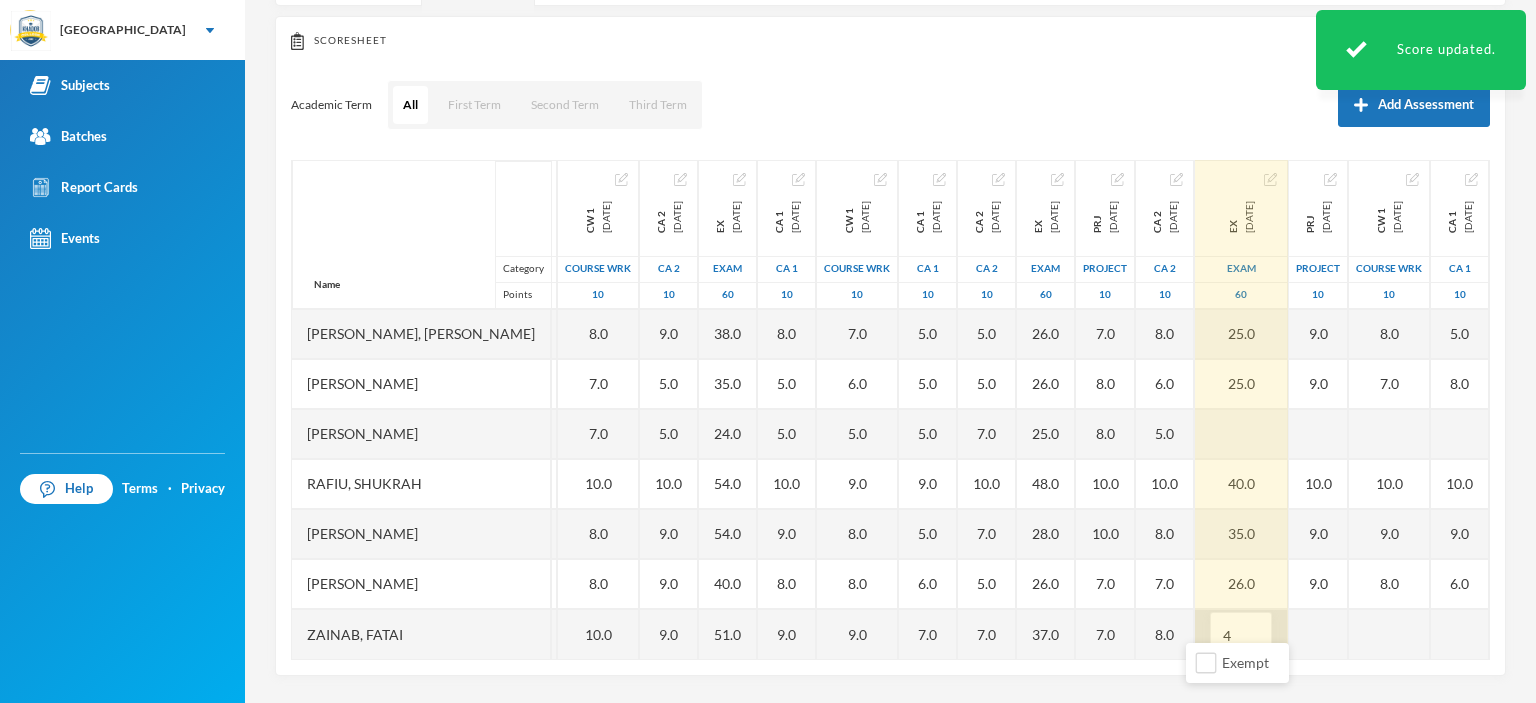 type on "40" 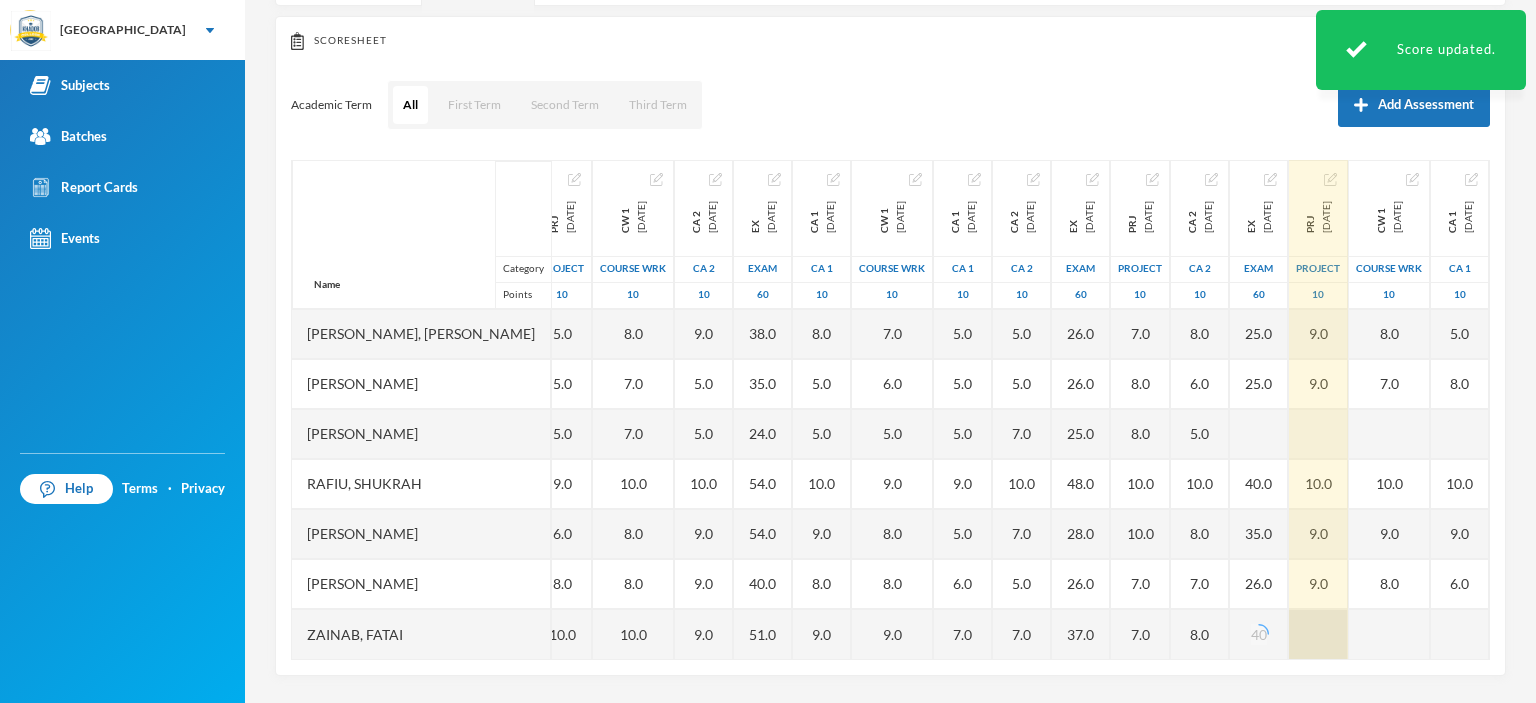 click at bounding box center (1318, 634) 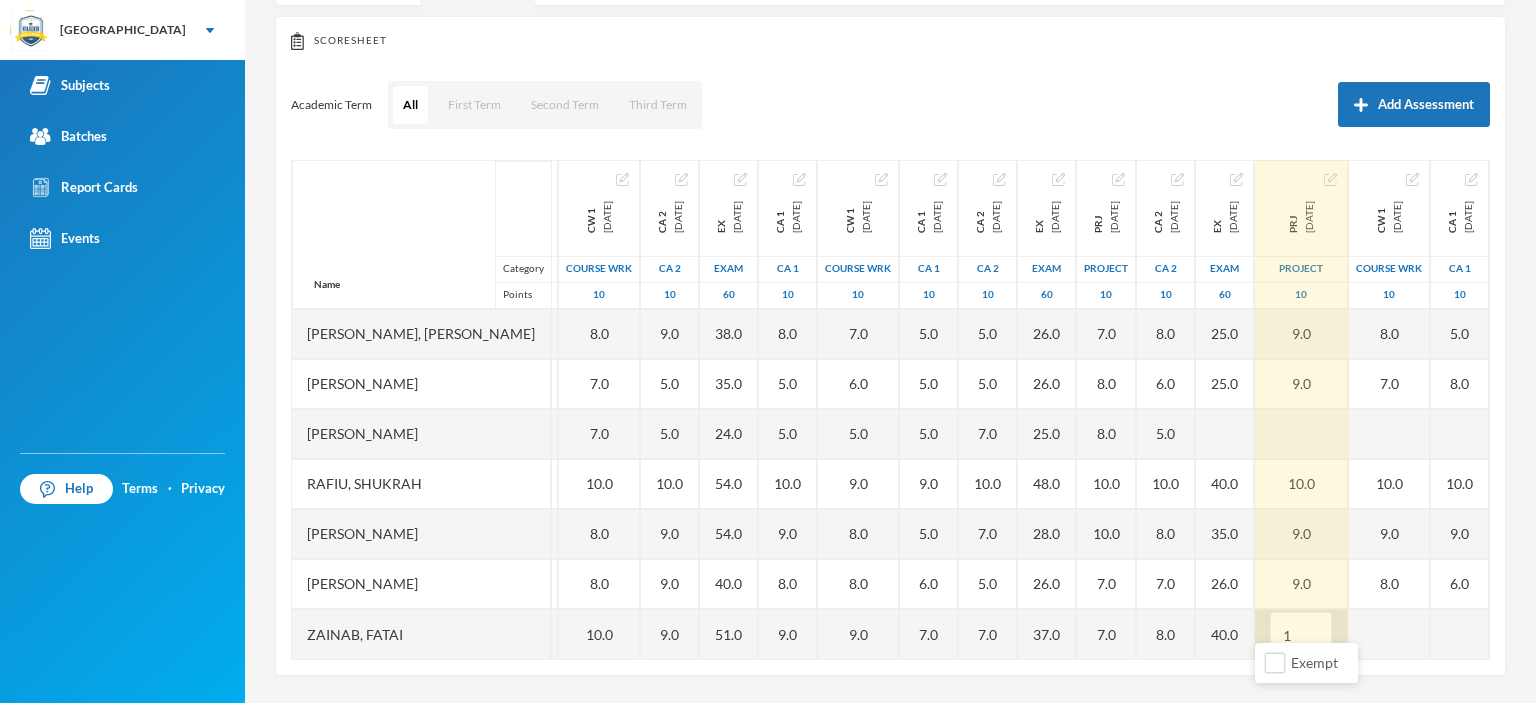 type on "10" 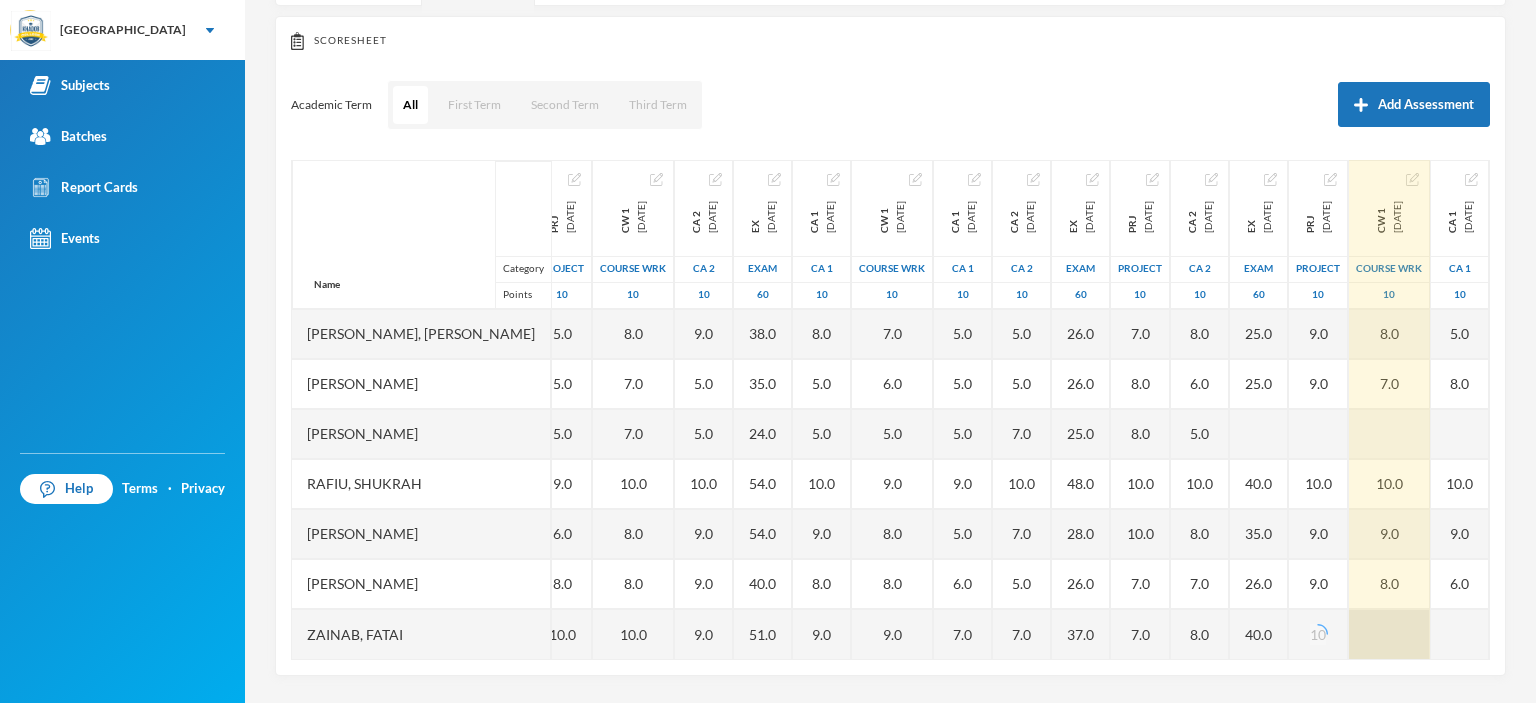 click at bounding box center [1389, 634] 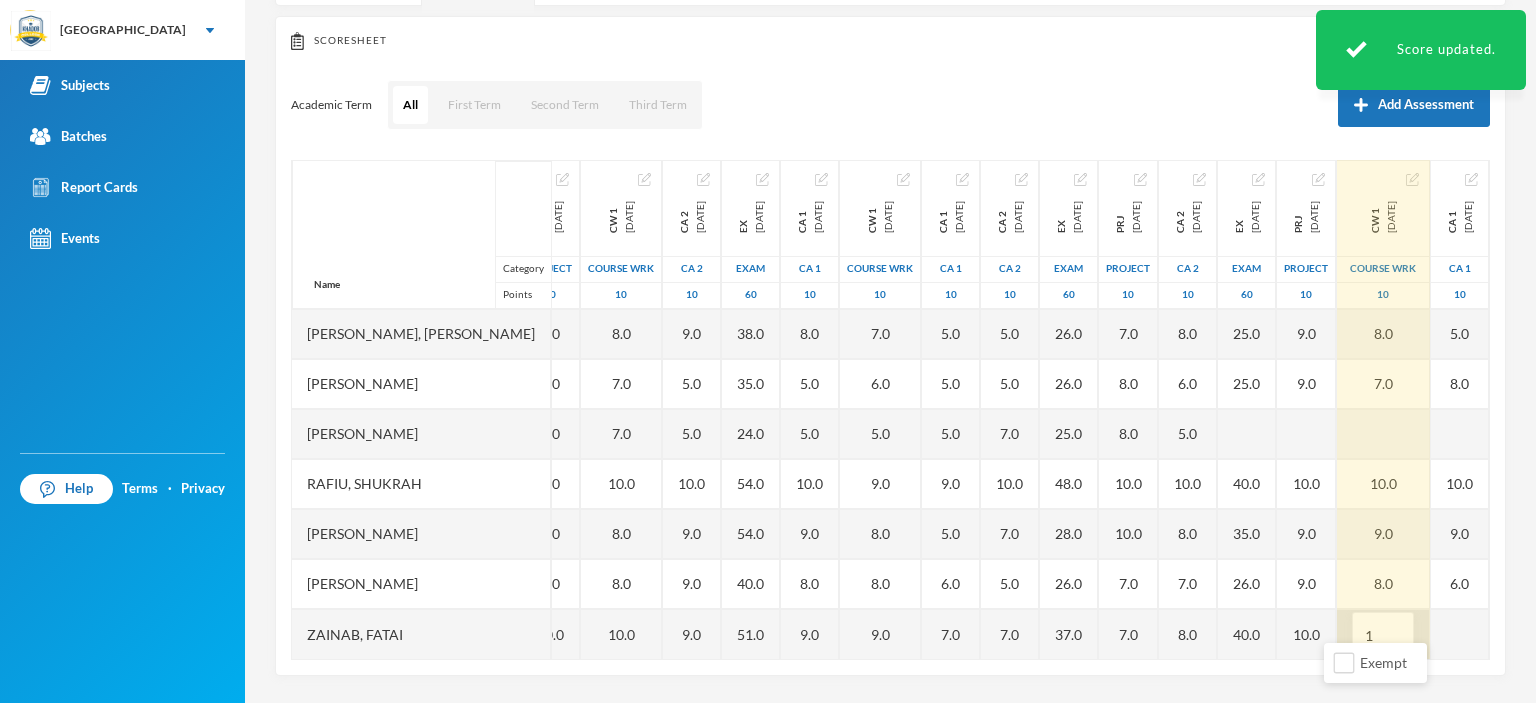 type on "10" 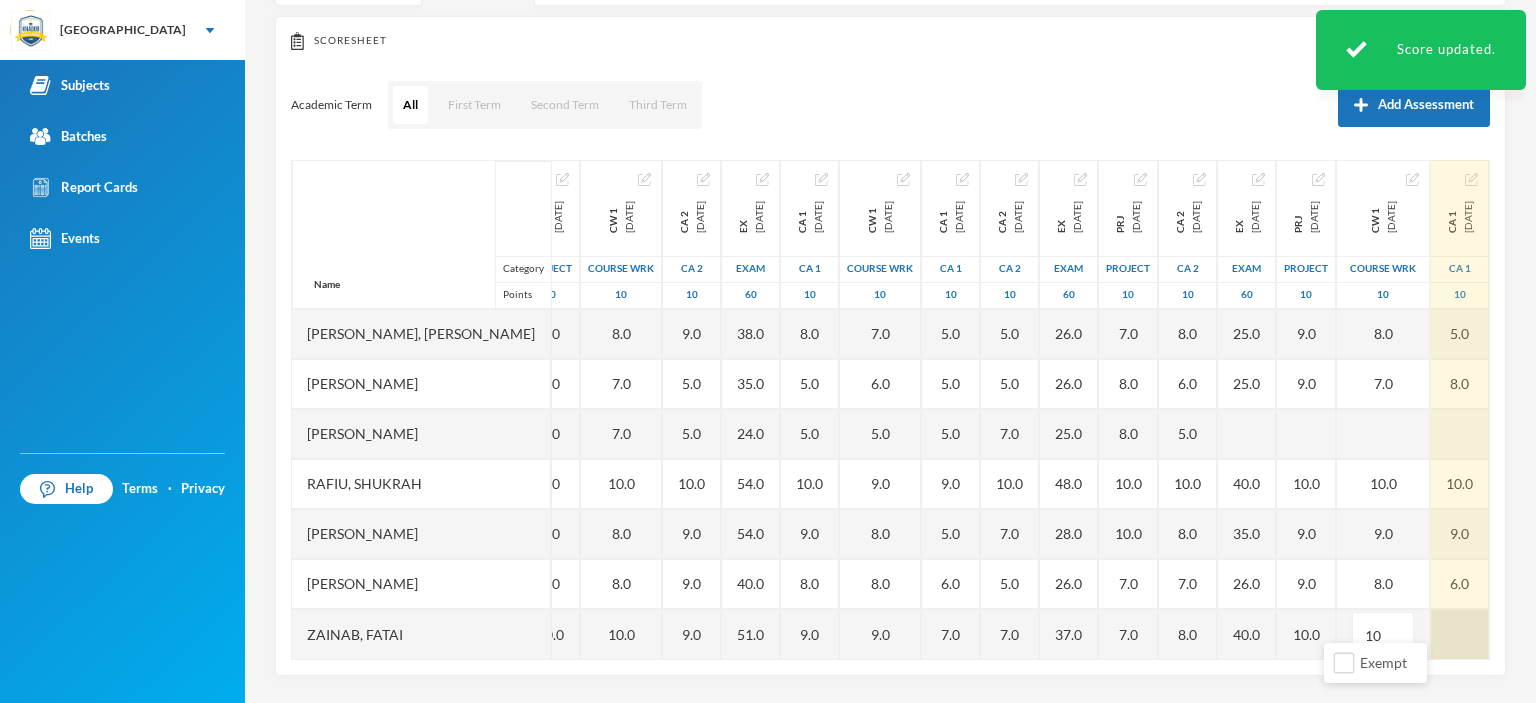 click at bounding box center [1460, 634] 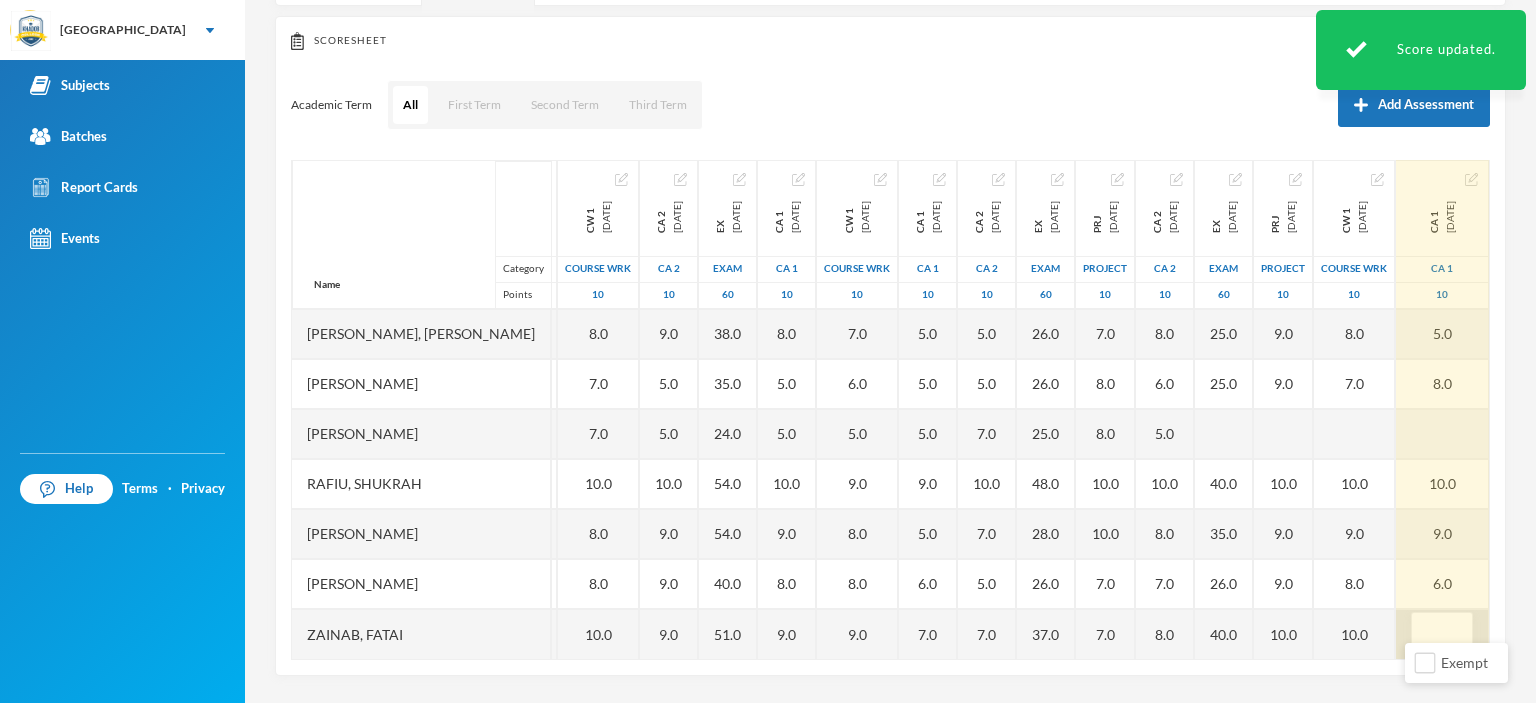 type on "7" 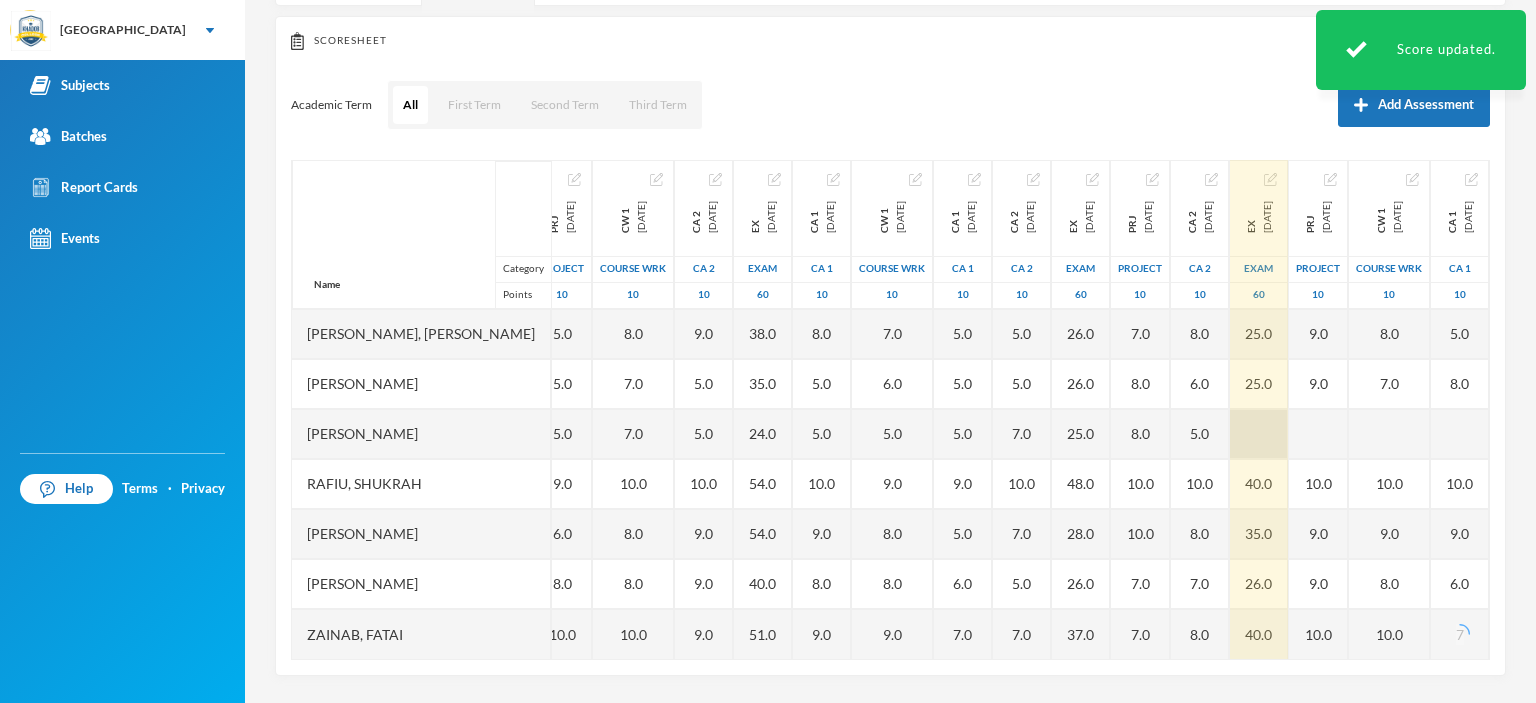 click at bounding box center [1259, 434] 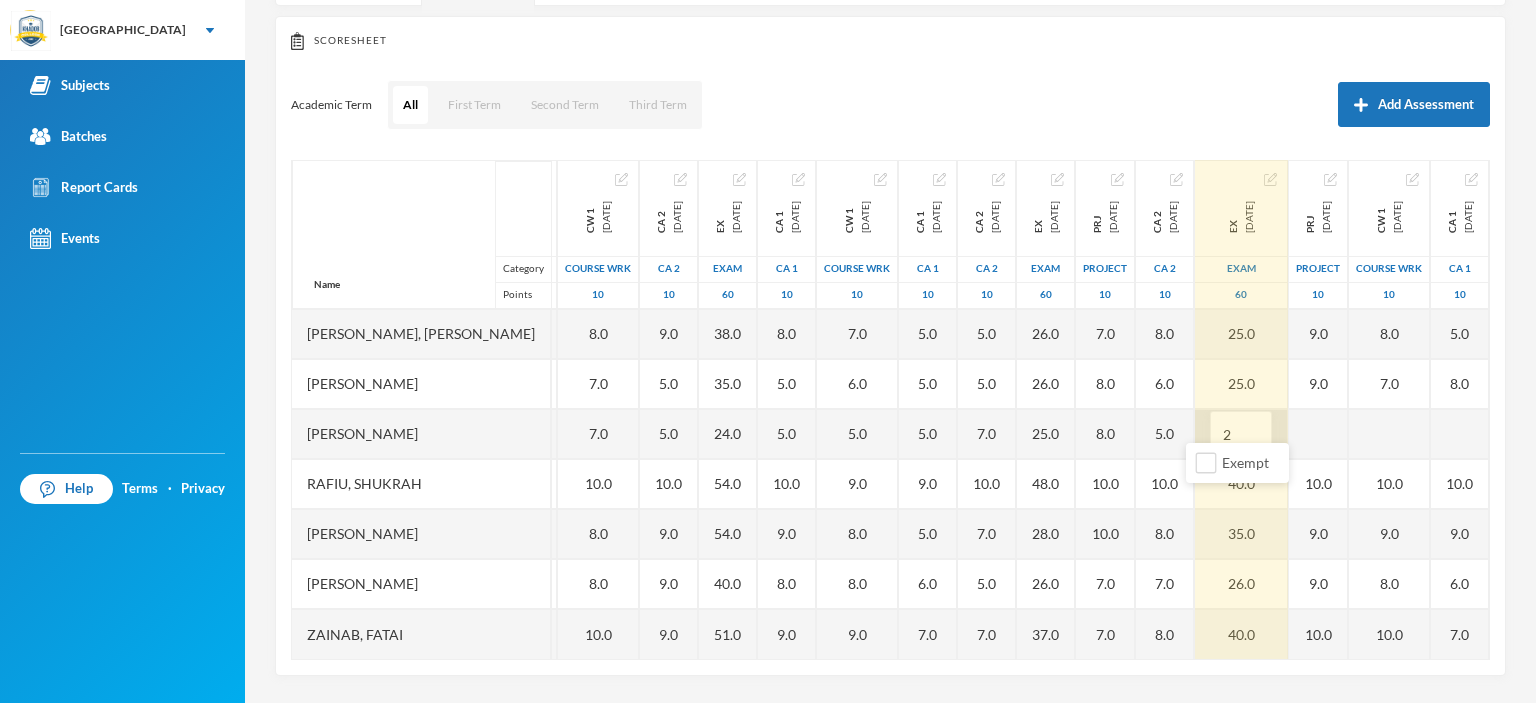 type on "25" 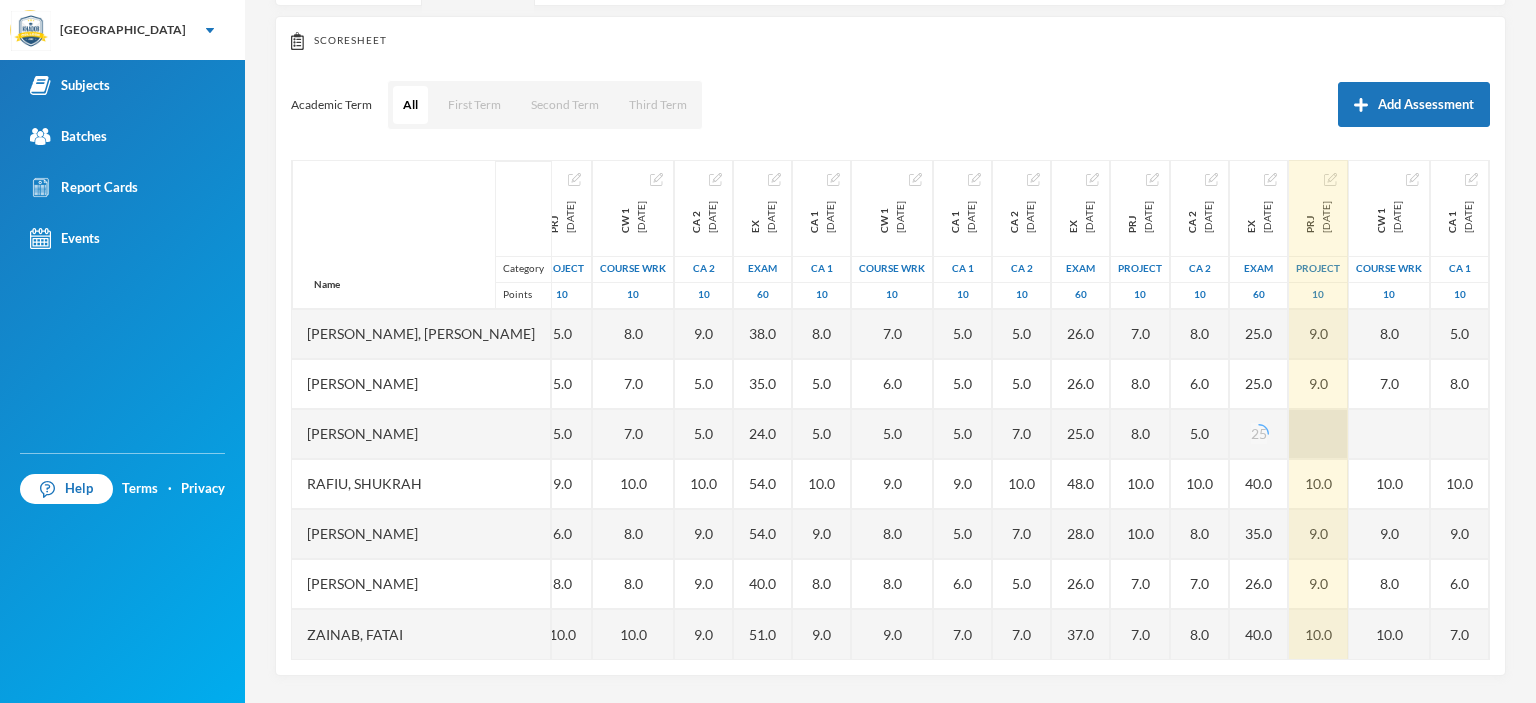 click at bounding box center (1318, 434) 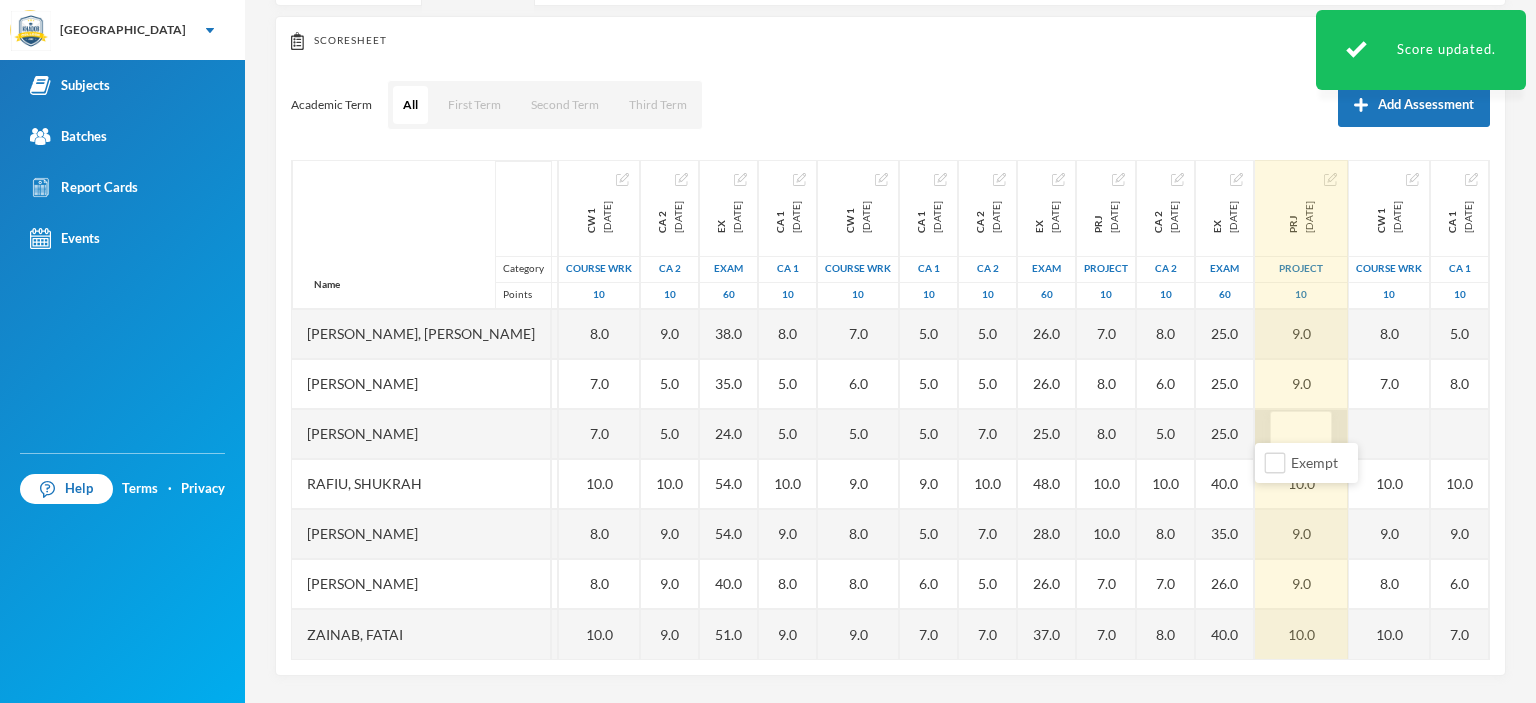 type on "8" 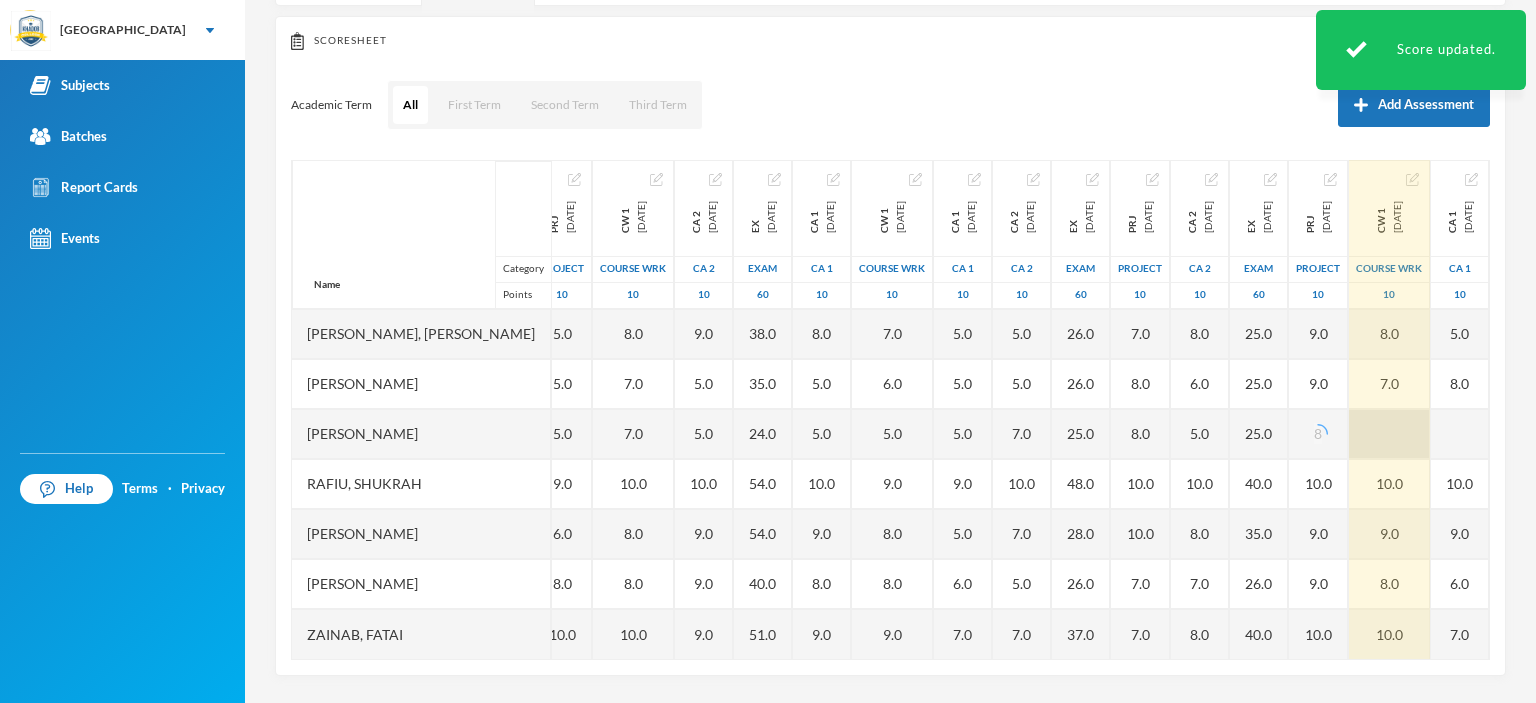 click at bounding box center [1389, 434] 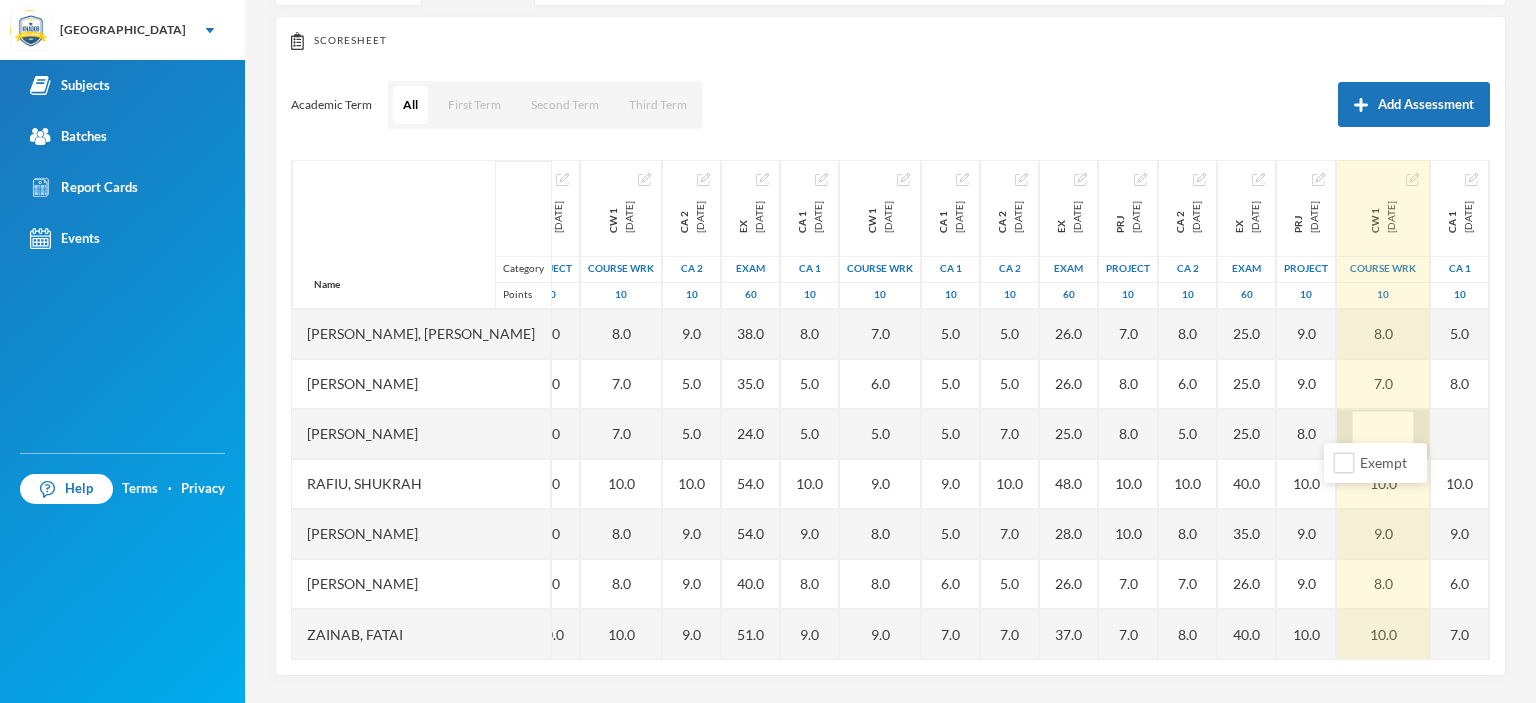 type on "7" 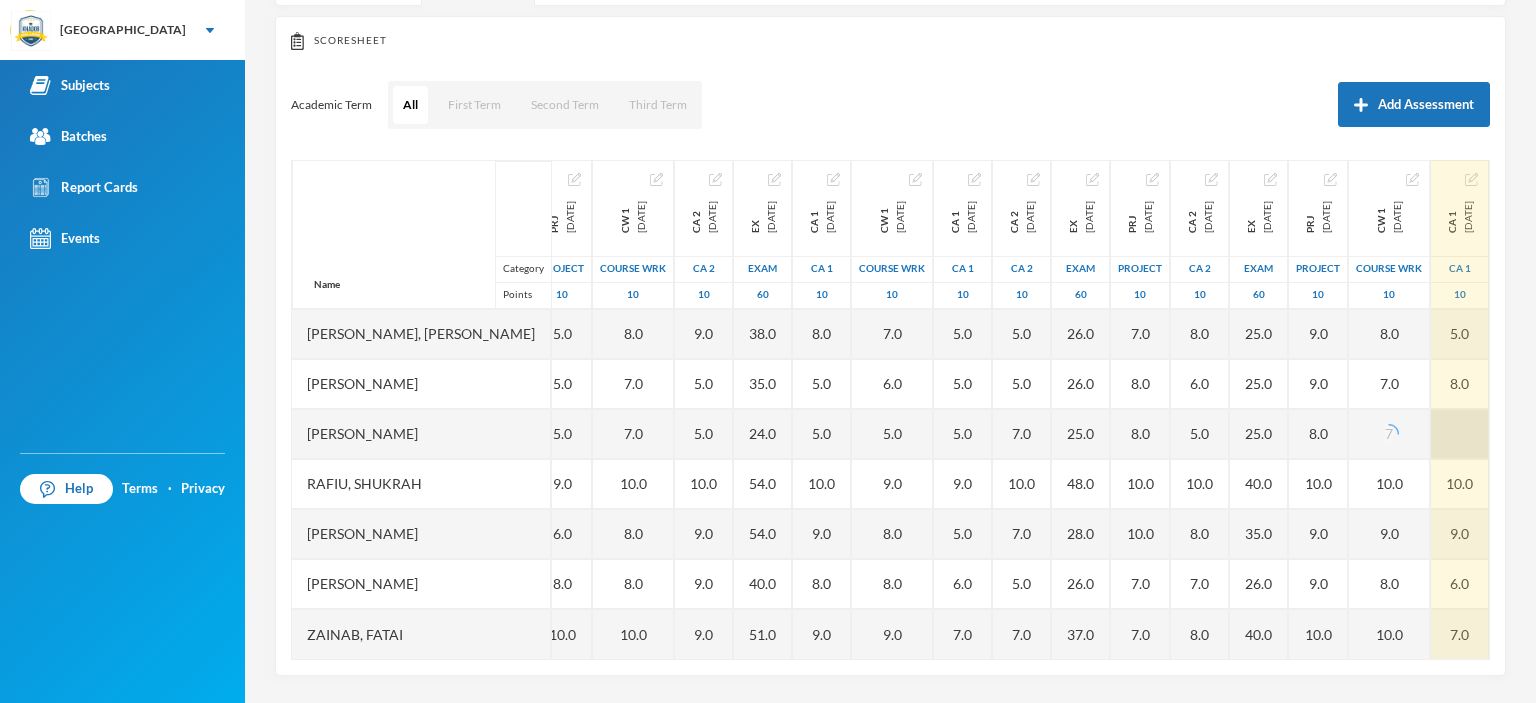 click at bounding box center (1460, 434) 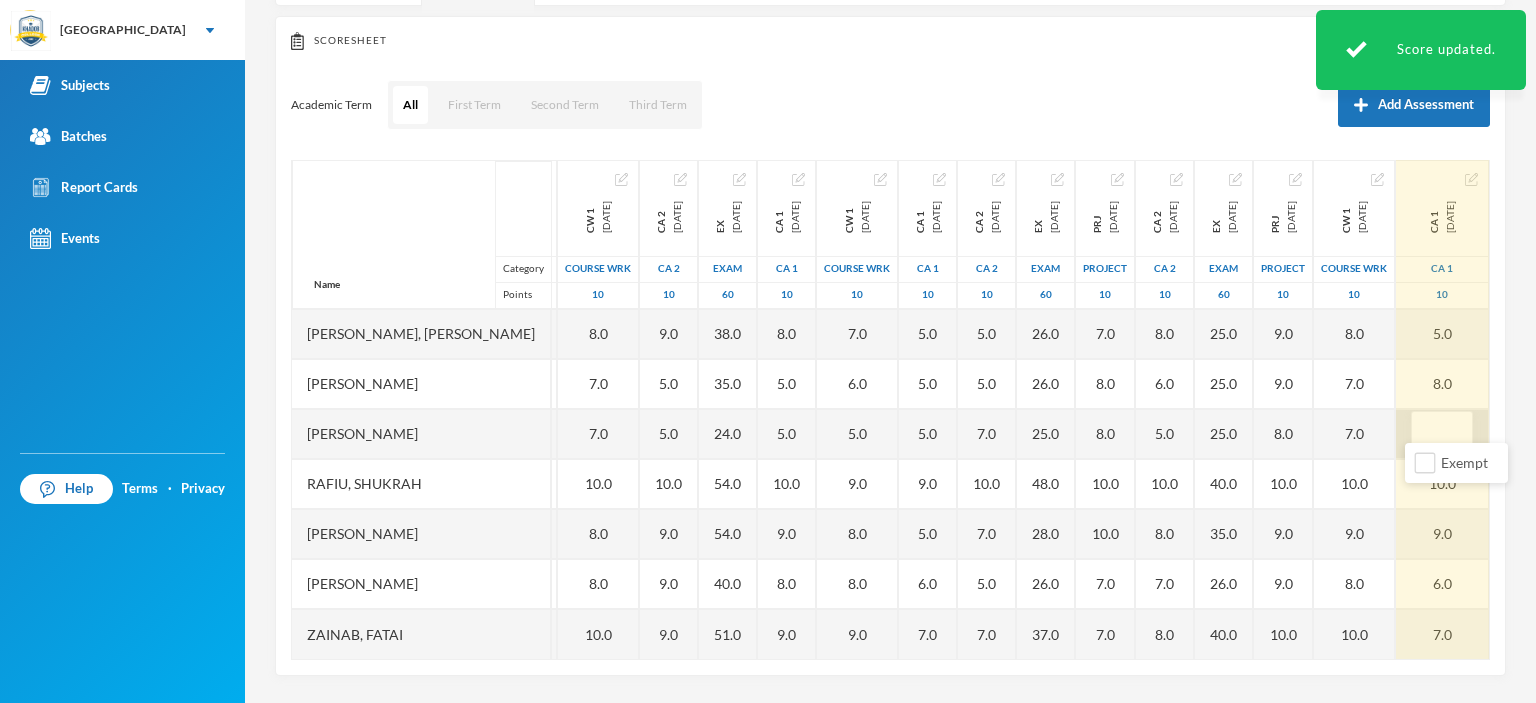 type on "5" 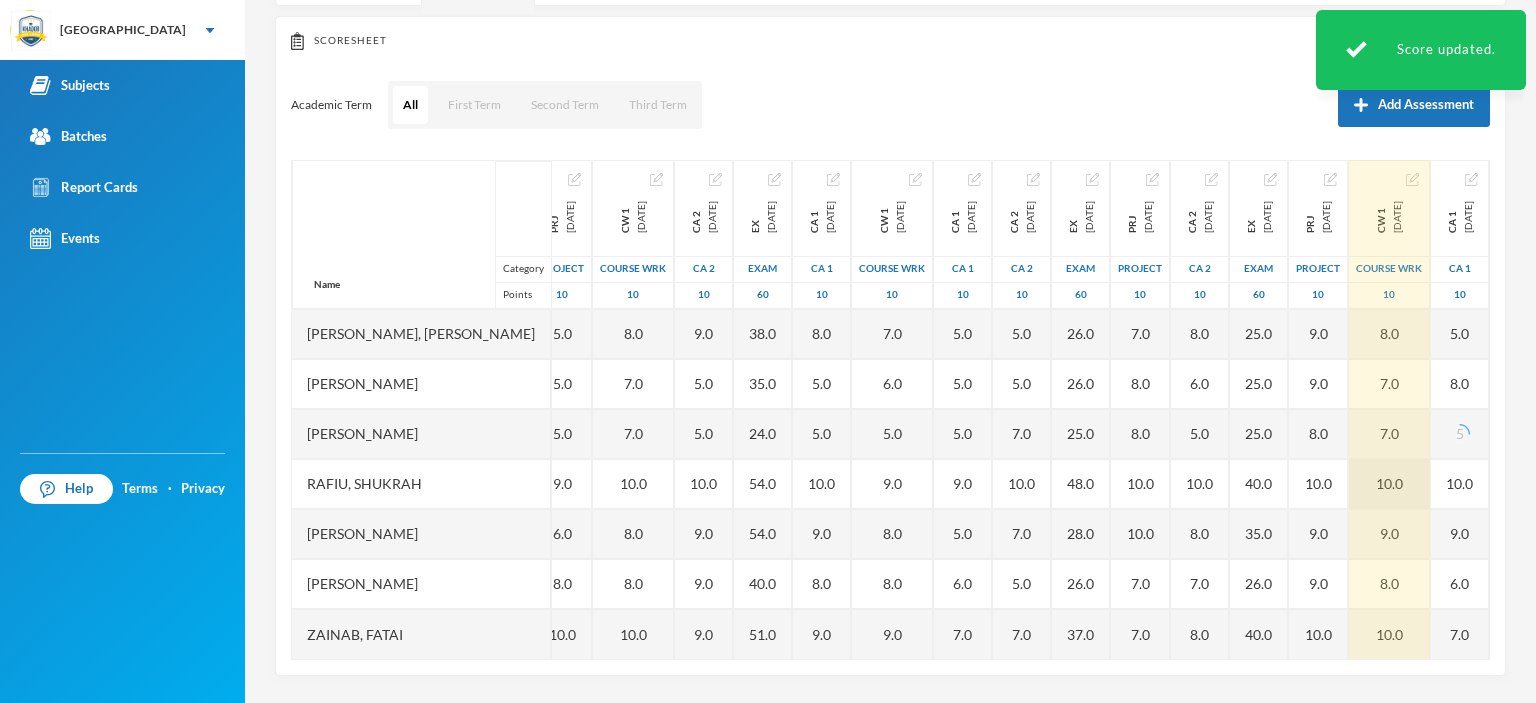 click on "10.0" at bounding box center (1389, 484) 